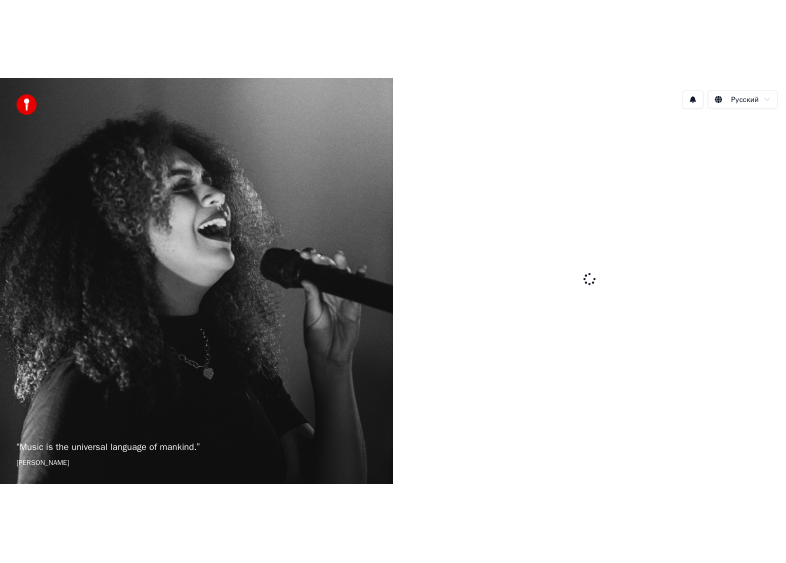 scroll, scrollTop: 0, scrollLeft: 0, axis: both 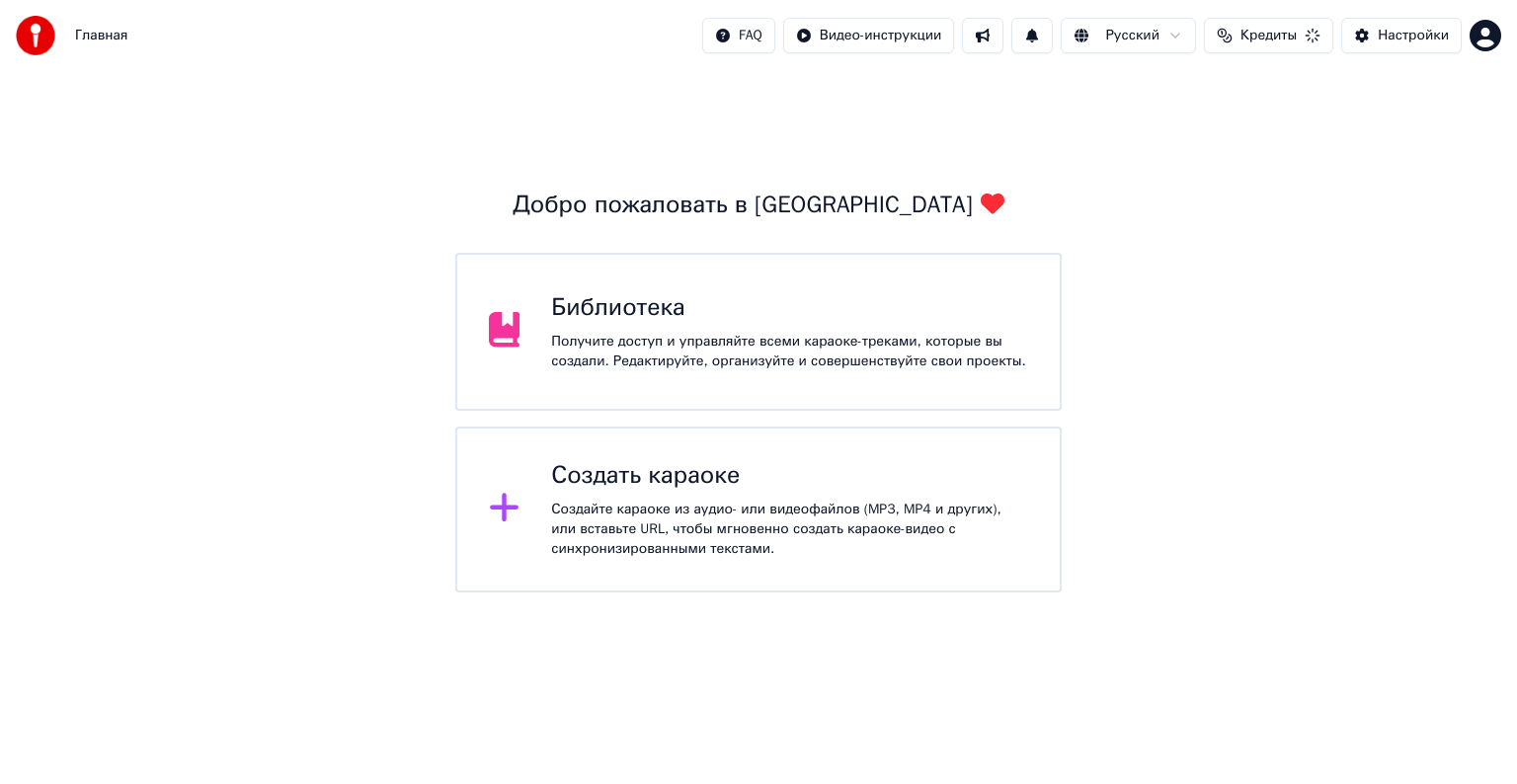 click on "Создайте караоке из аудио- или видеофайлов (MP3, MP4 и других), или вставьте URL, чтобы мгновенно создать караоке-видео с синхронизированными текстами." at bounding box center (789, 529) 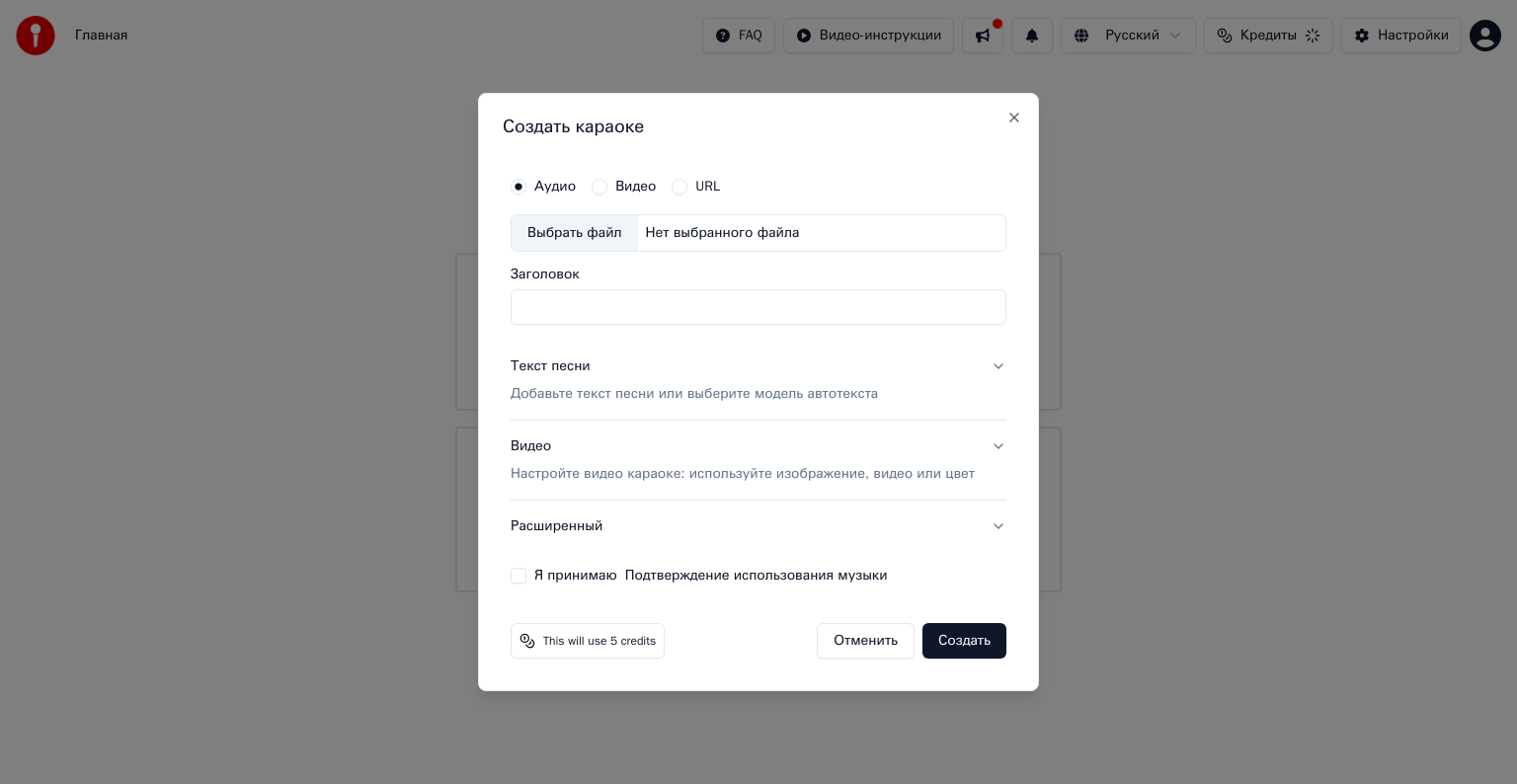 click on "Выбрать файл" at bounding box center (575, 233) 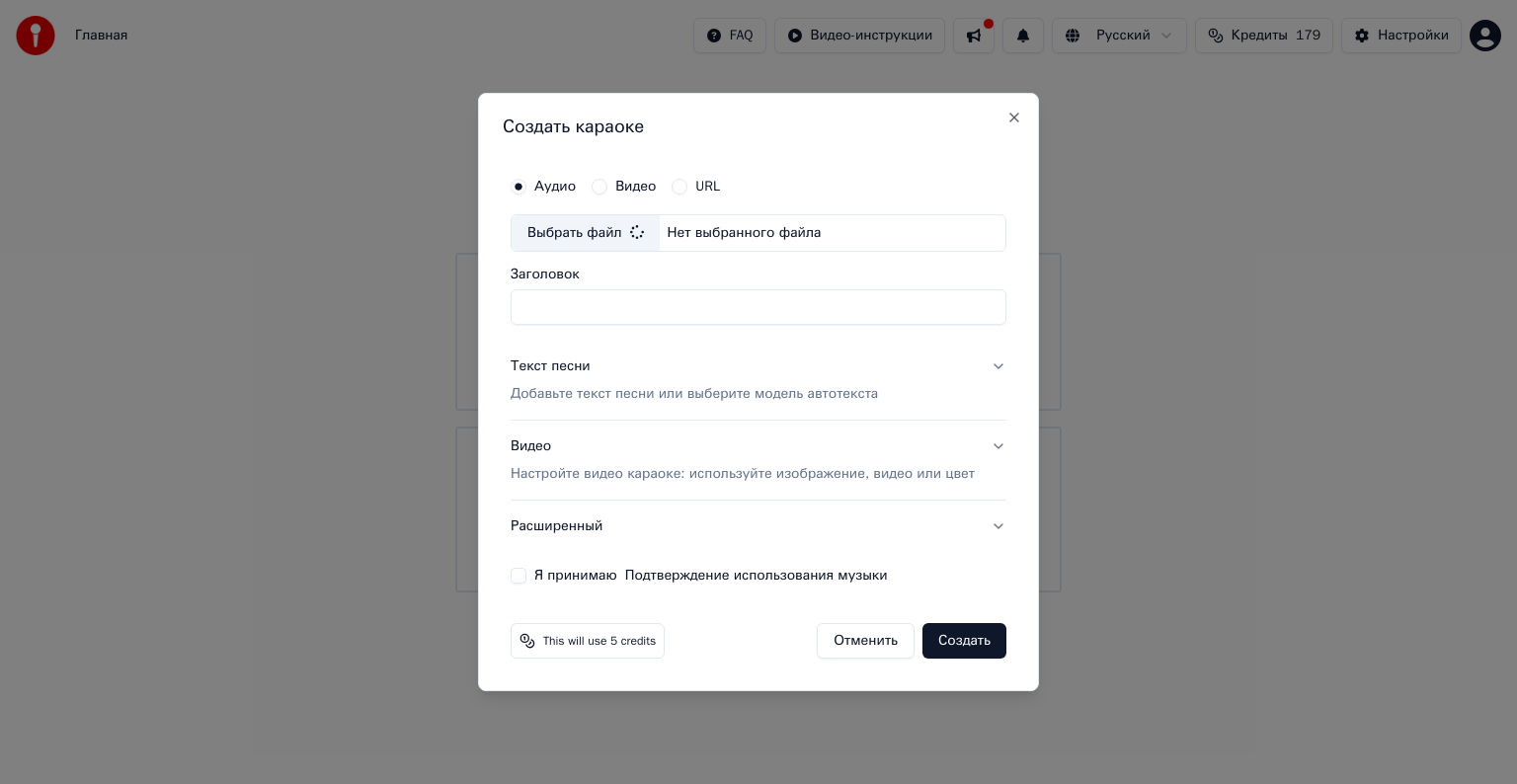 type on "**********" 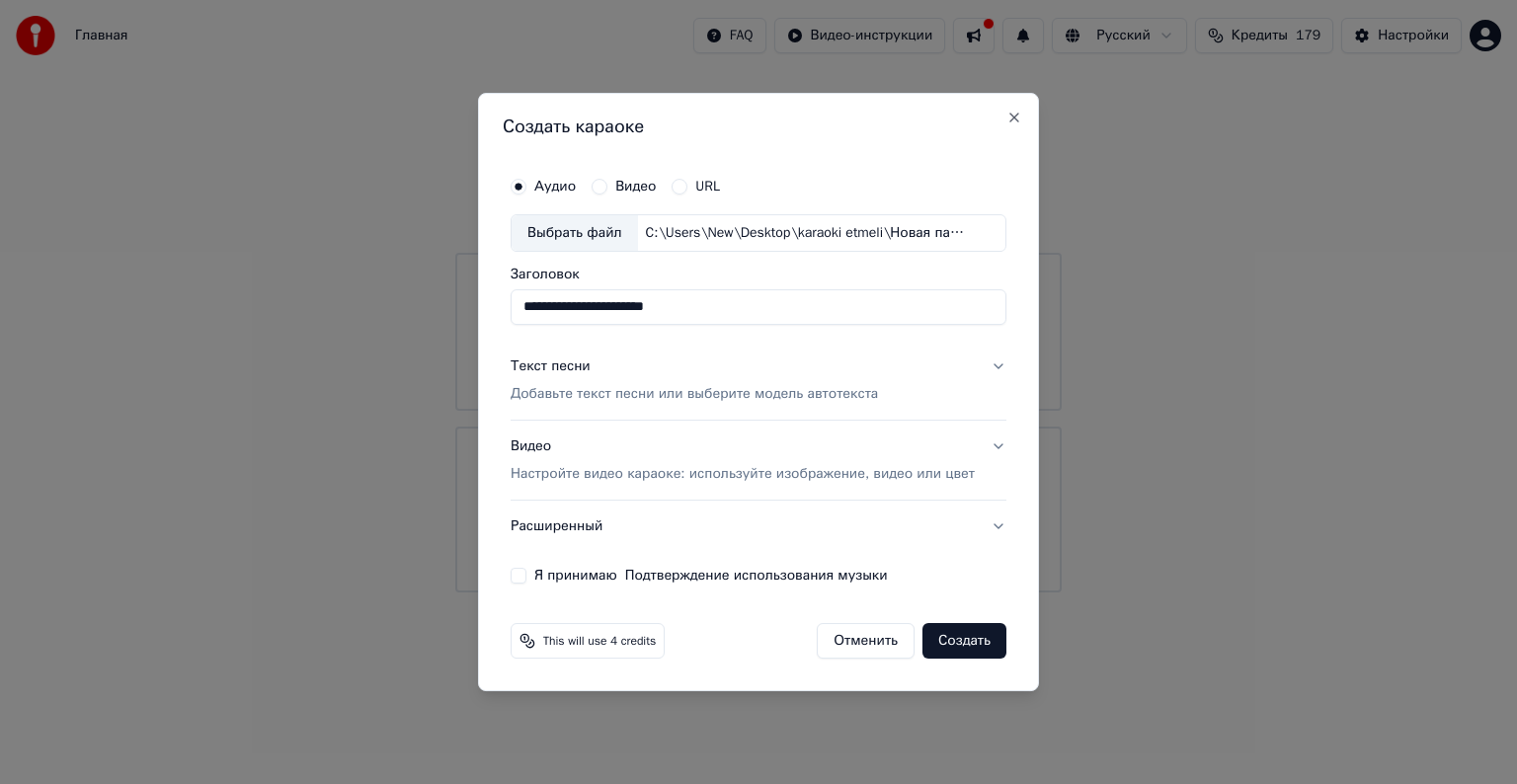 click on "Текст песни" at bounding box center (550, 366) 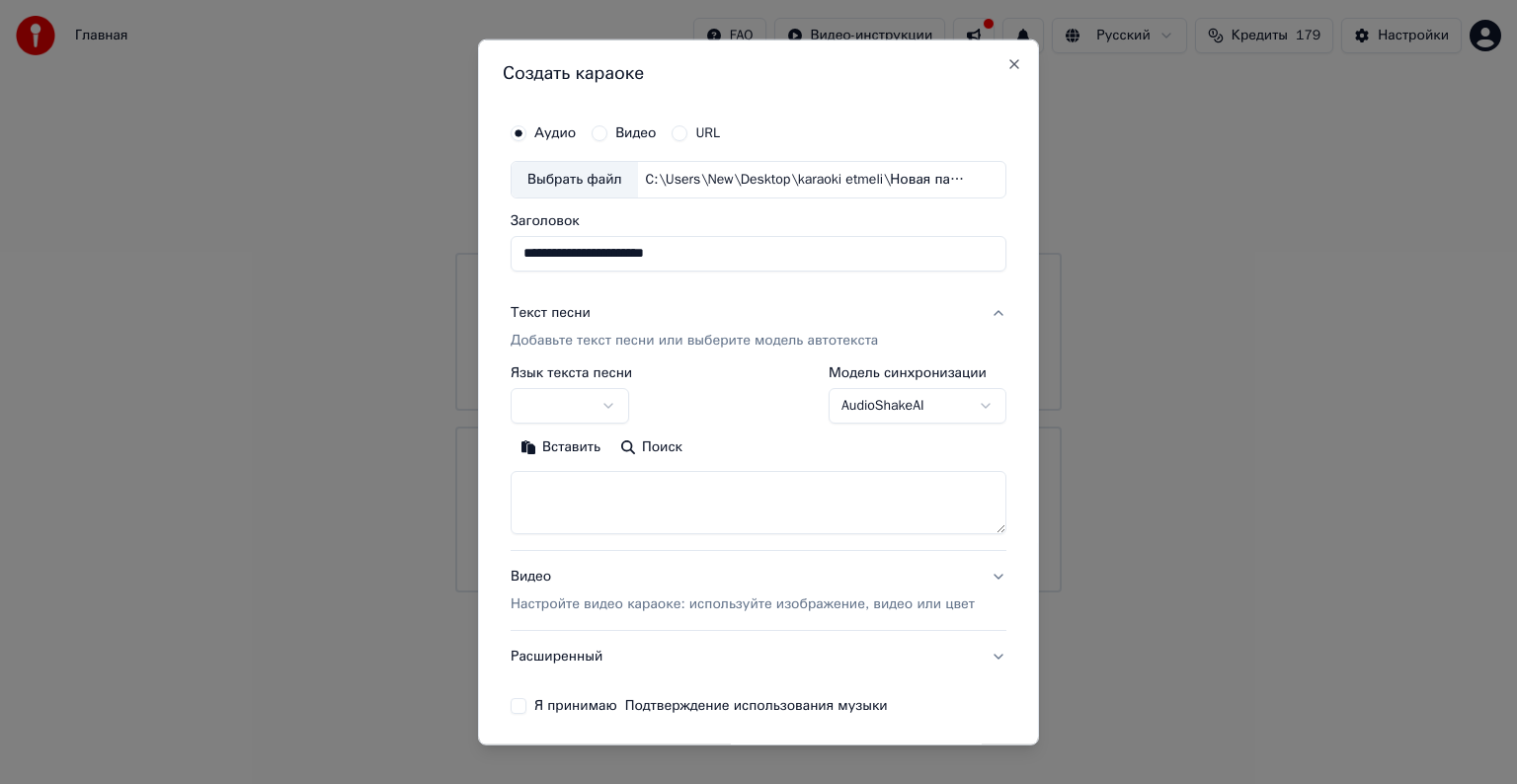 click on "Вставить" at bounding box center (560, 447) 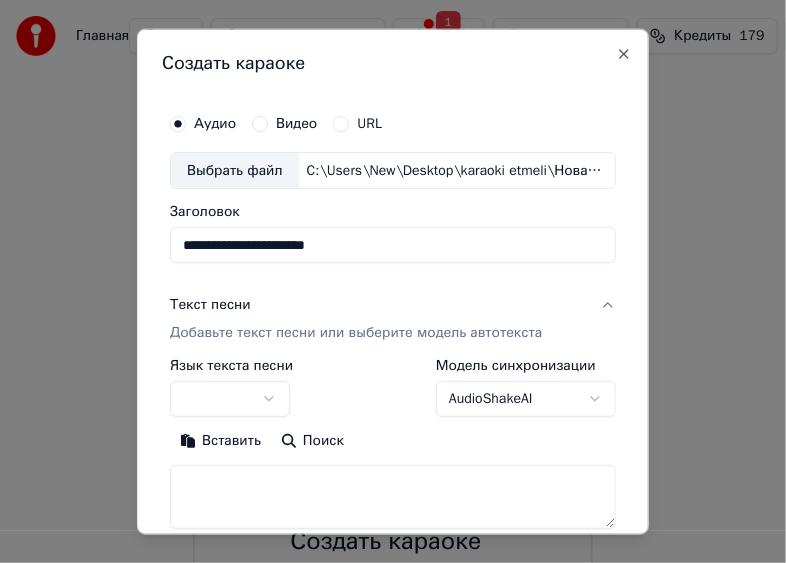 click on "Вставить" at bounding box center (220, 441) 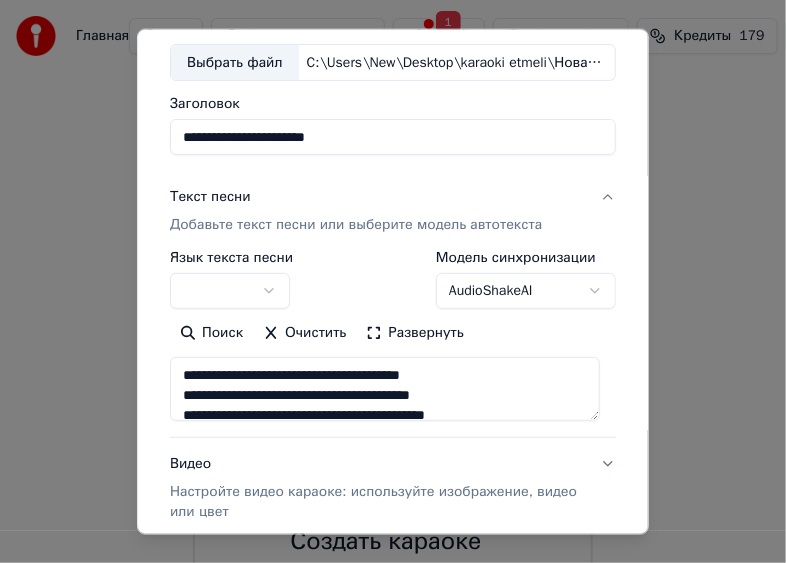 scroll, scrollTop: 331, scrollLeft: 0, axis: vertical 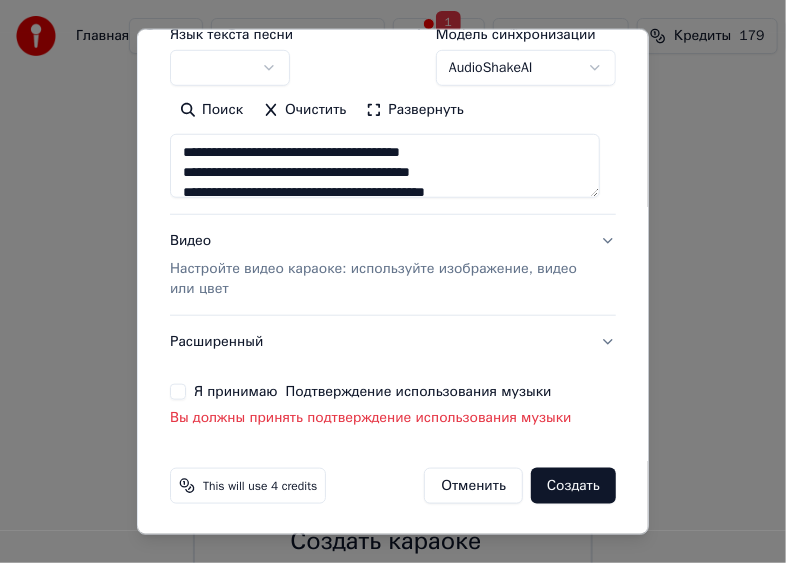 click on "Видео Настройте видео караоке: используйте изображение, видео или цвет" at bounding box center [377, 265] 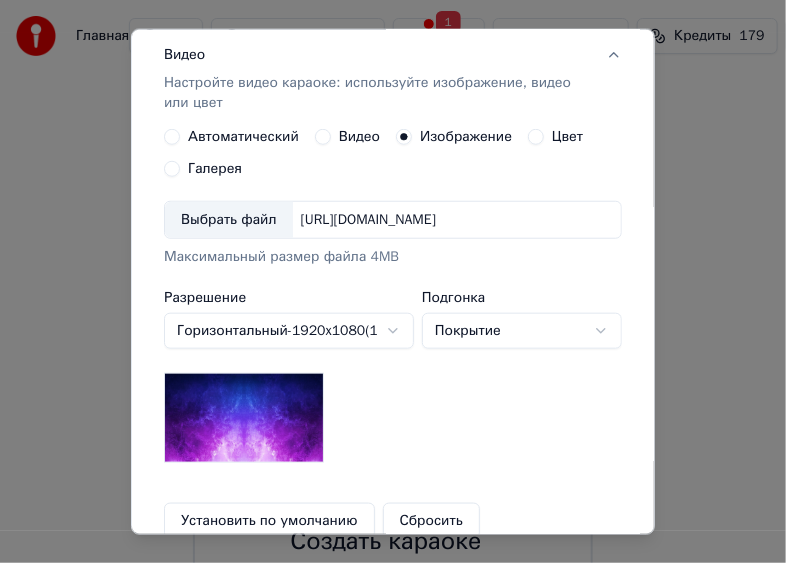 click on "Выбрать файл" at bounding box center (229, 220) 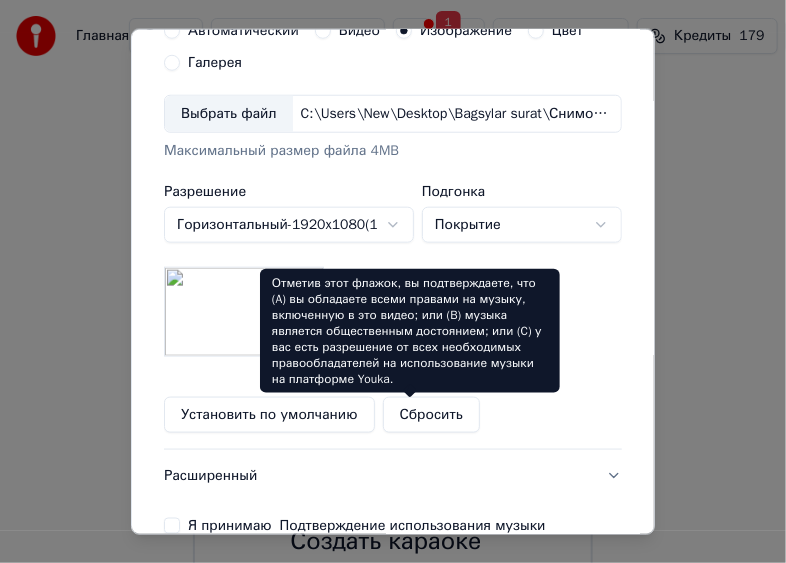 scroll, scrollTop: 571, scrollLeft: 0, axis: vertical 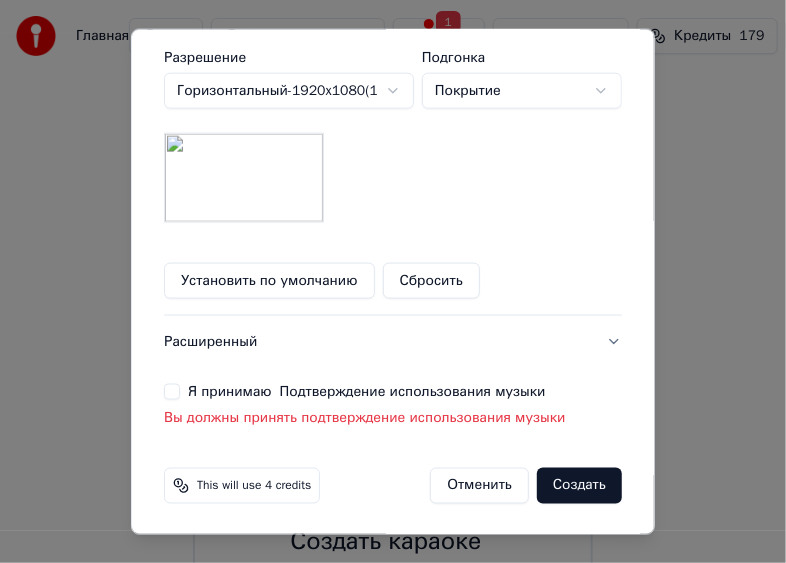 click on "Я принимаю   Подтверждение использования музыки" at bounding box center [172, 392] 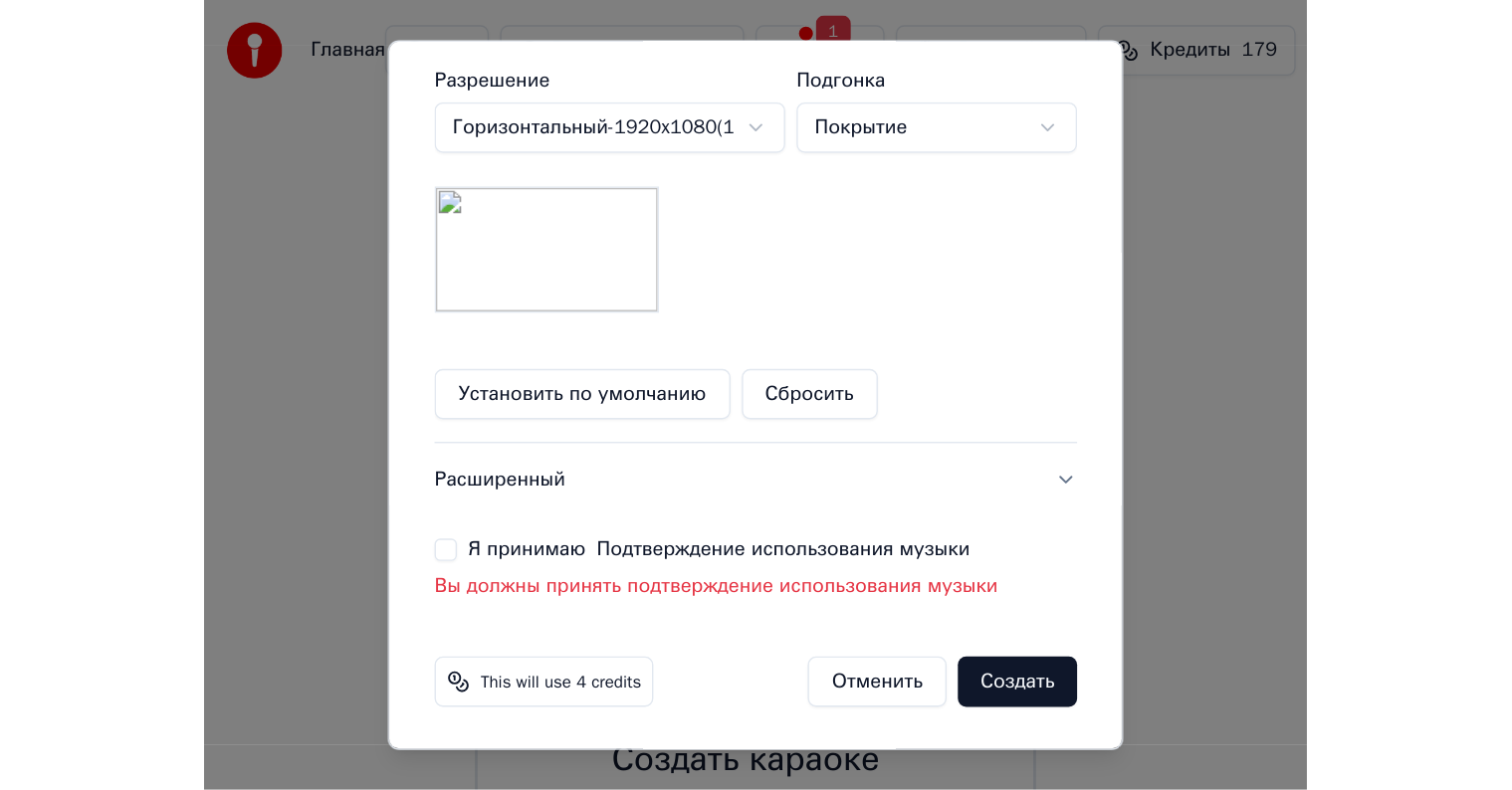 scroll, scrollTop: 540, scrollLeft: 0, axis: vertical 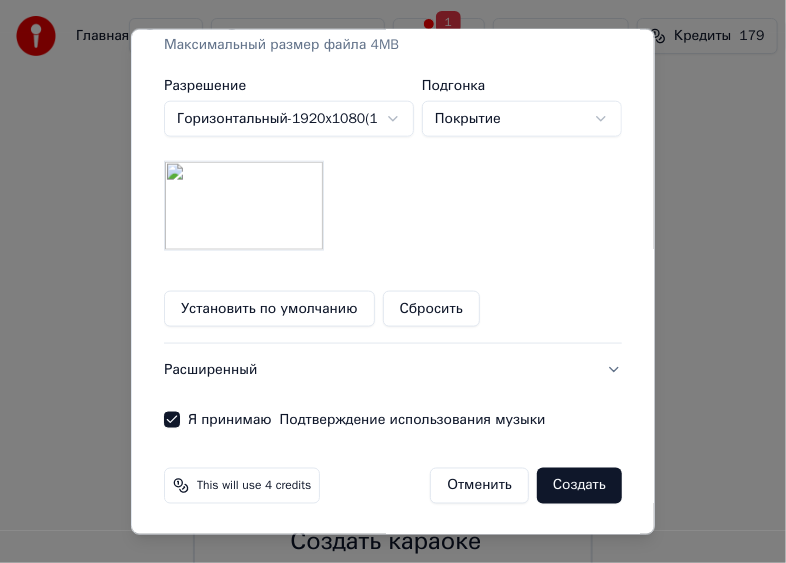 click on "Создать" at bounding box center (579, 486) 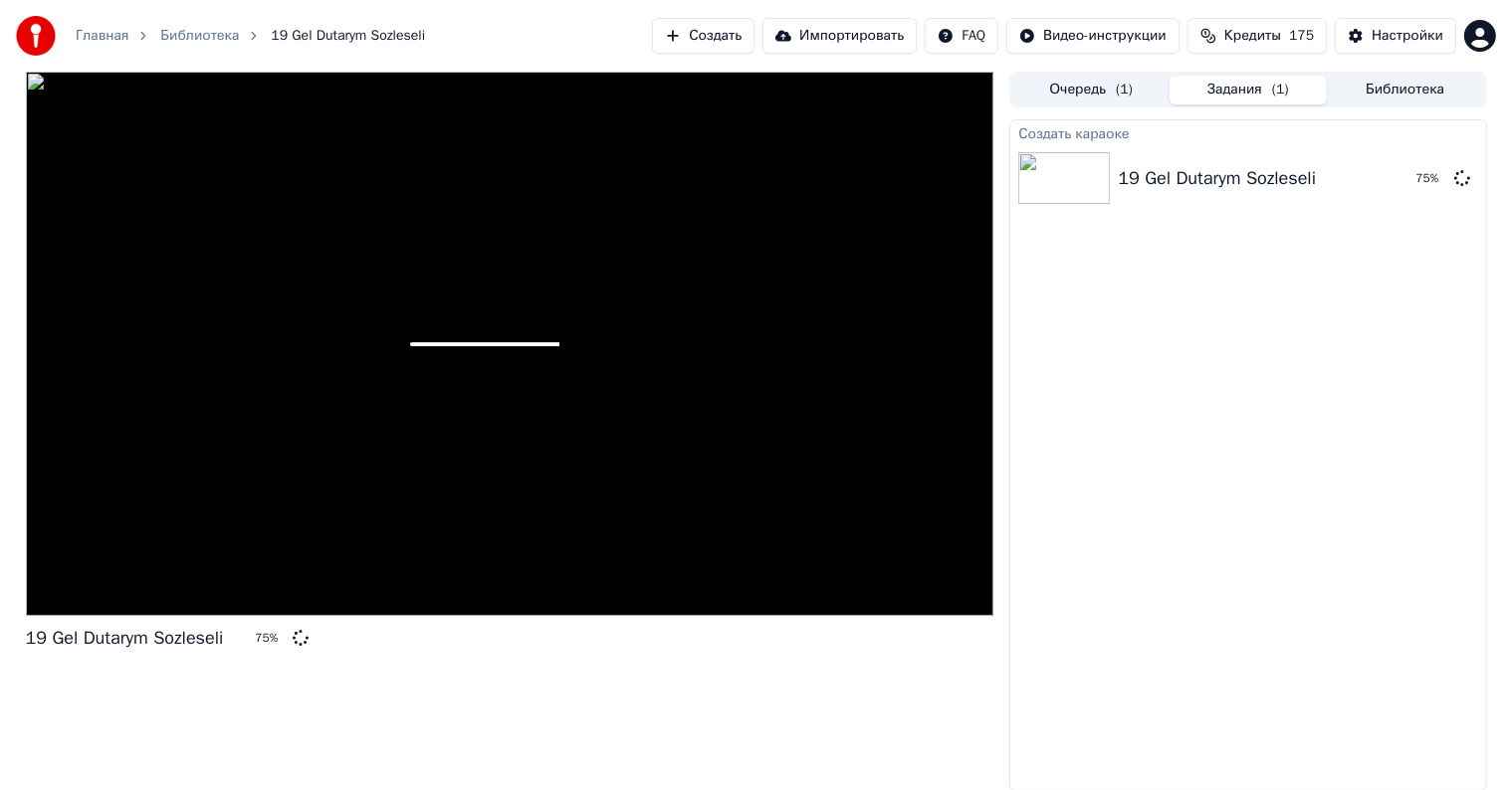click on "Создать караоке 19 Gel Dutarym Sozleseli 75 %" at bounding box center (1247, 455) 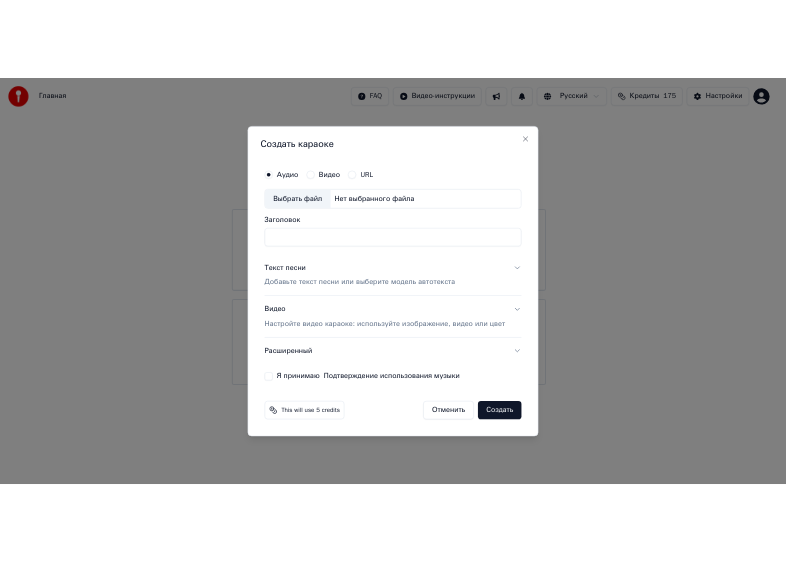 scroll, scrollTop: 0, scrollLeft: 0, axis: both 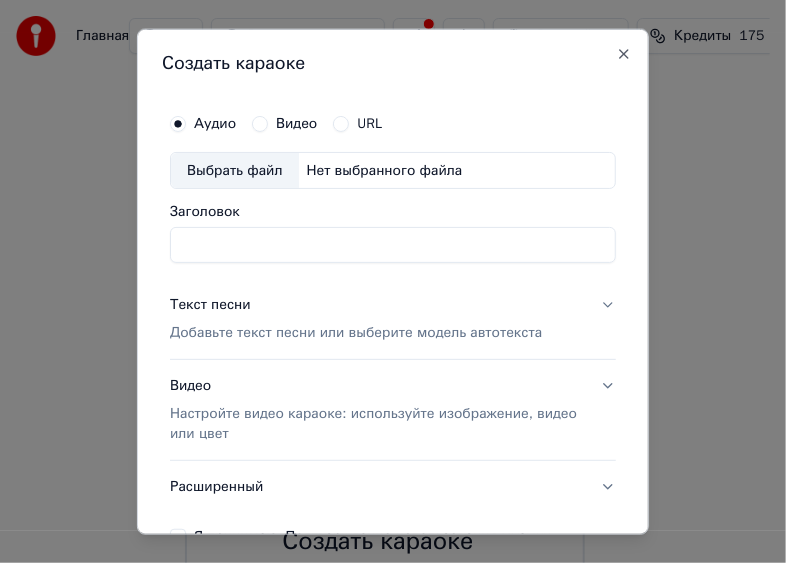 click on "Выбрать файл" at bounding box center (235, 170) 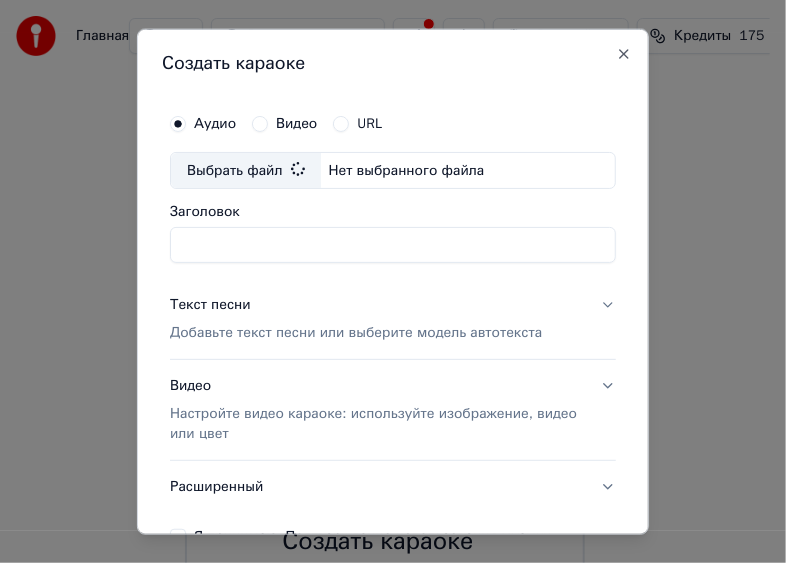 type on "**********" 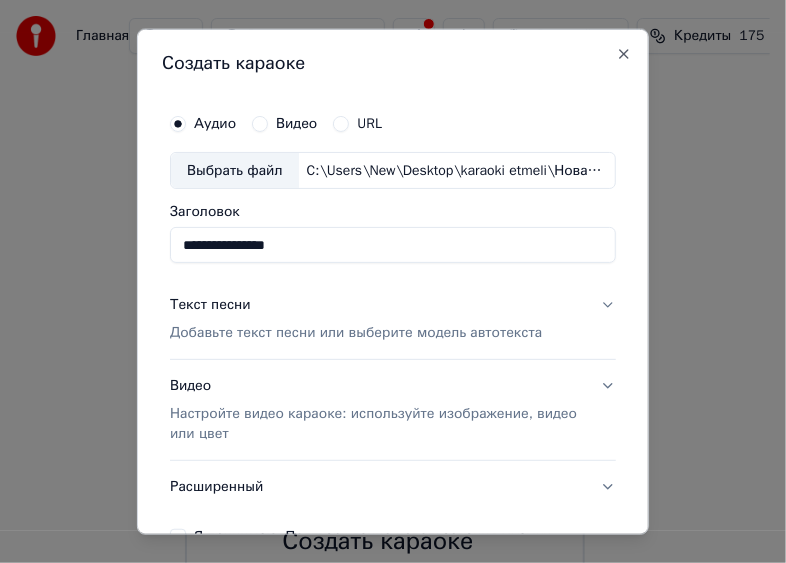 click on "Текст песни" at bounding box center (210, 305) 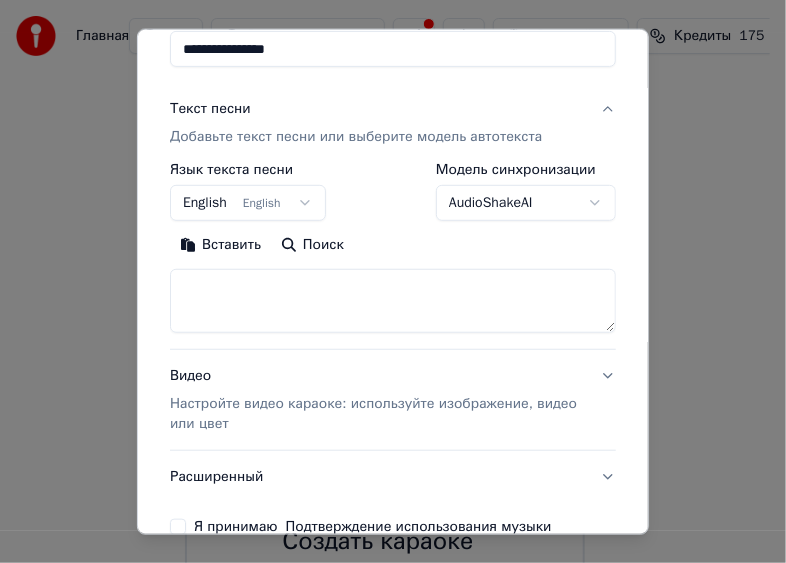 scroll, scrollTop: 200, scrollLeft: 0, axis: vertical 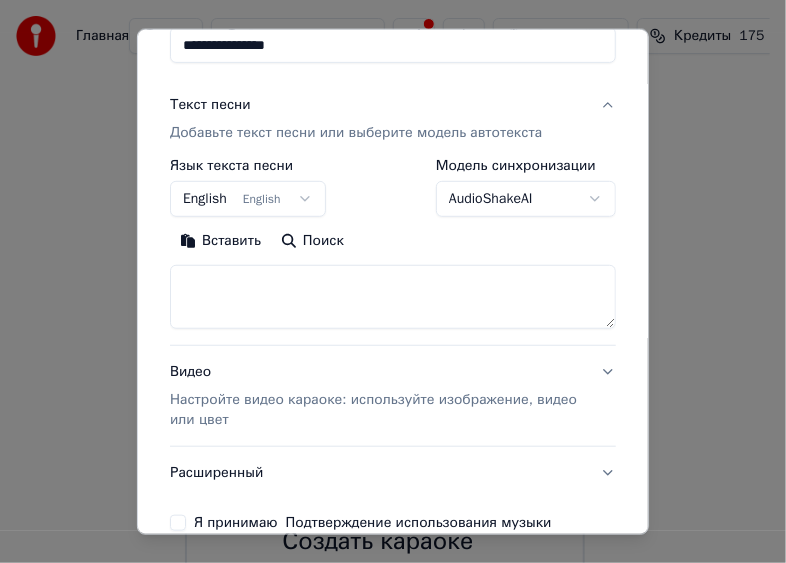 click on "Вставить" at bounding box center (220, 241) 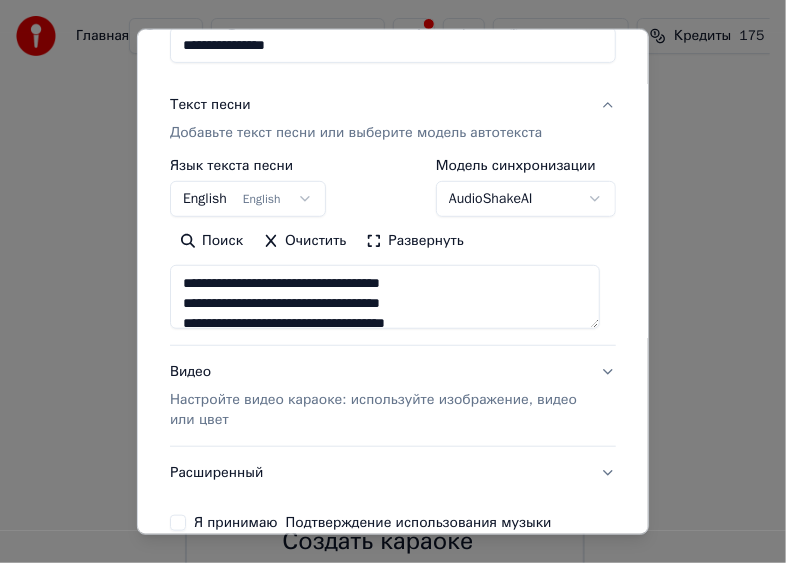 scroll, scrollTop: 303, scrollLeft: 0, axis: vertical 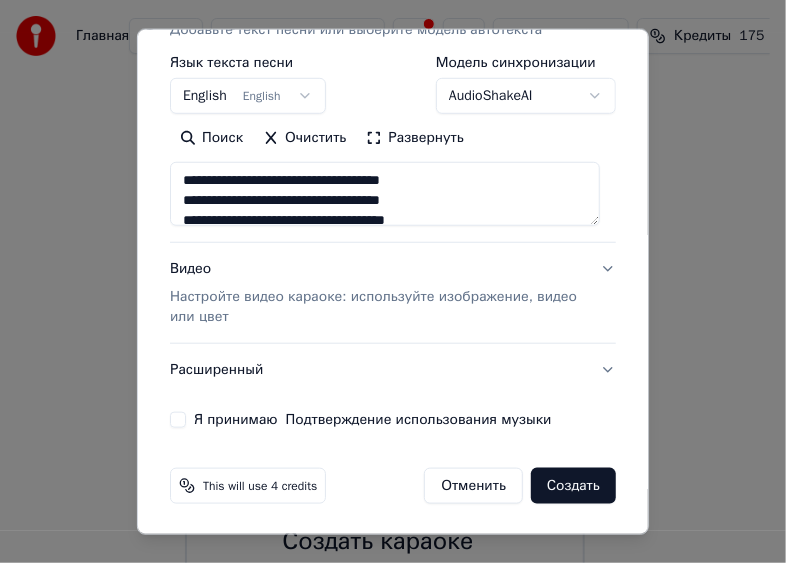 click on "Настройте видео караоке: используйте изображение, видео или цвет" at bounding box center (377, 307) 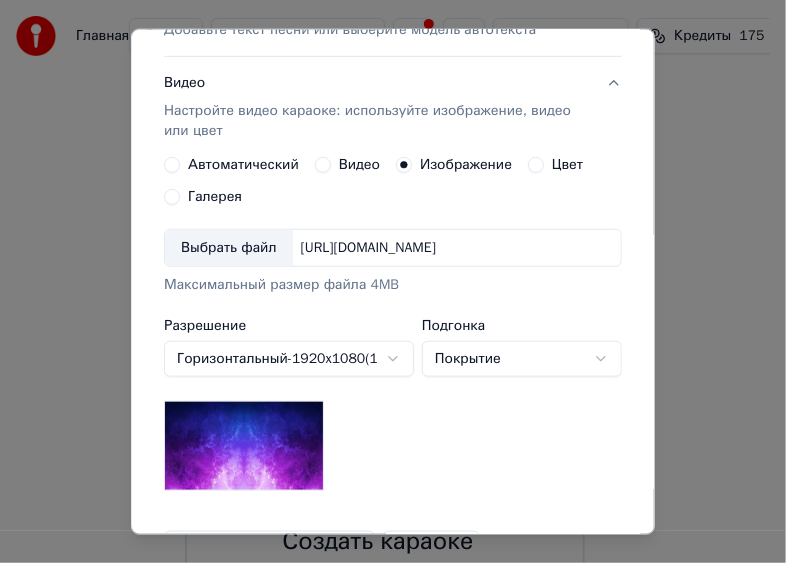 click on "Выбрать файл" at bounding box center (229, 248) 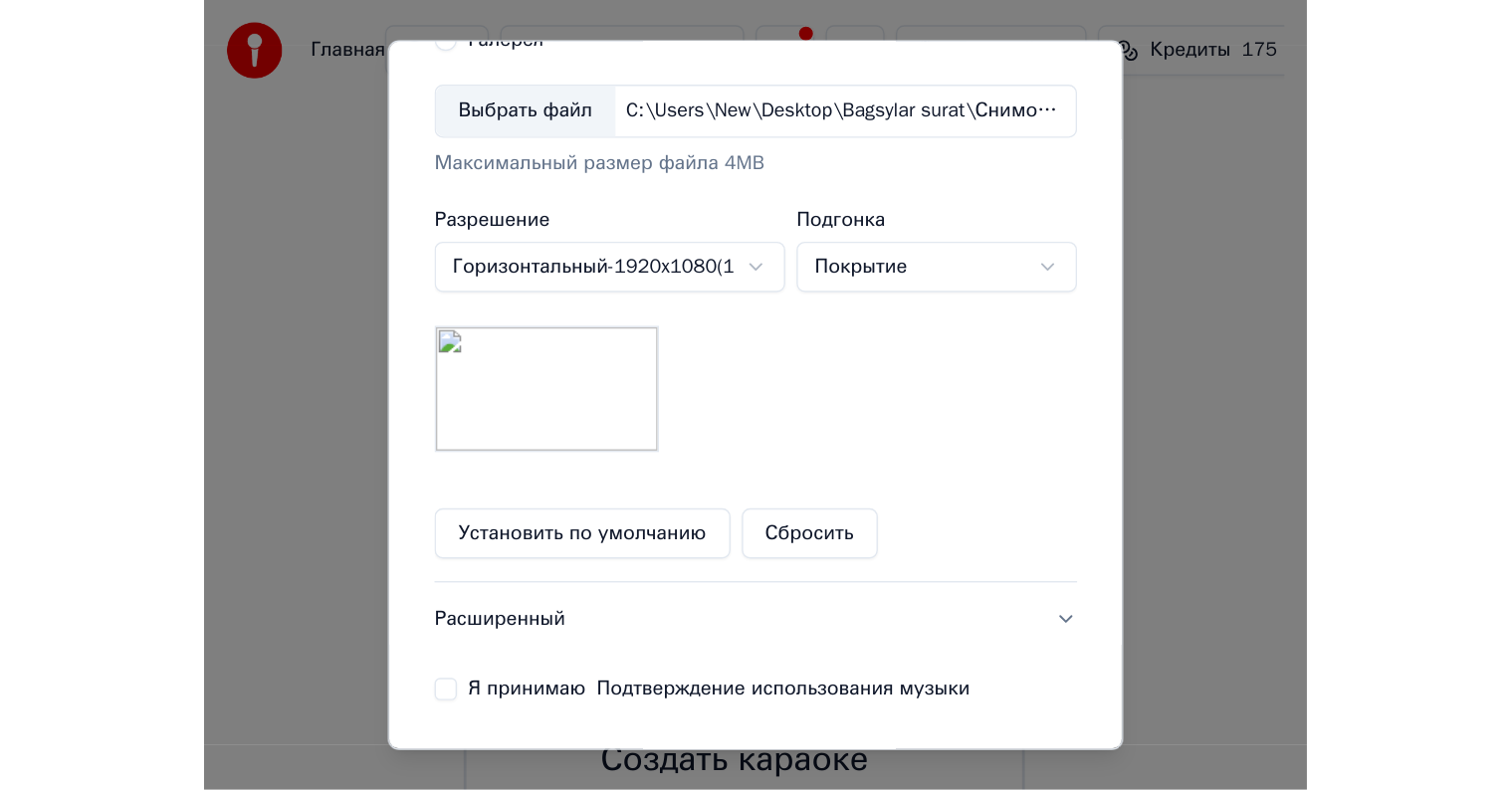 scroll, scrollTop: 540, scrollLeft: 0, axis: vertical 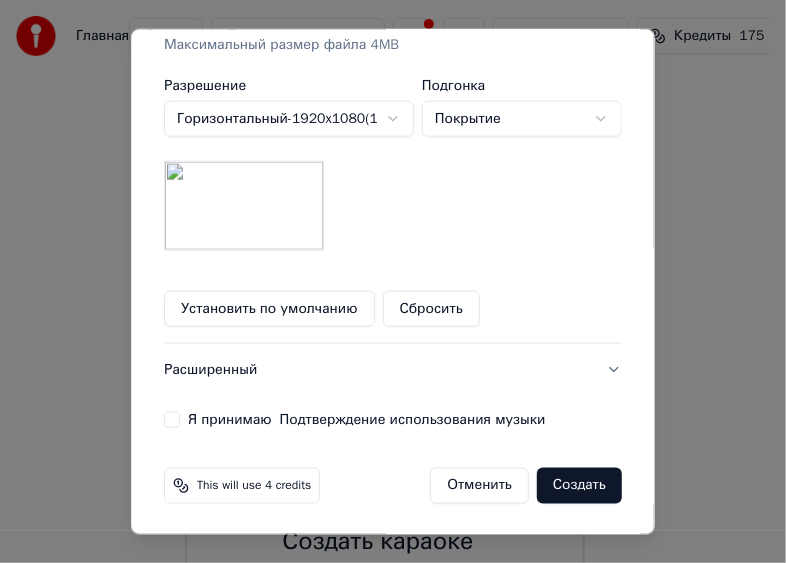 click on "Я принимаю   Подтверждение использования музыки" at bounding box center [172, 420] 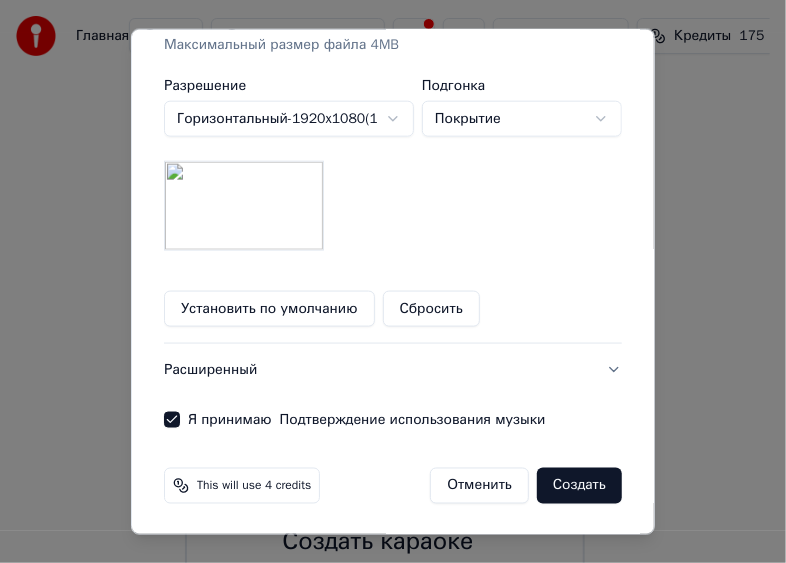 click on "Создать" at bounding box center [579, 486] 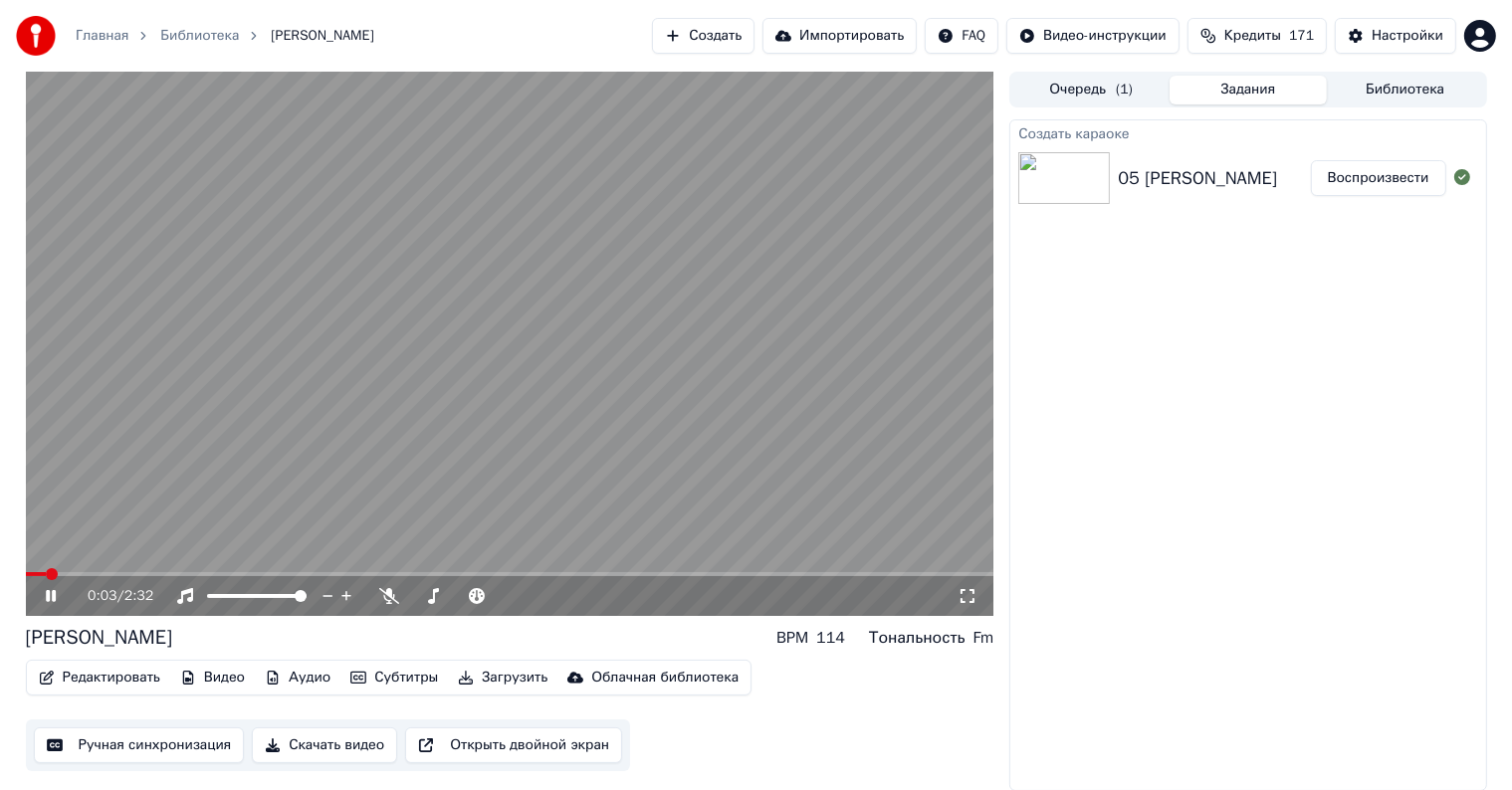 click on "Ручная синхронизация" at bounding box center [139, 745] 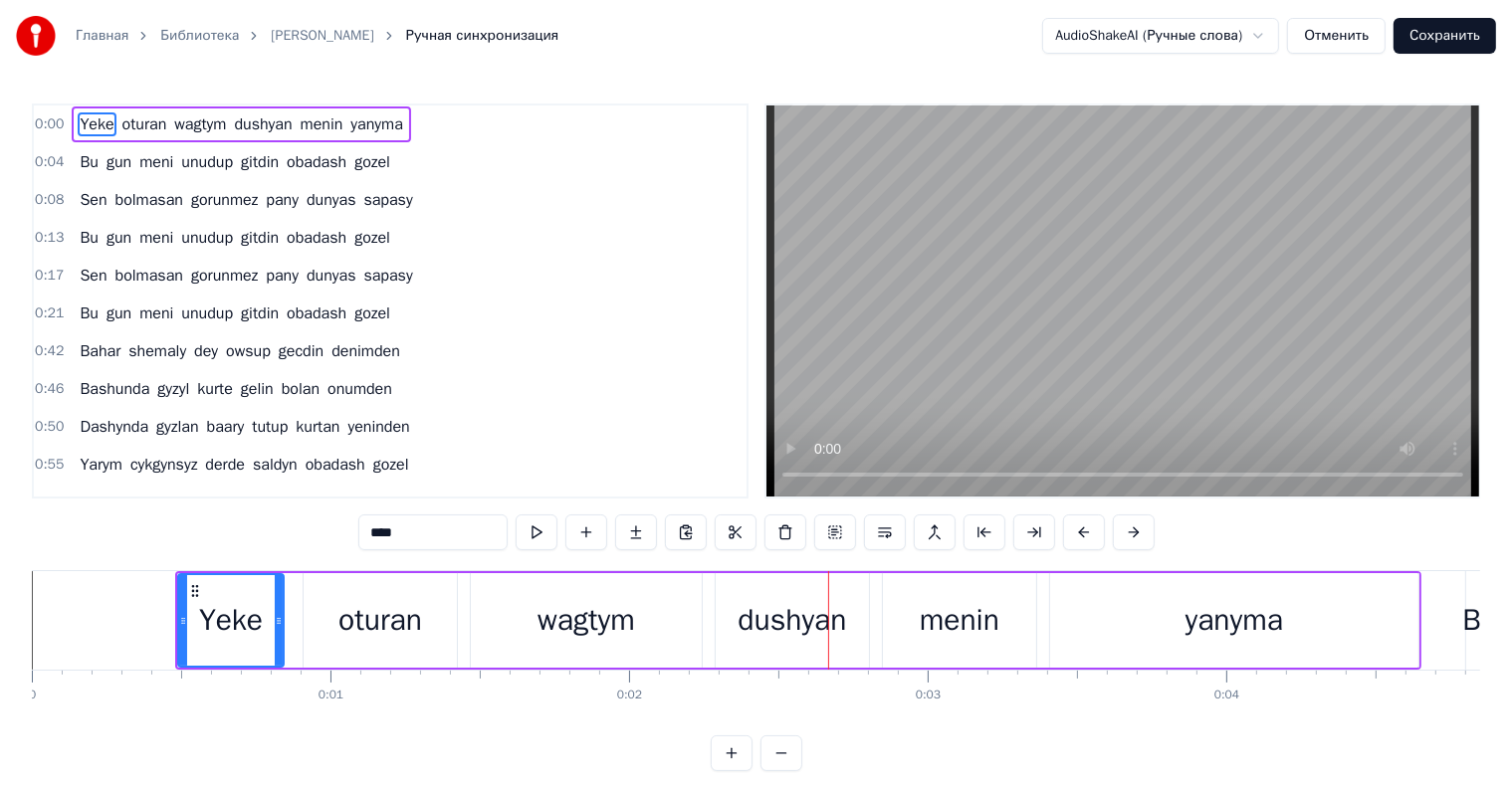 click on "wagtym" at bounding box center [586, 620] 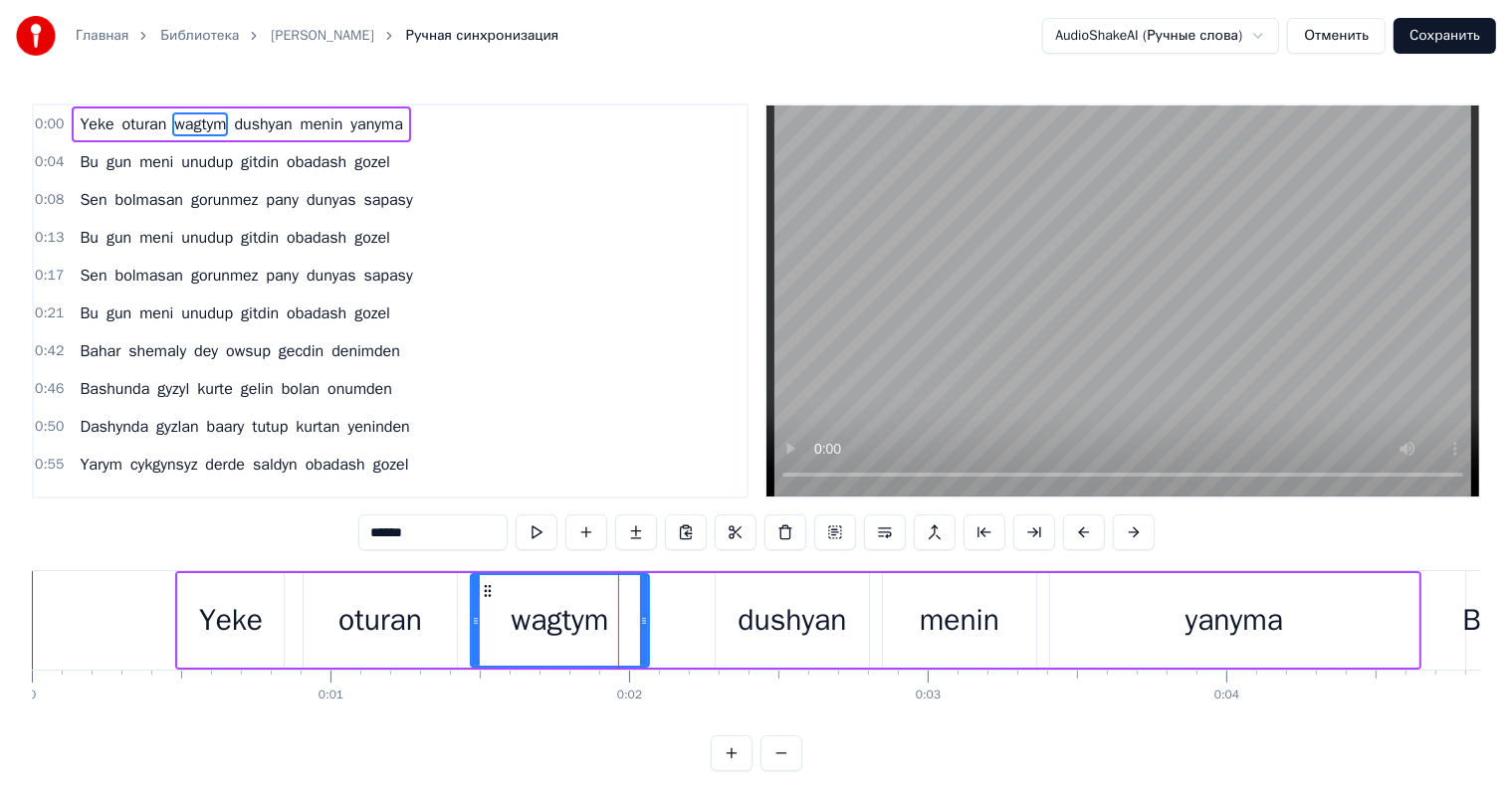 drag, startPoint x: 696, startPoint y: 613, endPoint x: 601, endPoint y: 625, distance: 95.7549 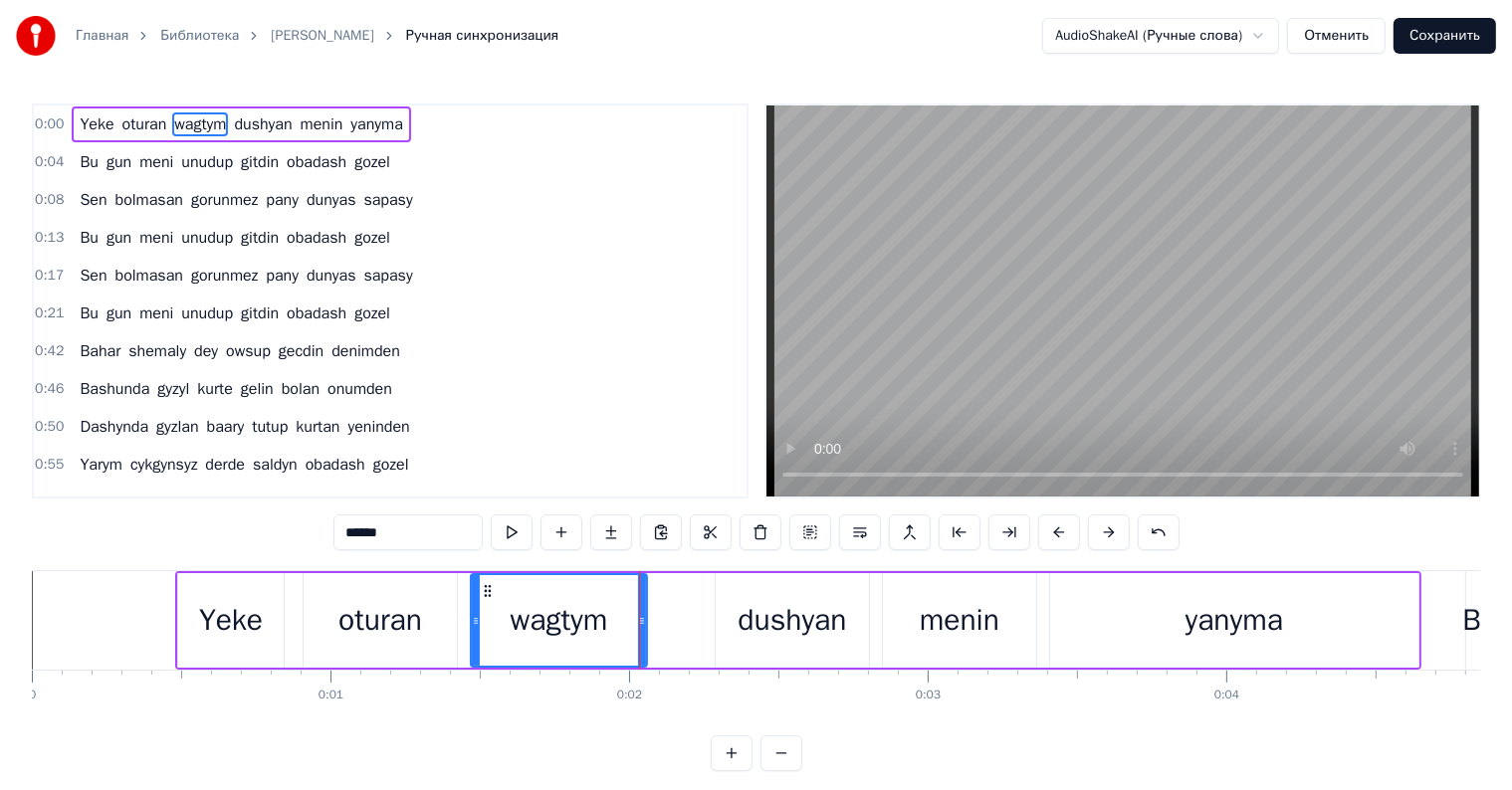 click on "Yeke" at bounding box center (231, 620) 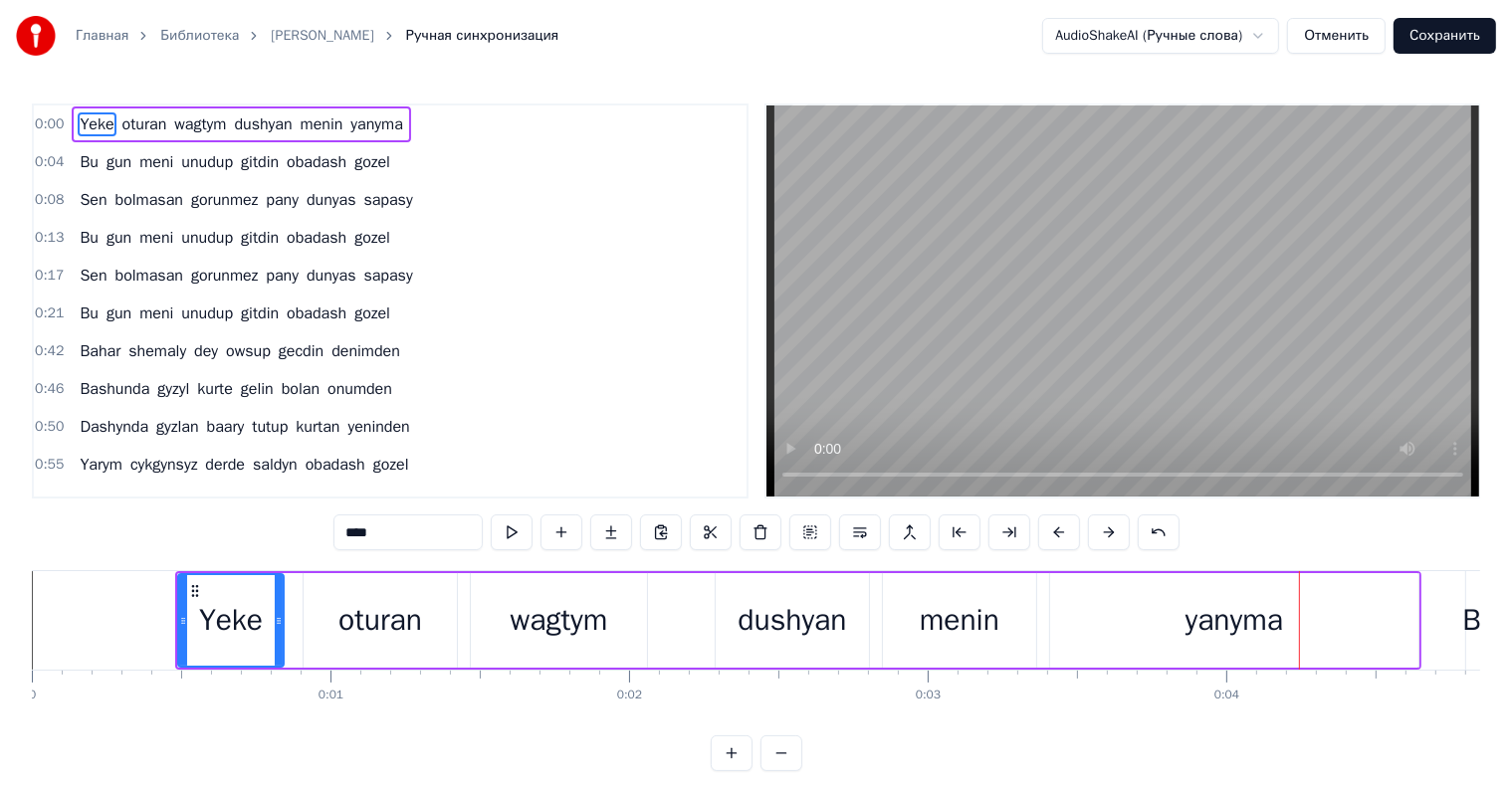 click on "yanyma" at bounding box center [1234, 620] 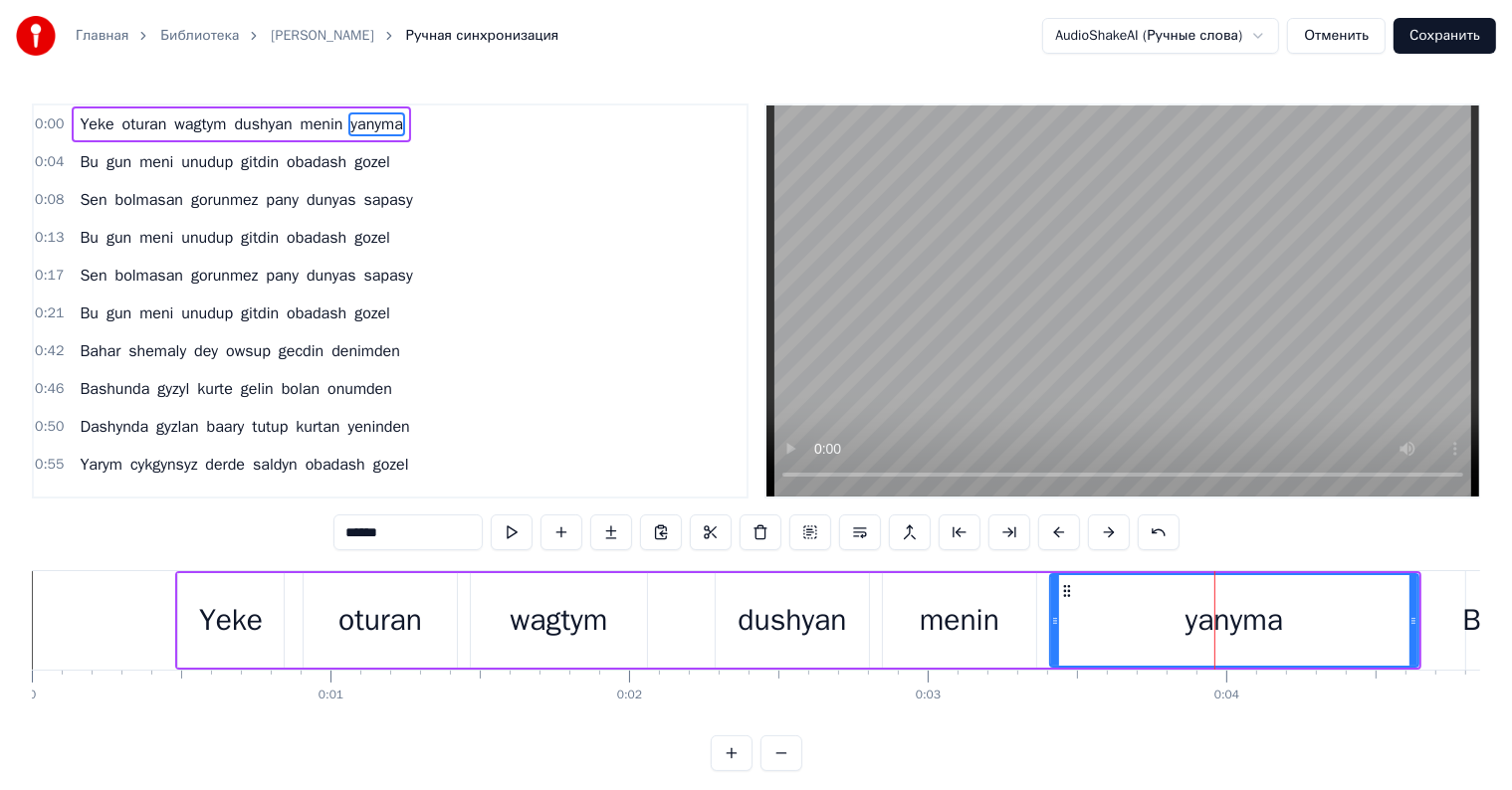 click on "******" at bounding box center [408, 532] 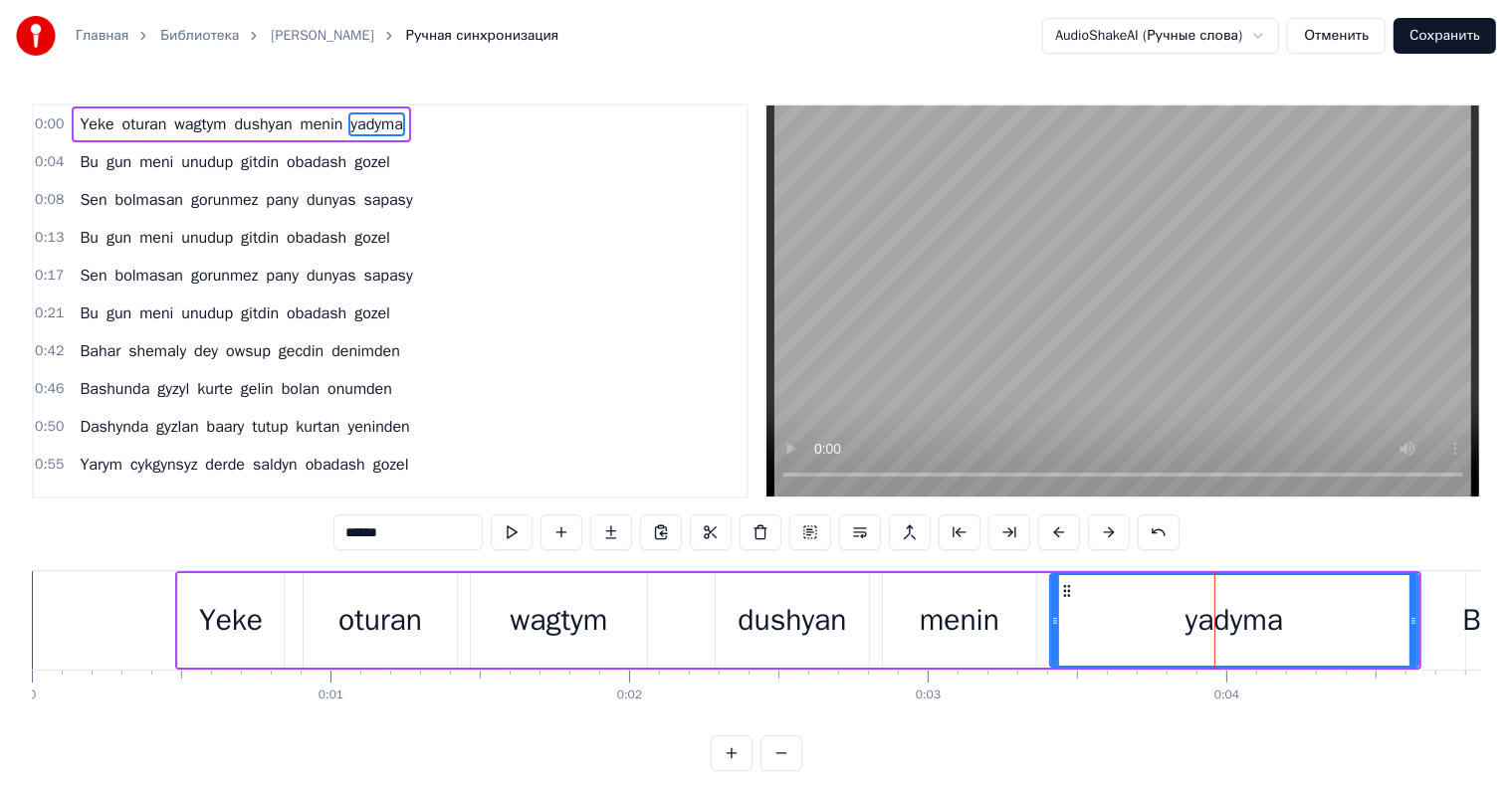 click on "yadyma" at bounding box center [1234, 620] 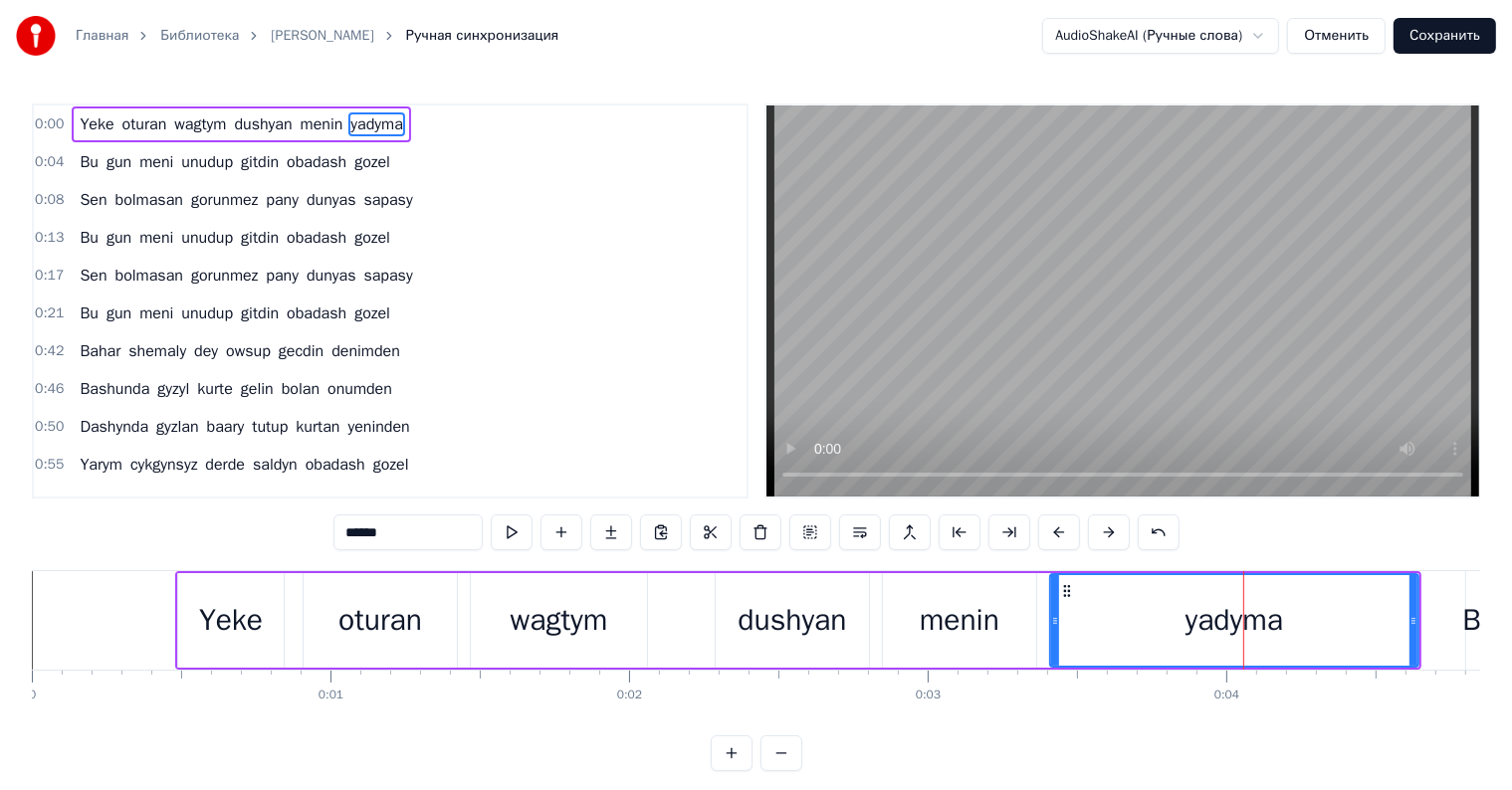 click on "Yeke" at bounding box center [231, 620] 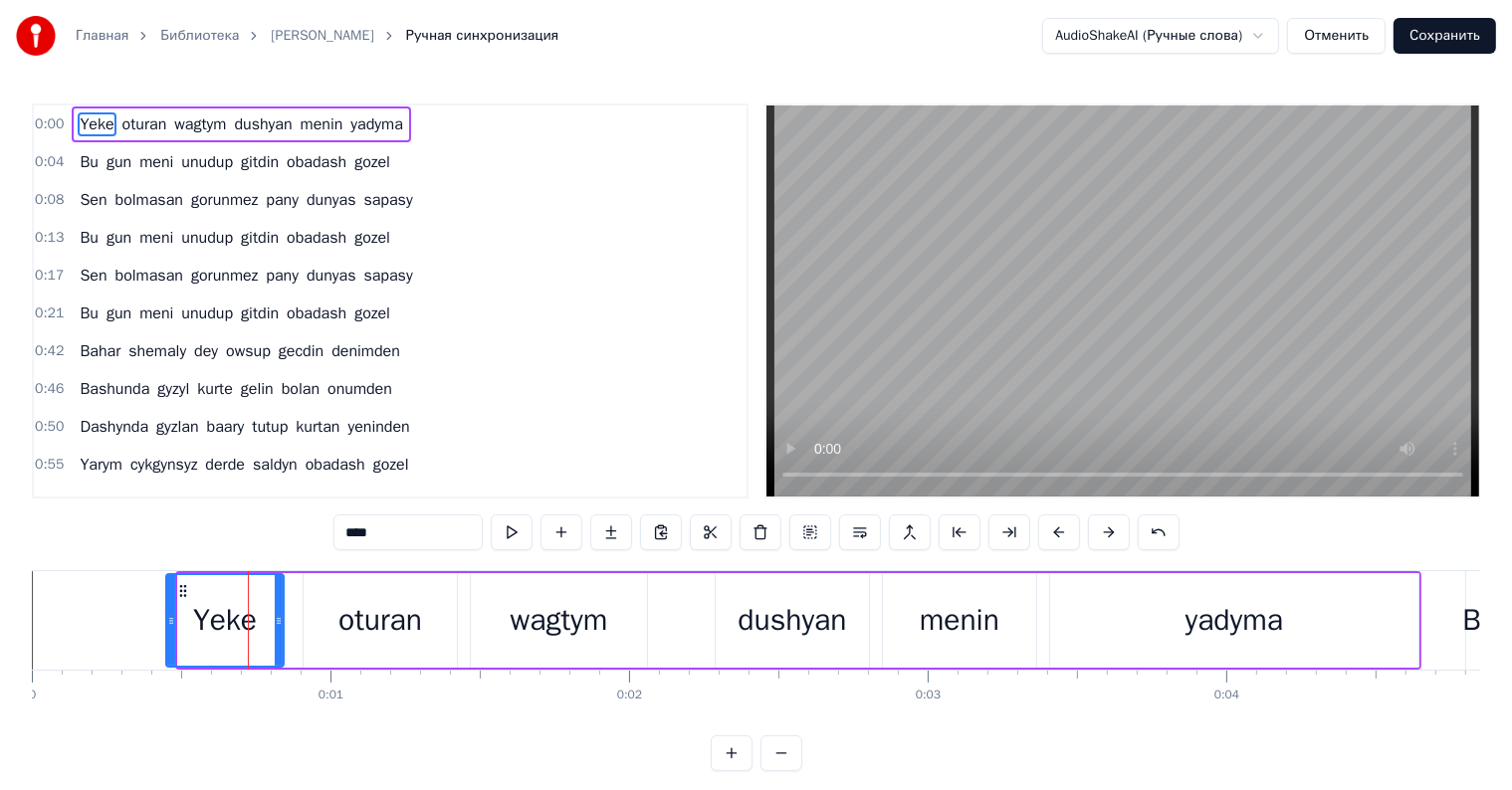 drag, startPoint x: 179, startPoint y: 616, endPoint x: 204, endPoint y: 613, distance: 25.179357 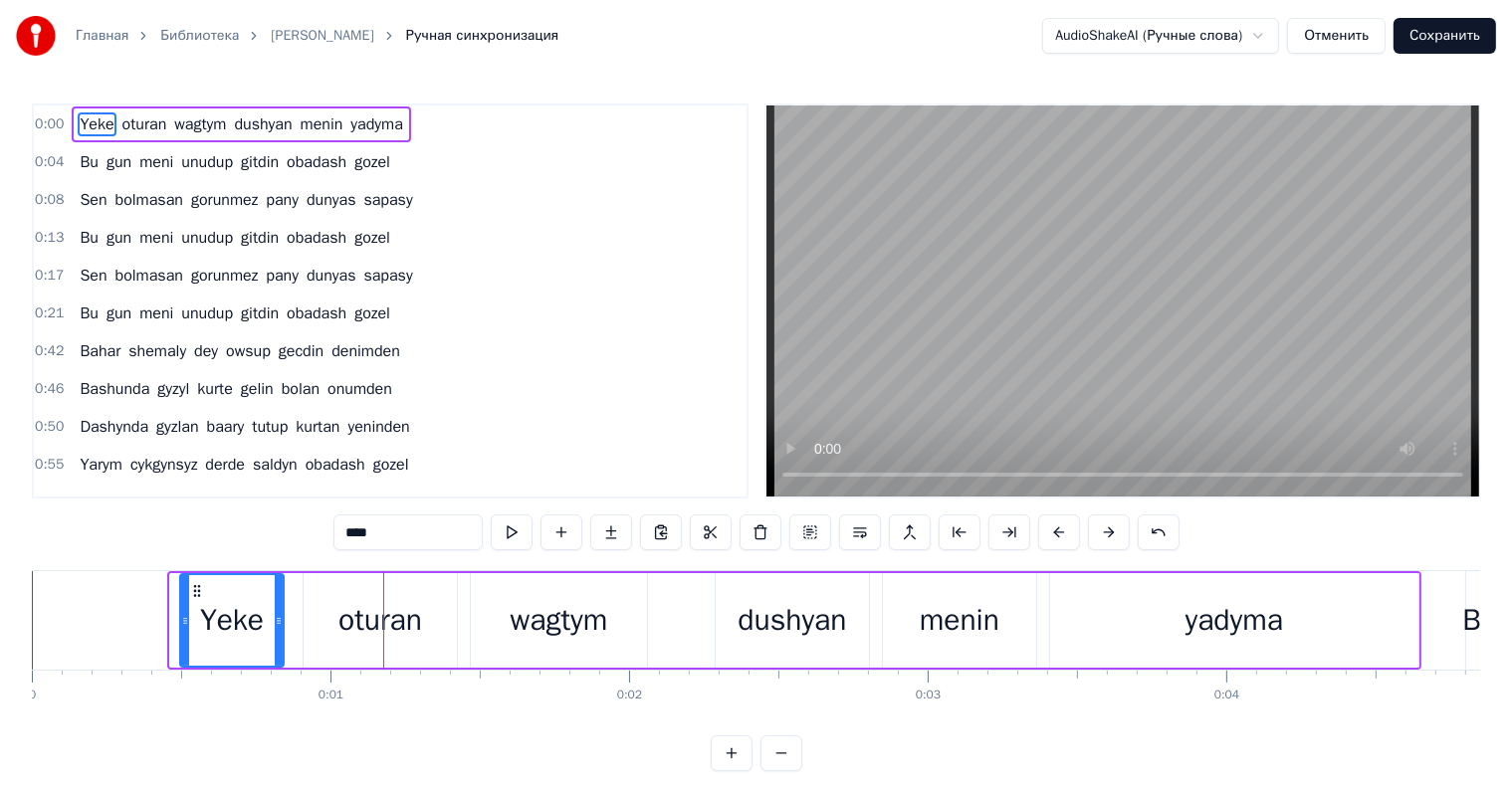 click 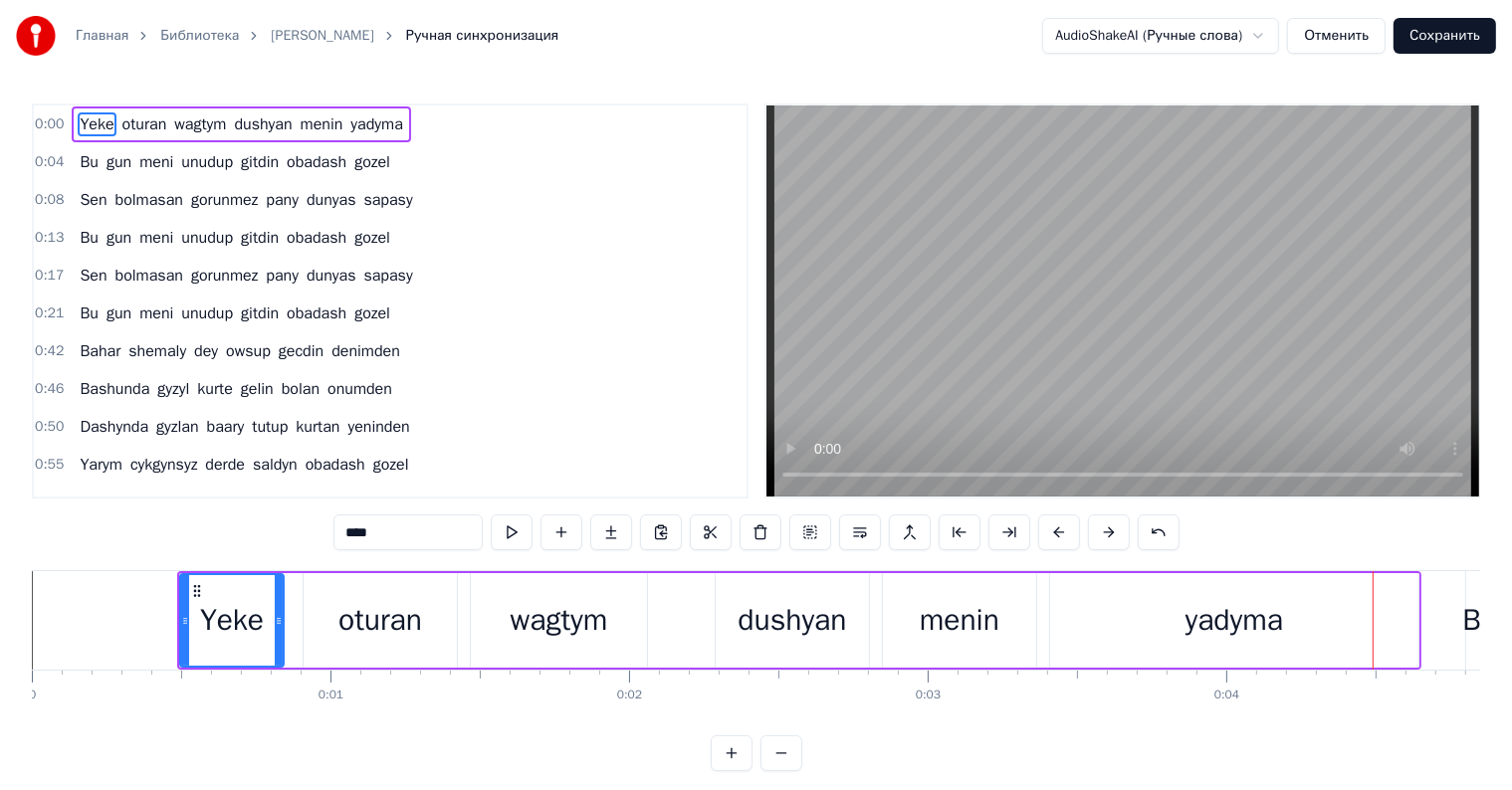click on "yadyma" at bounding box center (1234, 620) 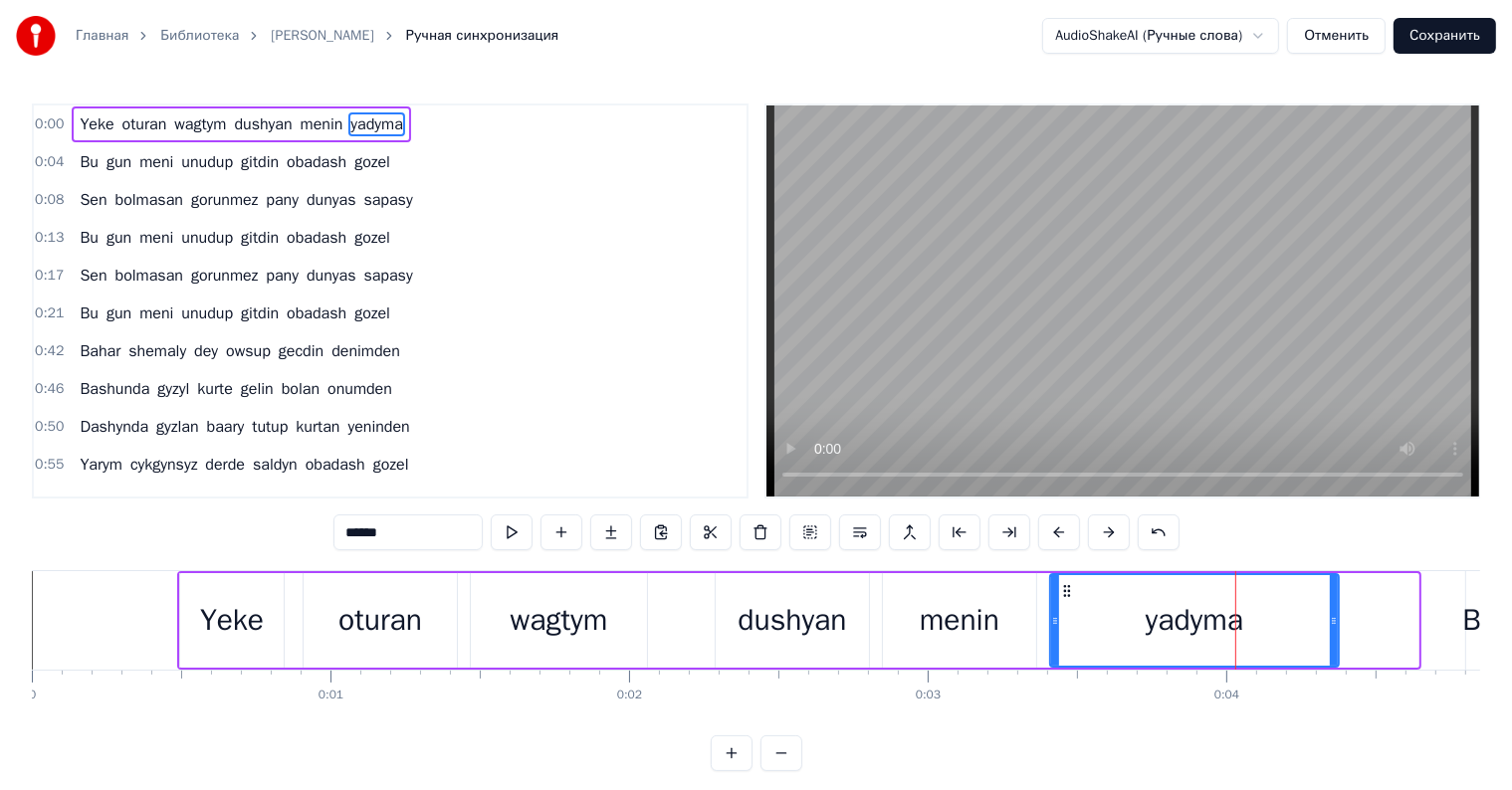 drag, startPoint x: 1402, startPoint y: 626, endPoint x: 1300, endPoint y: 629, distance: 102.044108 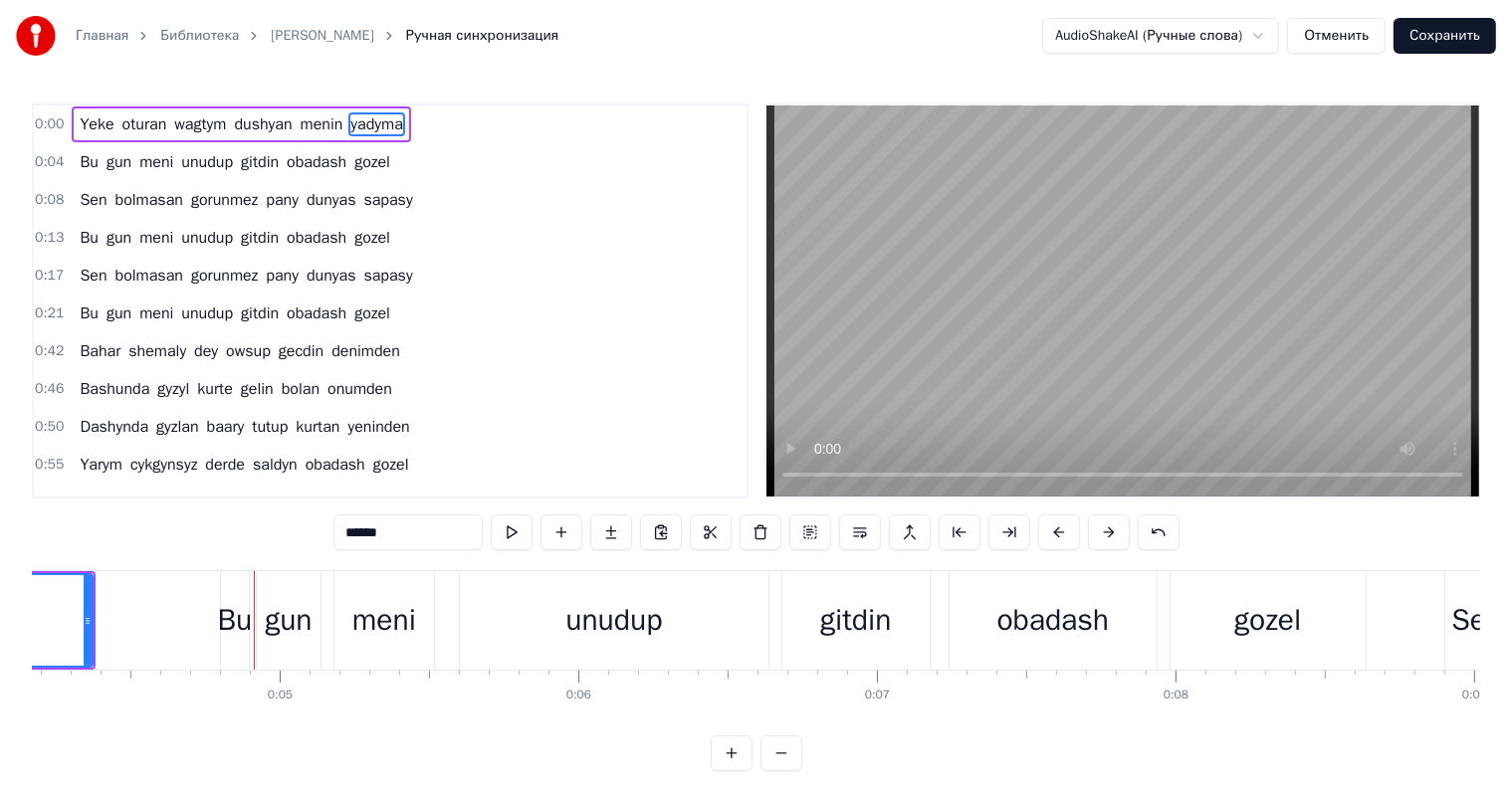 scroll, scrollTop: 0, scrollLeft: 1261, axis: horizontal 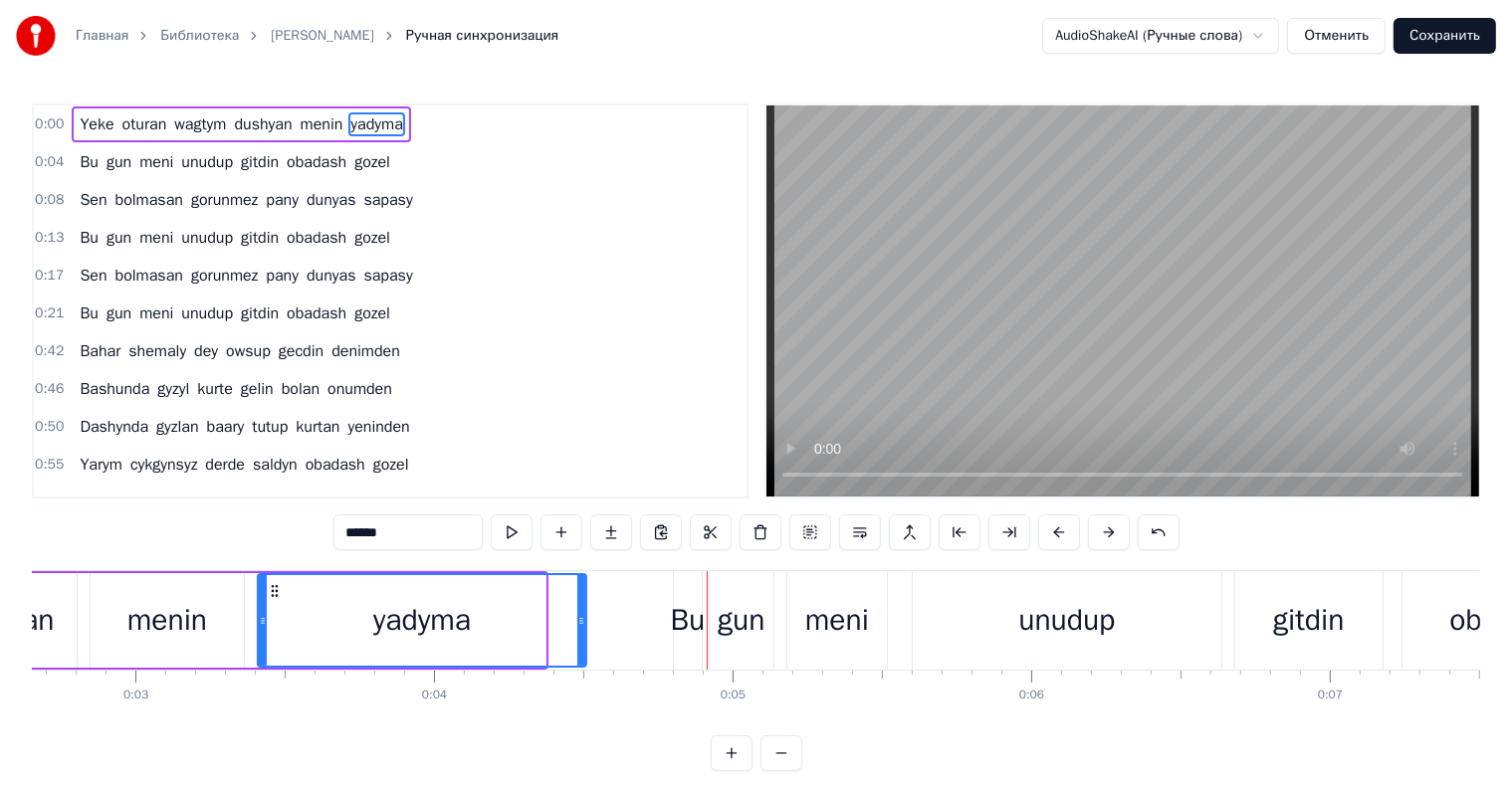 drag, startPoint x: 538, startPoint y: 620, endPoint x: 576, endPoint y: 629, distance: 39.051248 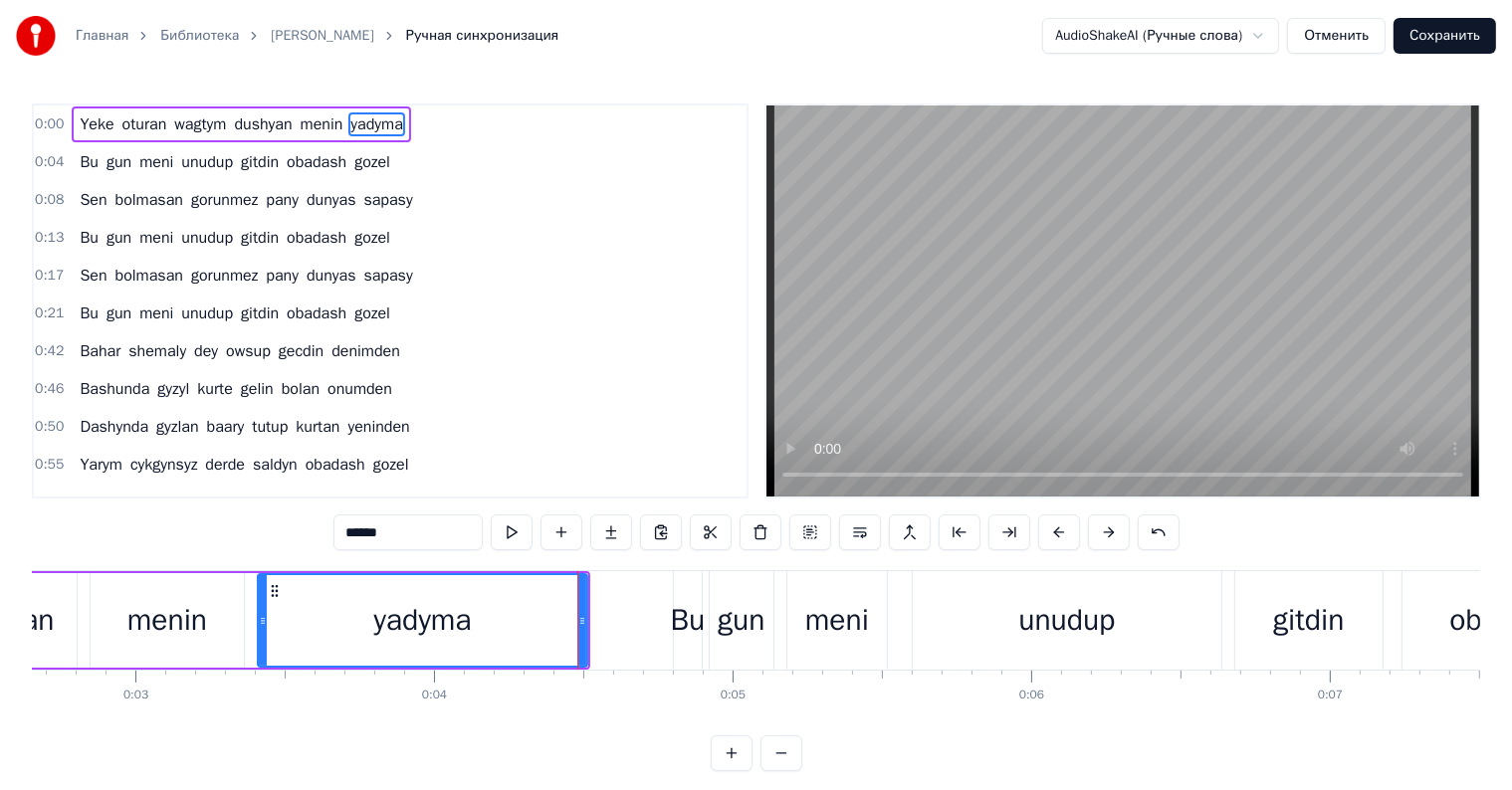 drag, startPoint x: 214, startPoint y: 614, endPoint x: 232, endPoint y: 615, distance: 18.027756 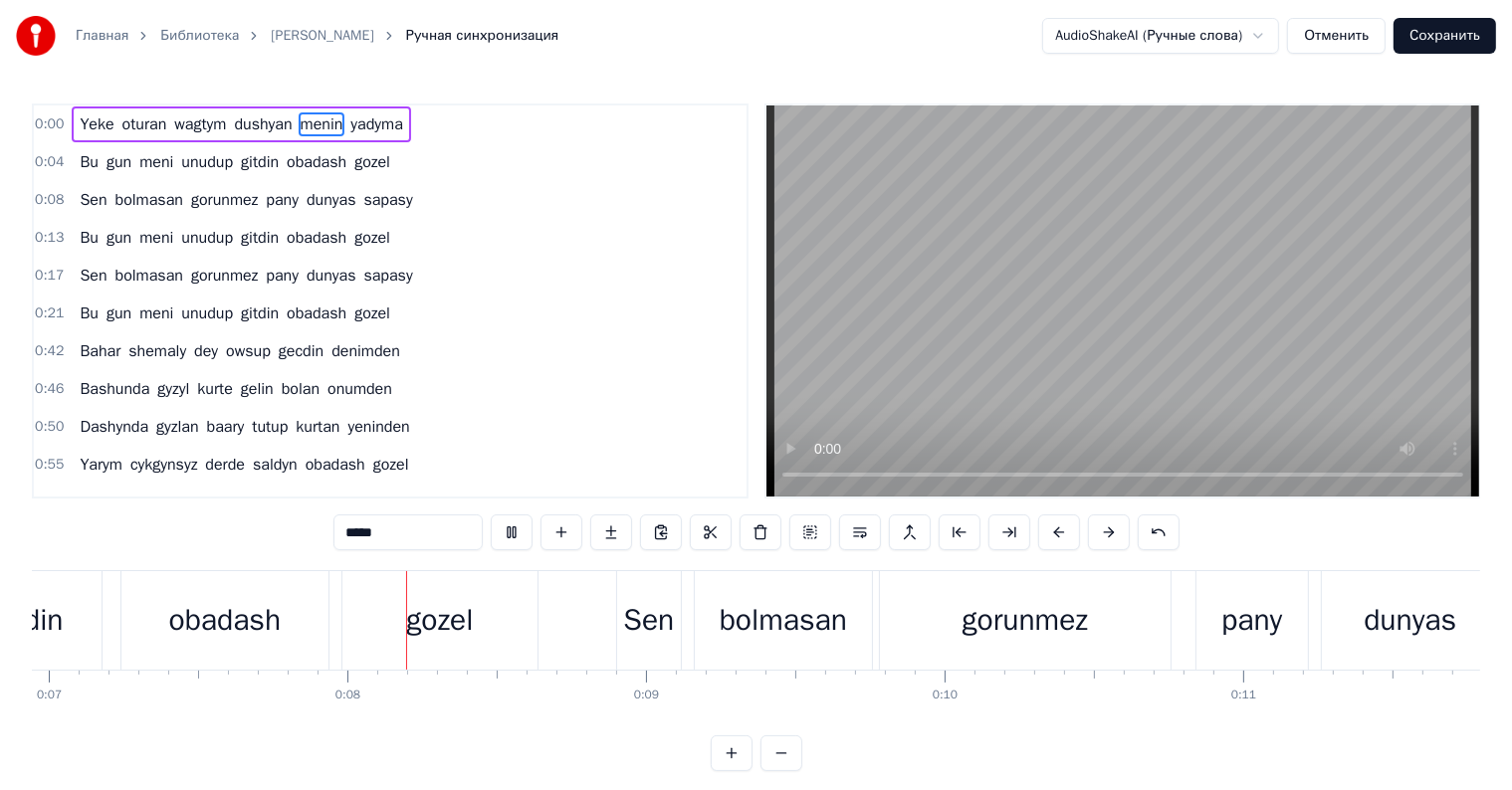 scroll, scrollTop: 0, scrollLeft: 2098, axis: horizontal 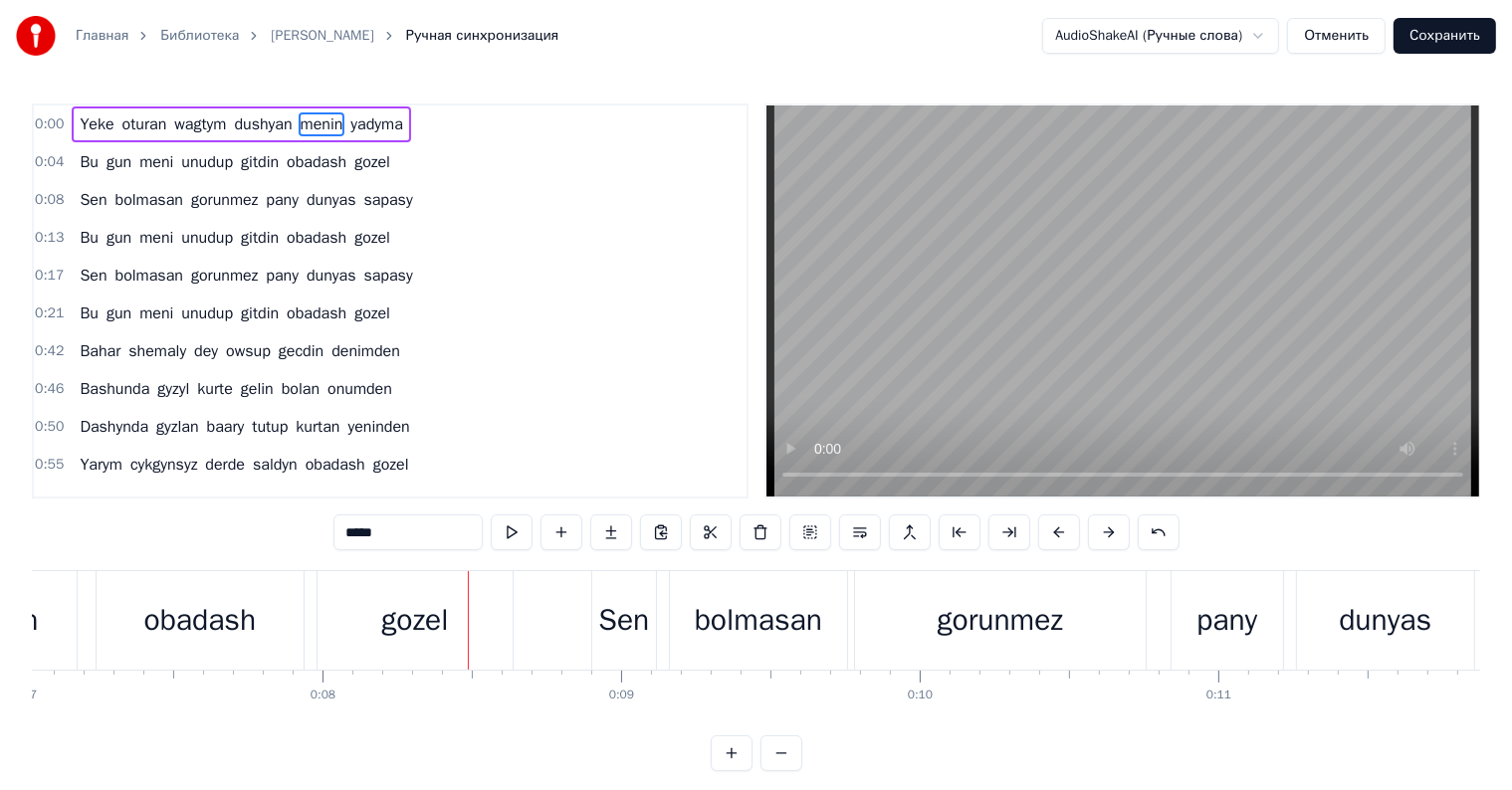 drag, startPoint x: 422, startPoint y: 629, endPoint x: 476, endPoint y: 621, distance: 54.589376 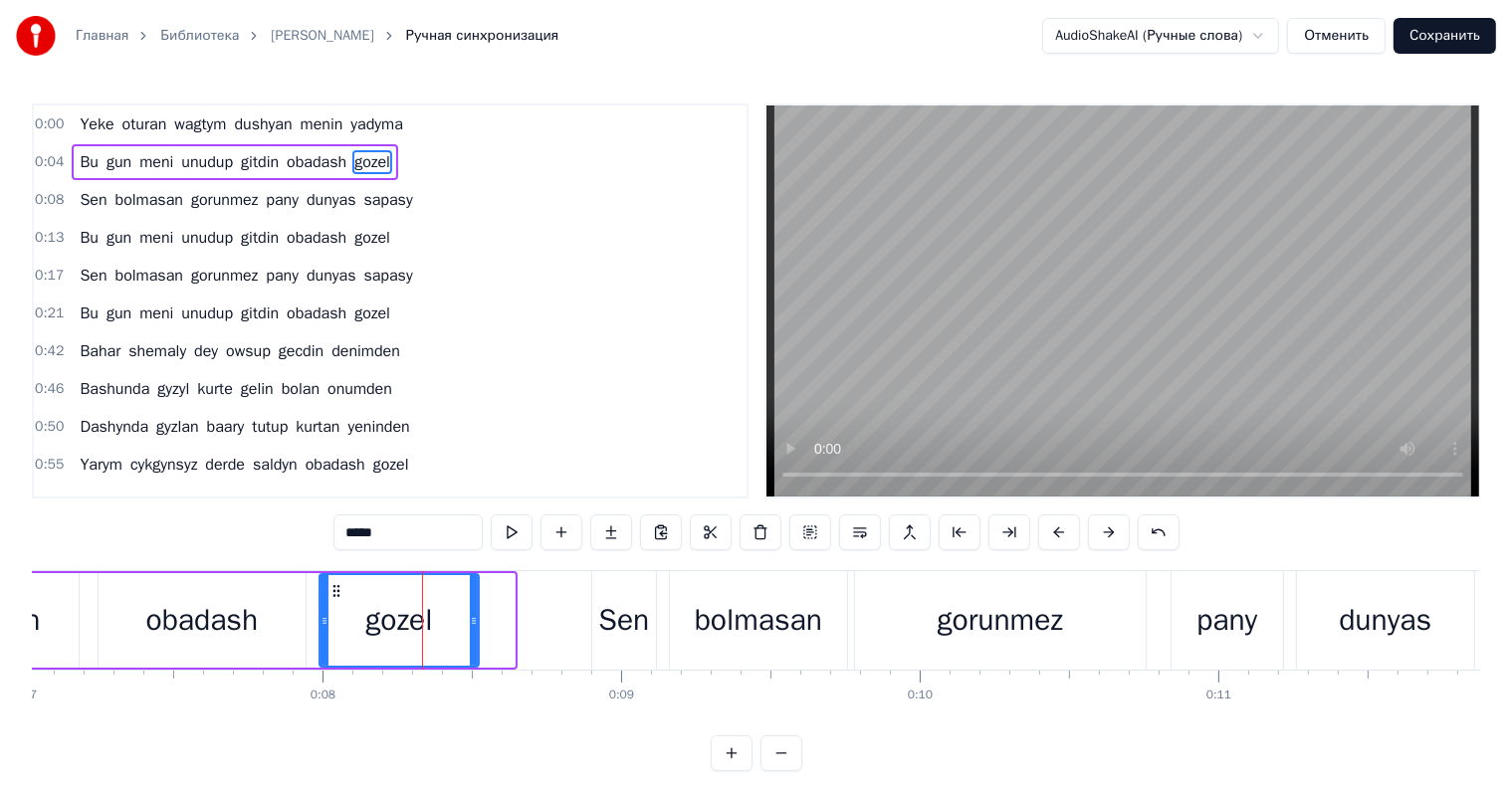 drag, startPoint x: 511, startPoint y: 618, endPoint x: 466, endPoint y: 628, distance: 46.09772 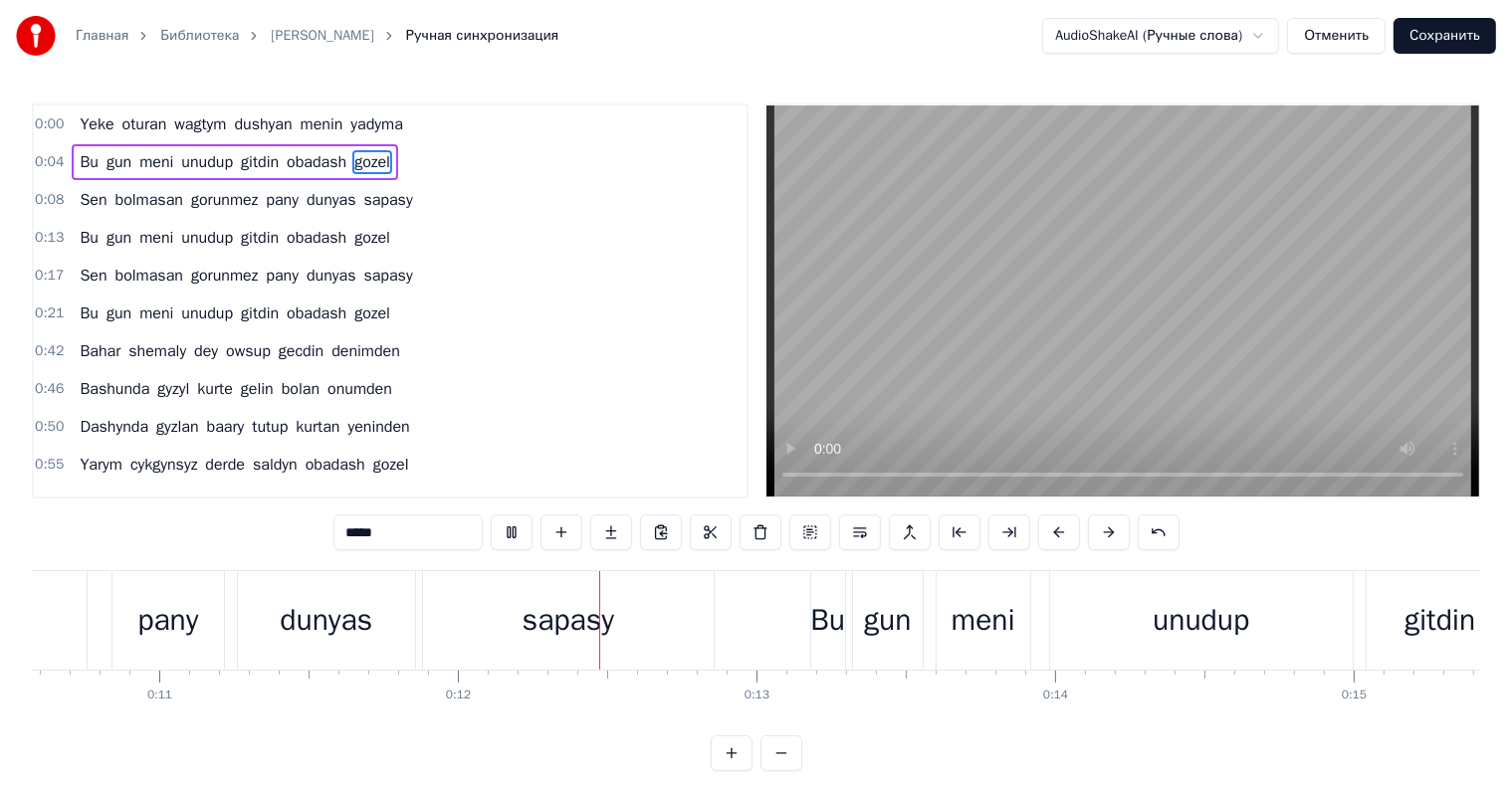 scroll, scrollTop: 0, scrollLeft: 3425, axis: horizontal 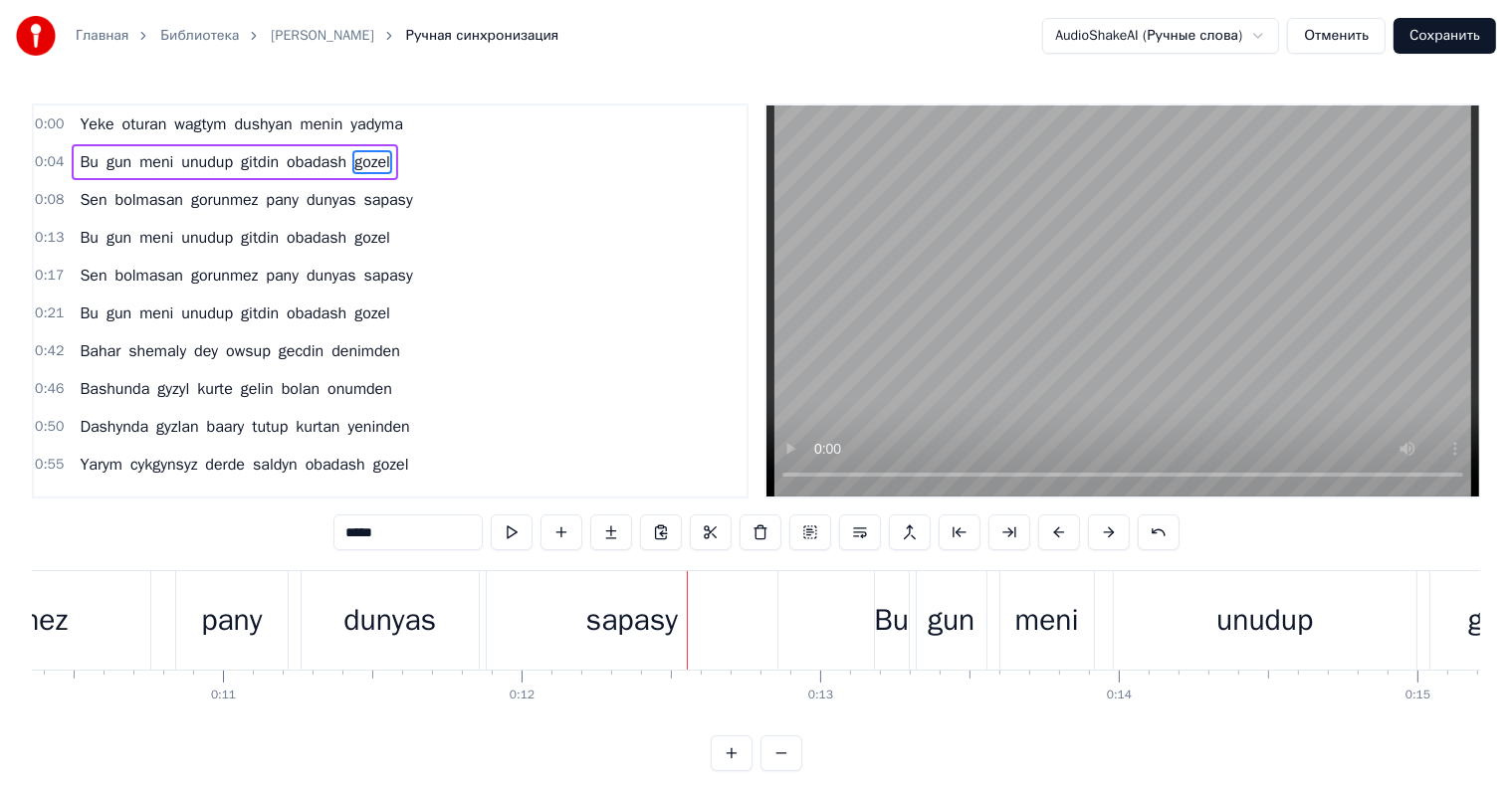 click on "dunyas" at bounding box center [389, 620] 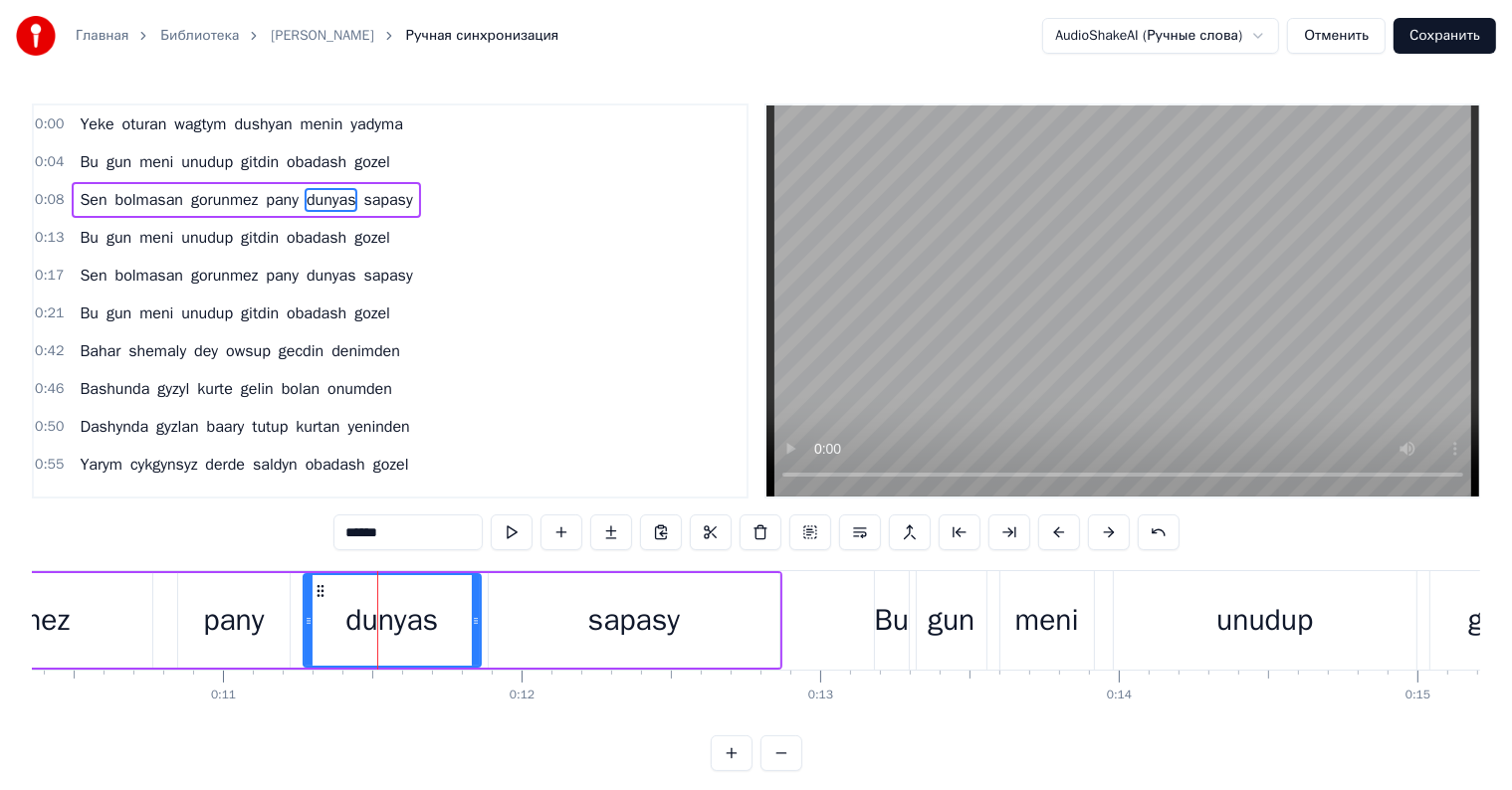 click on "******" at bounding box center (408, 532) 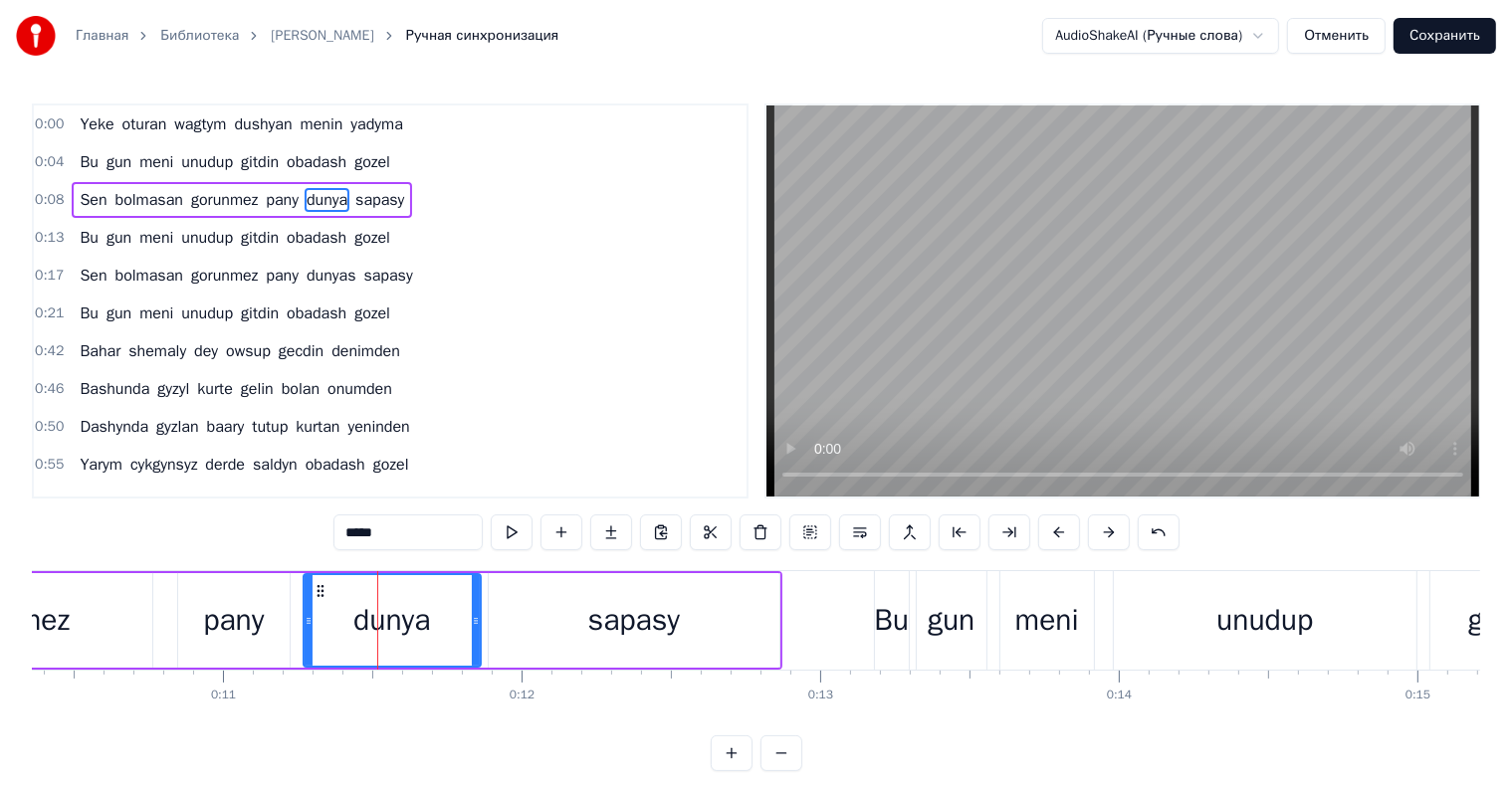 click on "dunya" at bounding box center (391, 620) 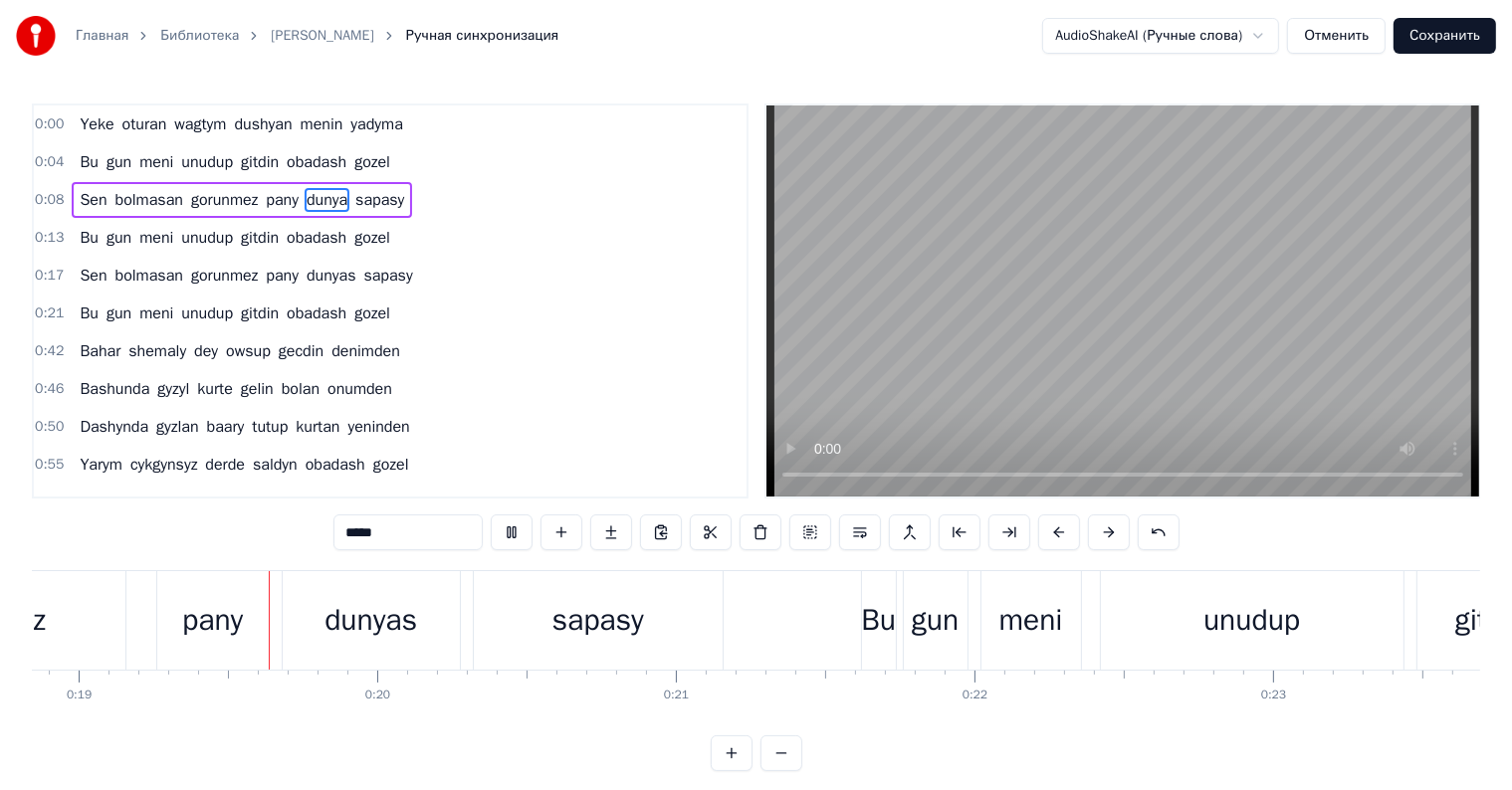 scroll, scrollTop: 0, scrollLeft: 5628, axis: horizontal 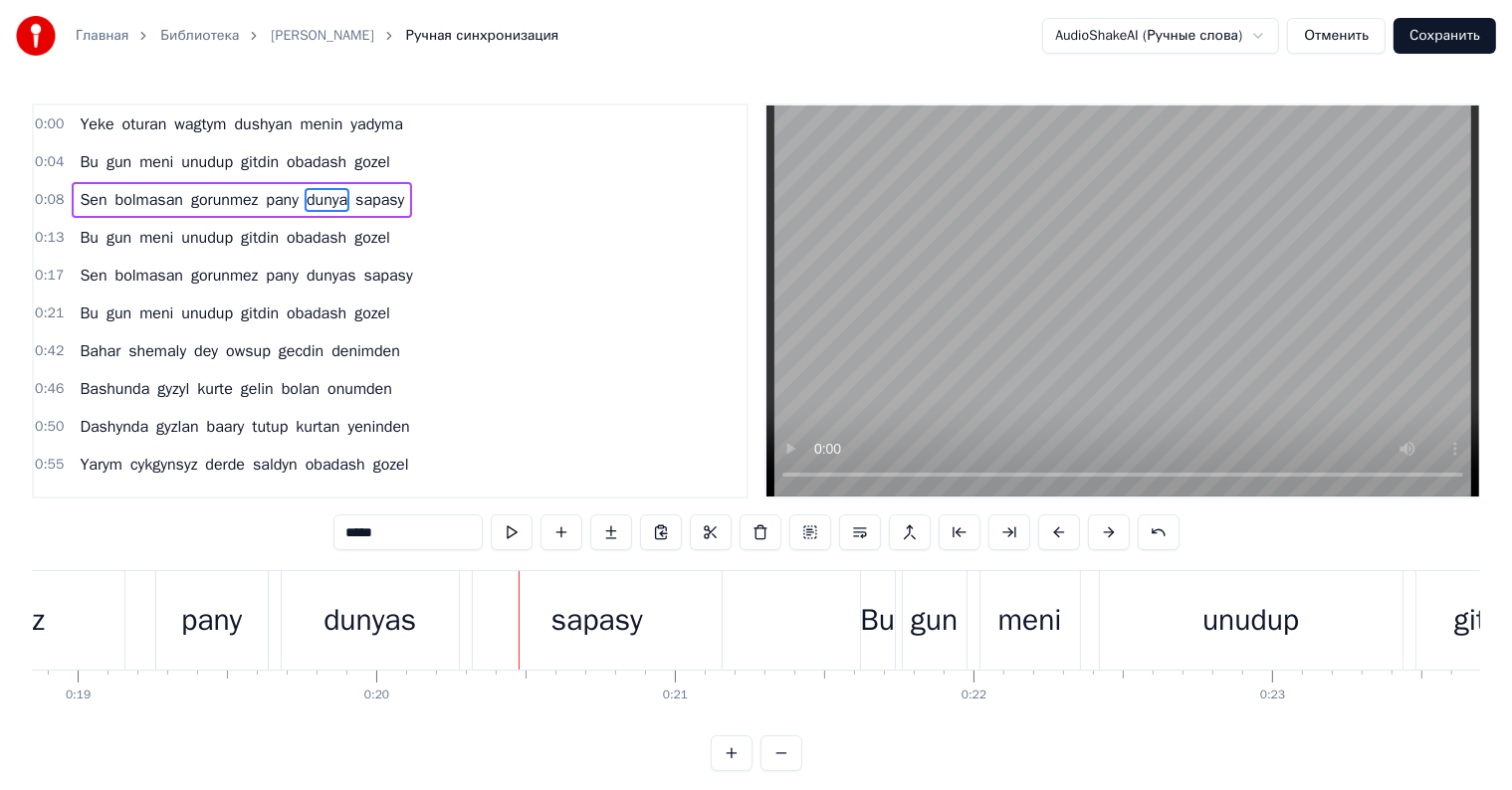 click on "dunyas" at bounding box center (369, 620) 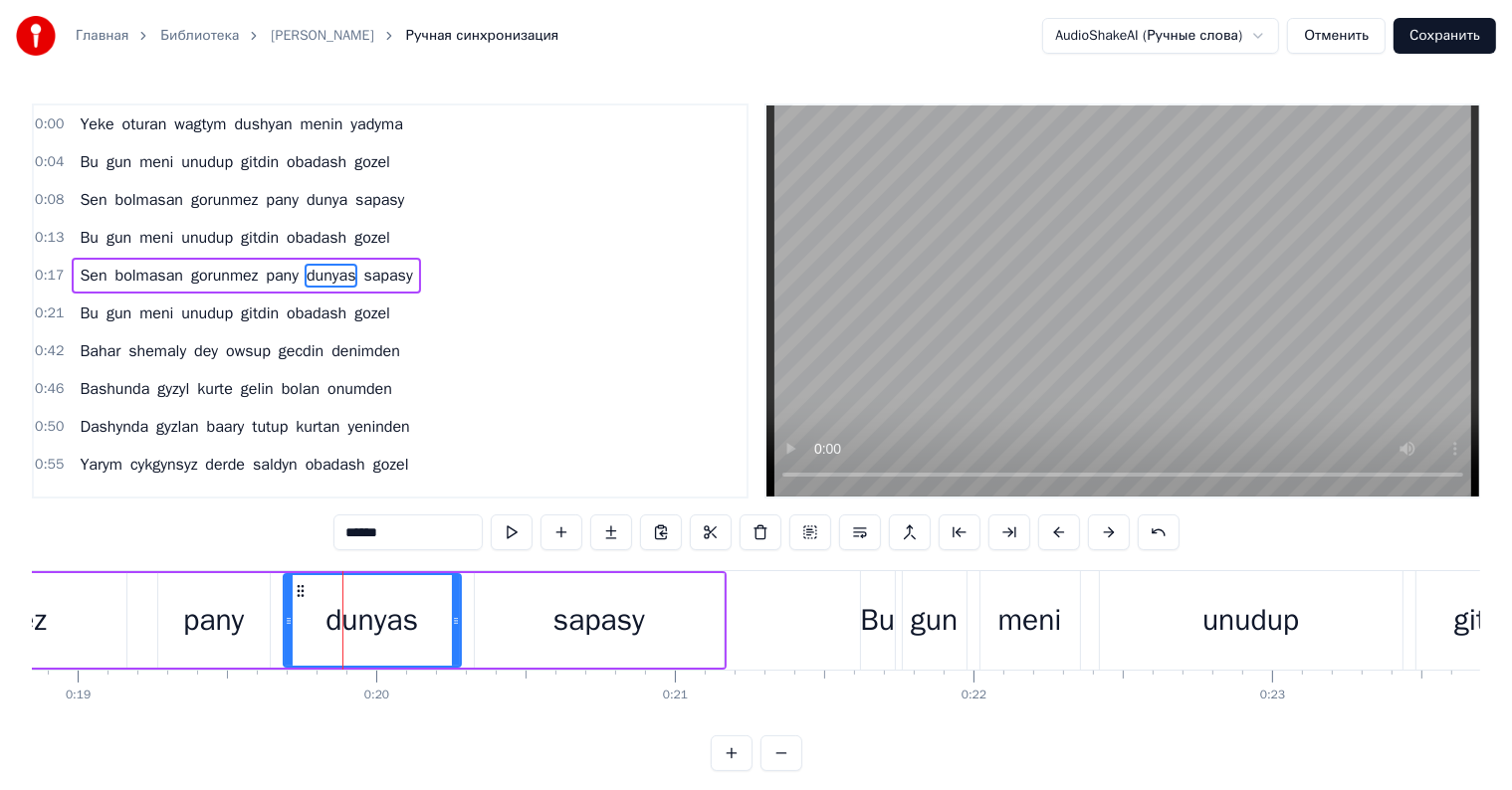 click on "******" at bounding box center [408, 532] 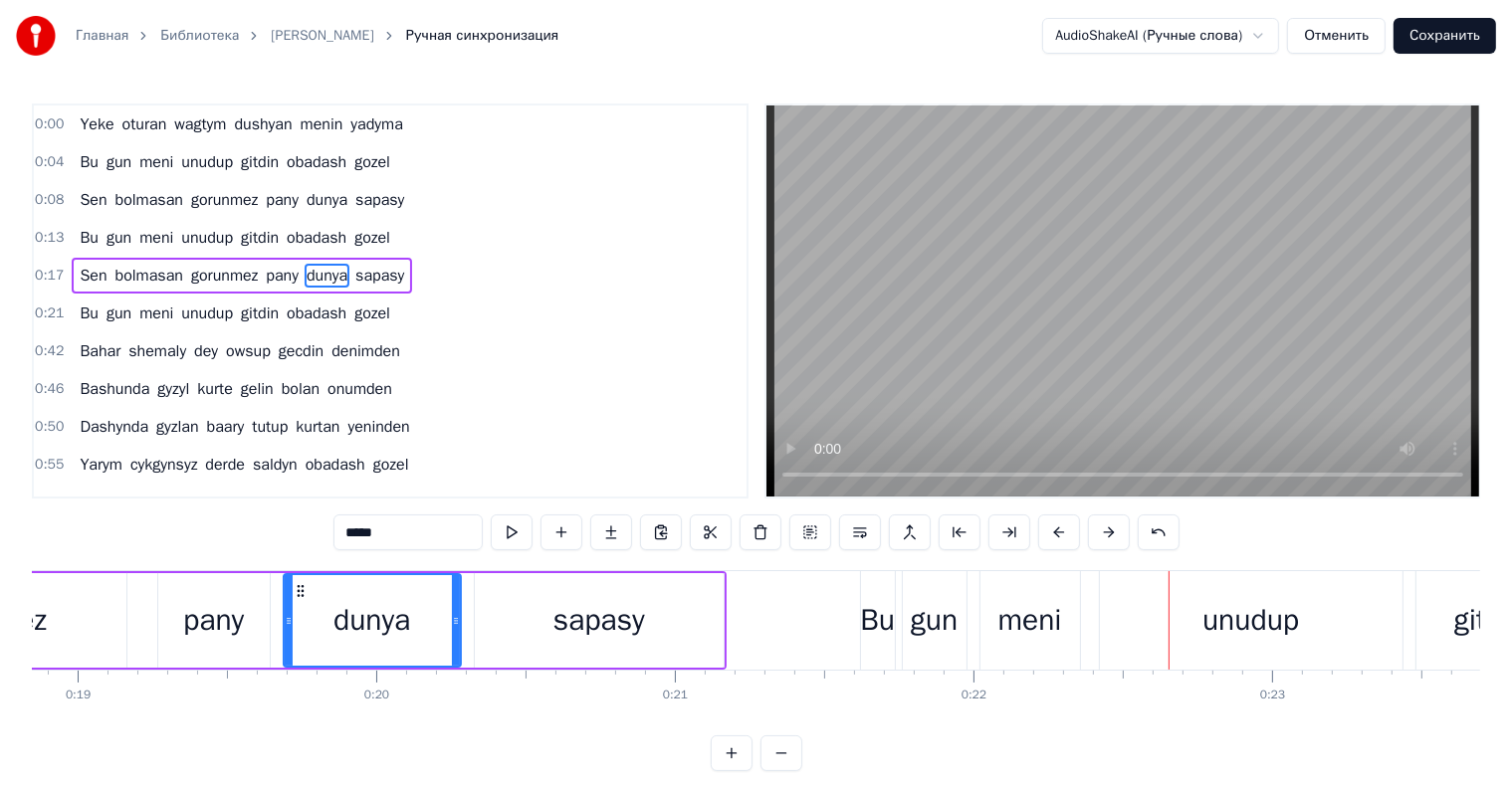click on "sapasy" at bounding box center [599, 620] 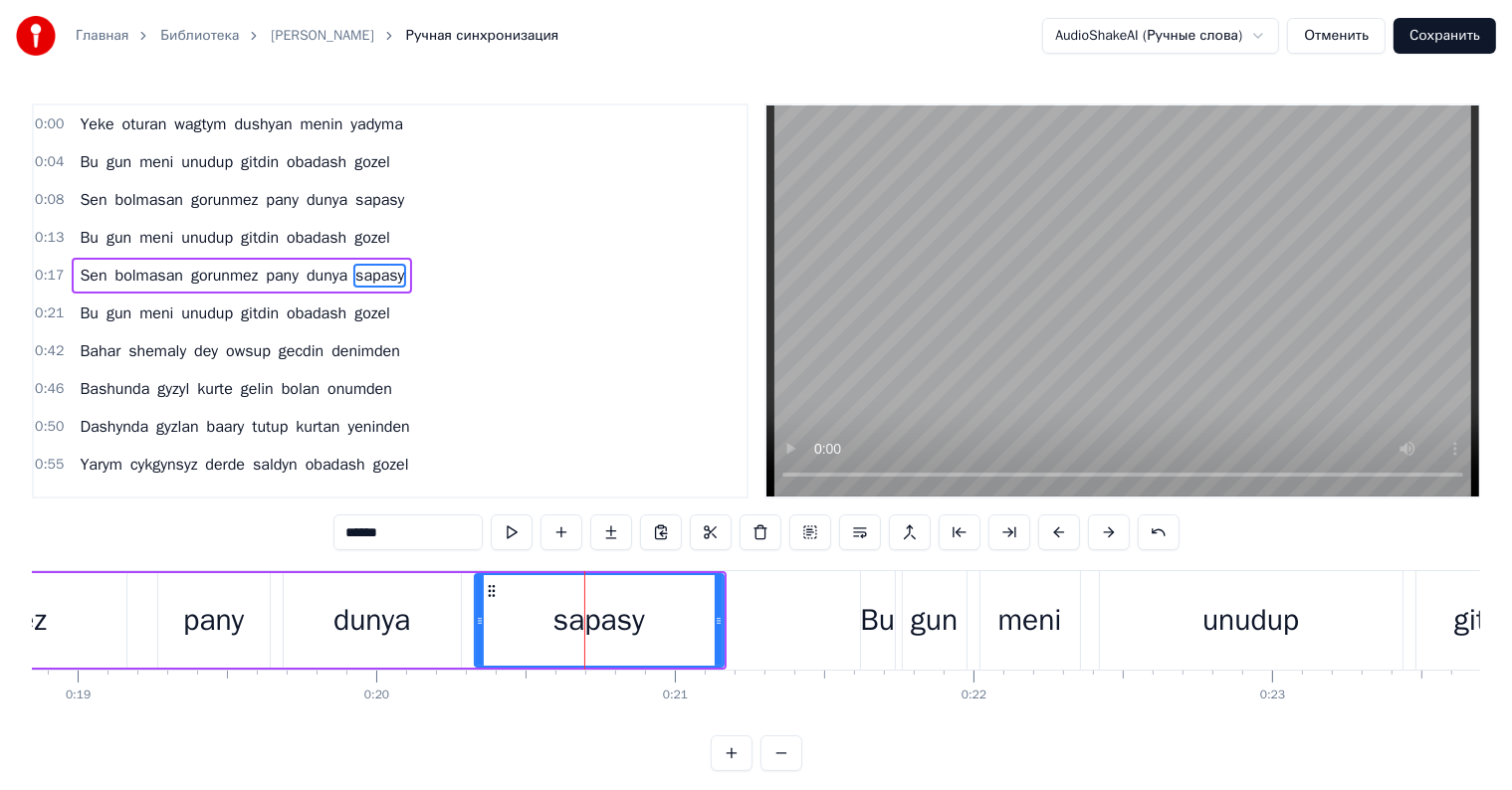 click on "******" at bounding box center (408, 532) 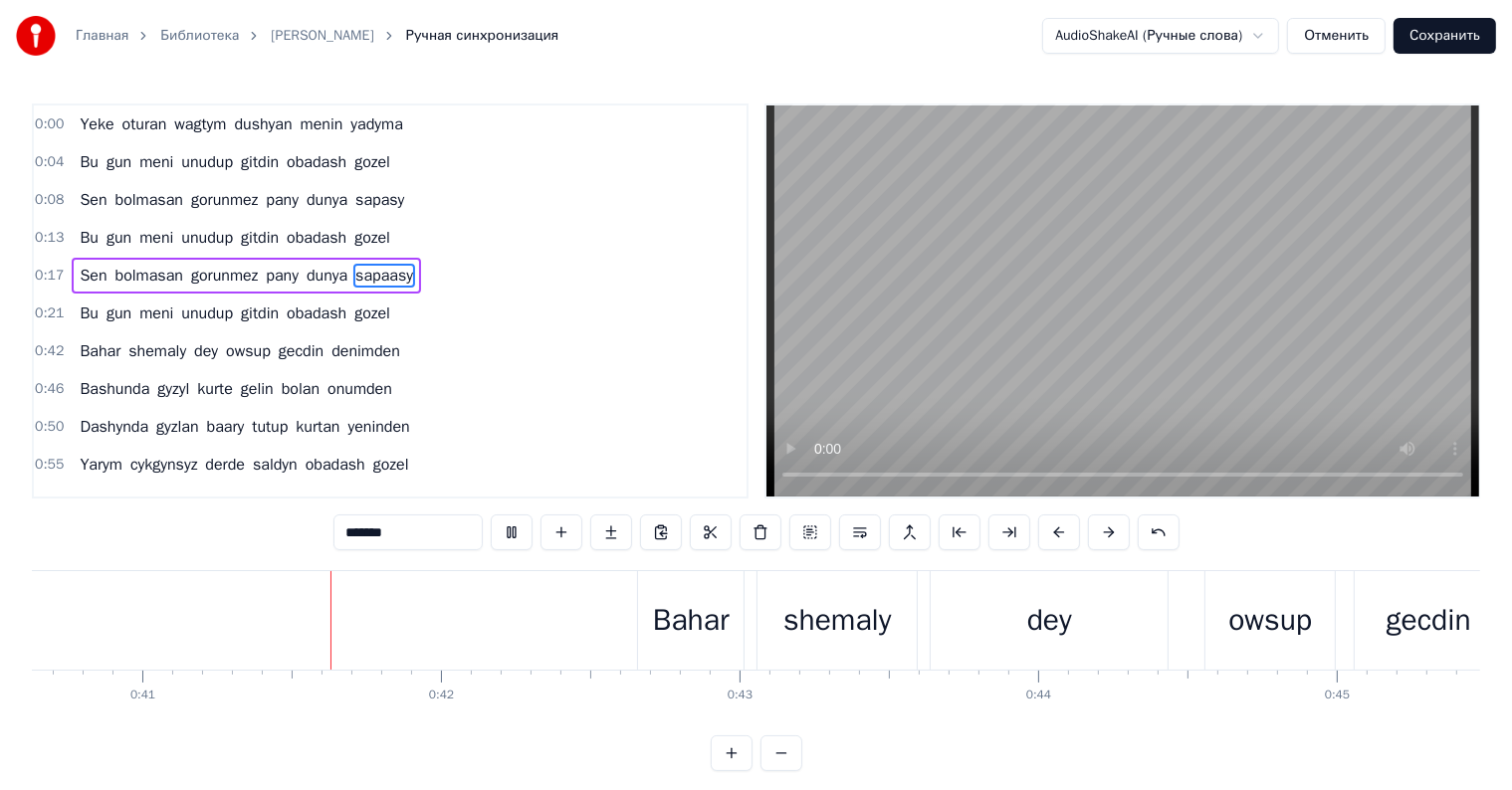 scroll, scrollTop: 0, scrollLeft: 12140, axis: horizontal 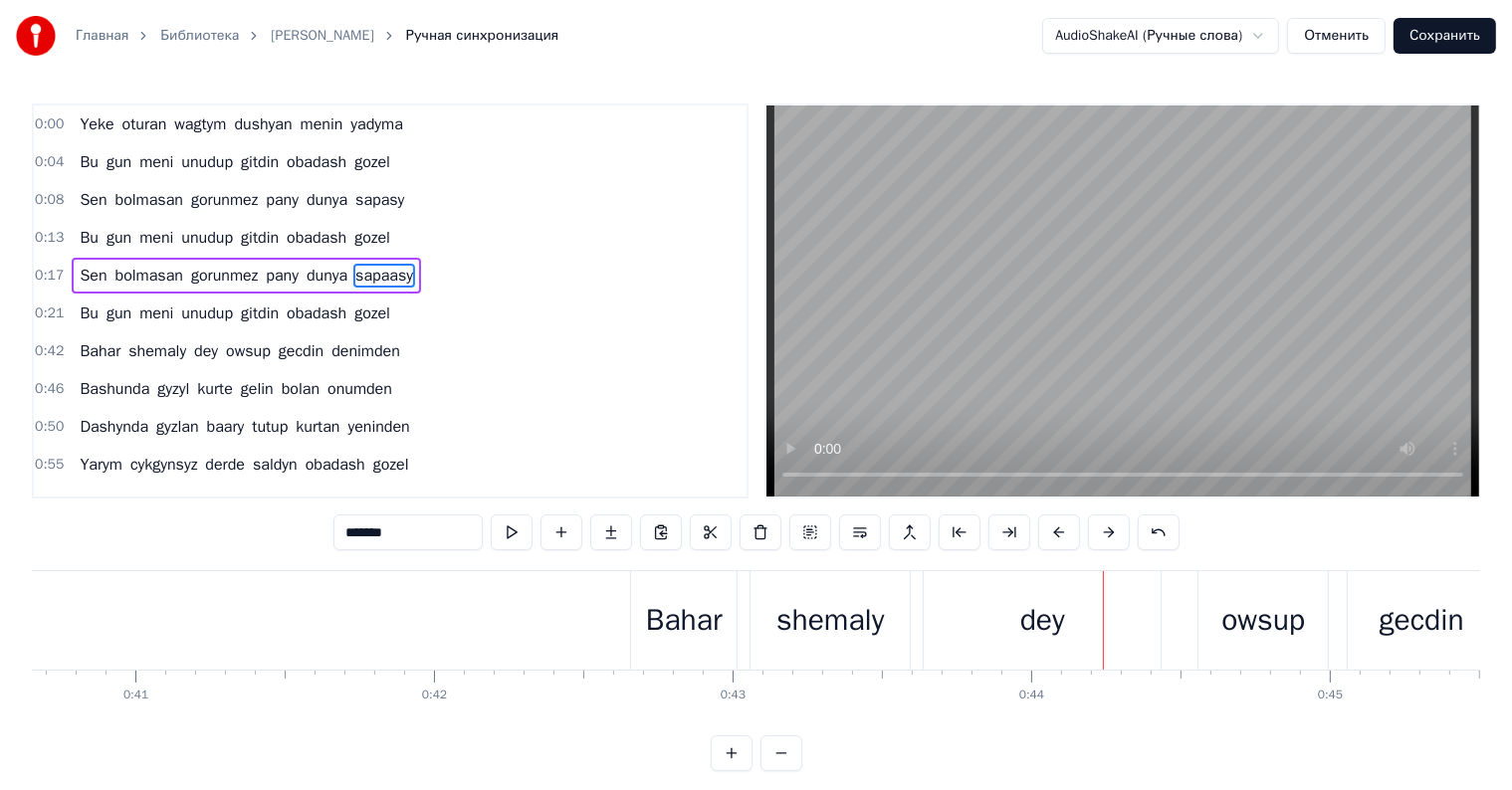 click on "dey" at bounding box center [1042, 620] 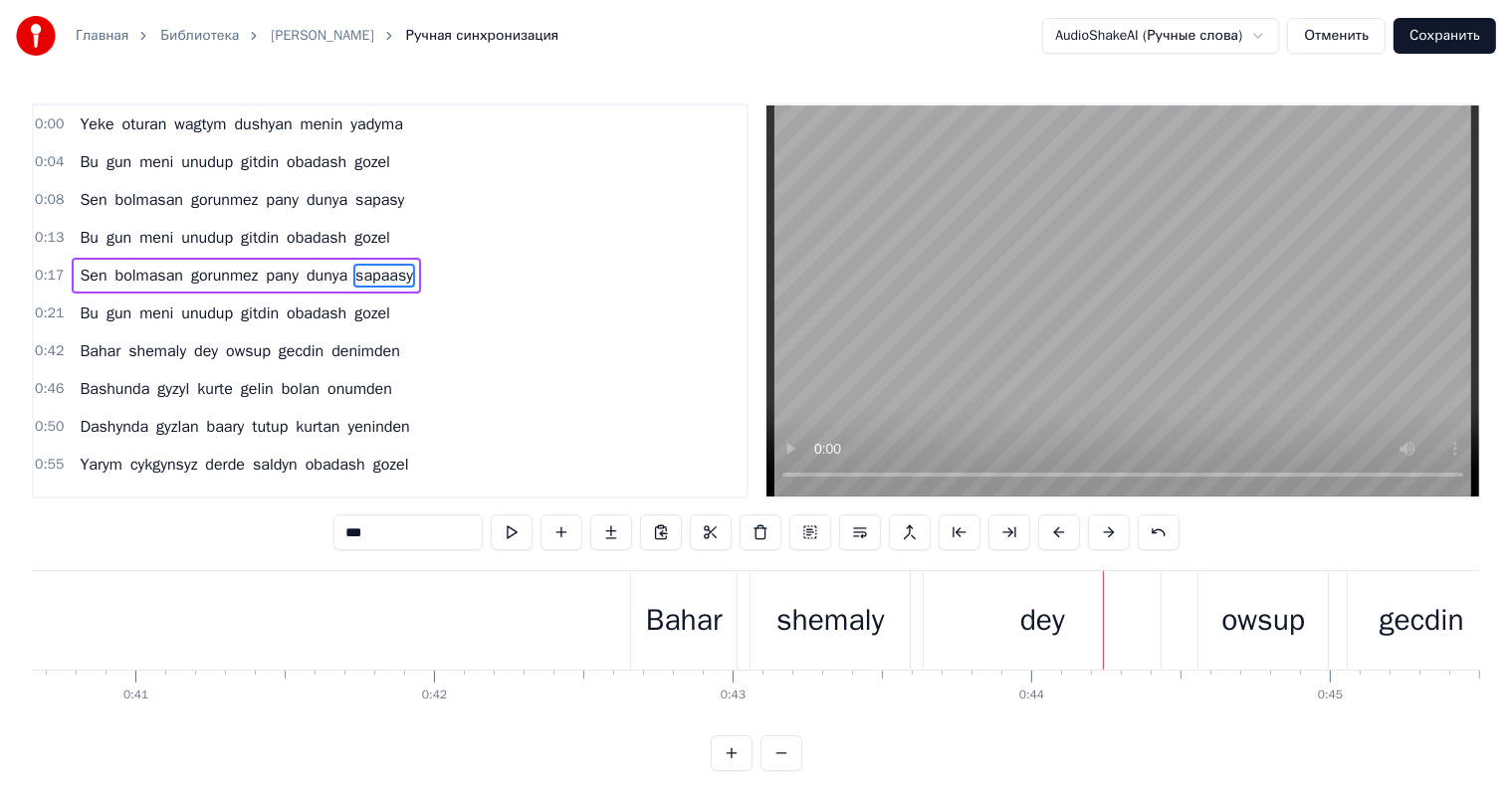 scroll, scrollTop: 42, scrollLeft: 0, axis: vertical 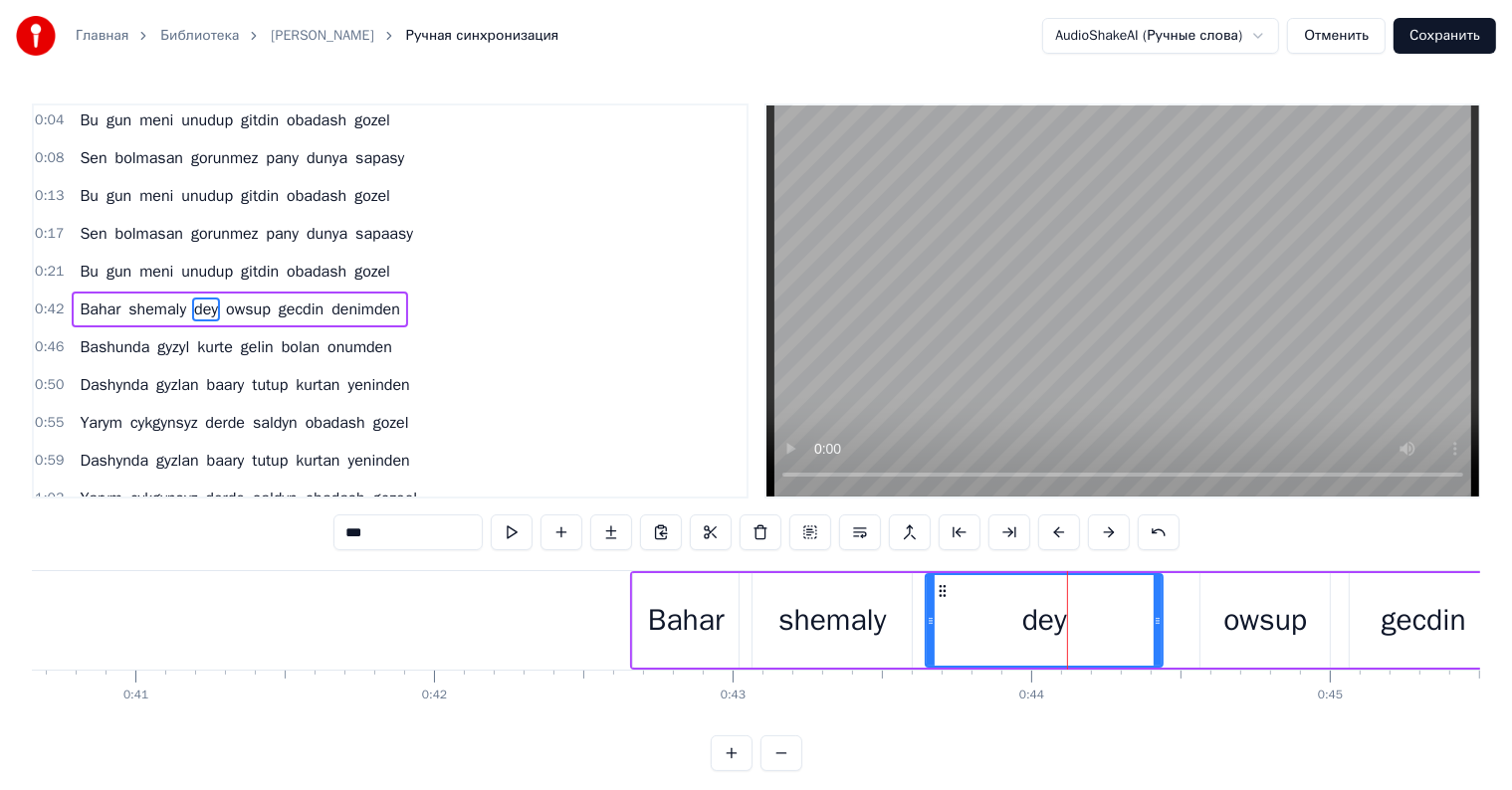 click on "***" at bounding box center (408, 532) 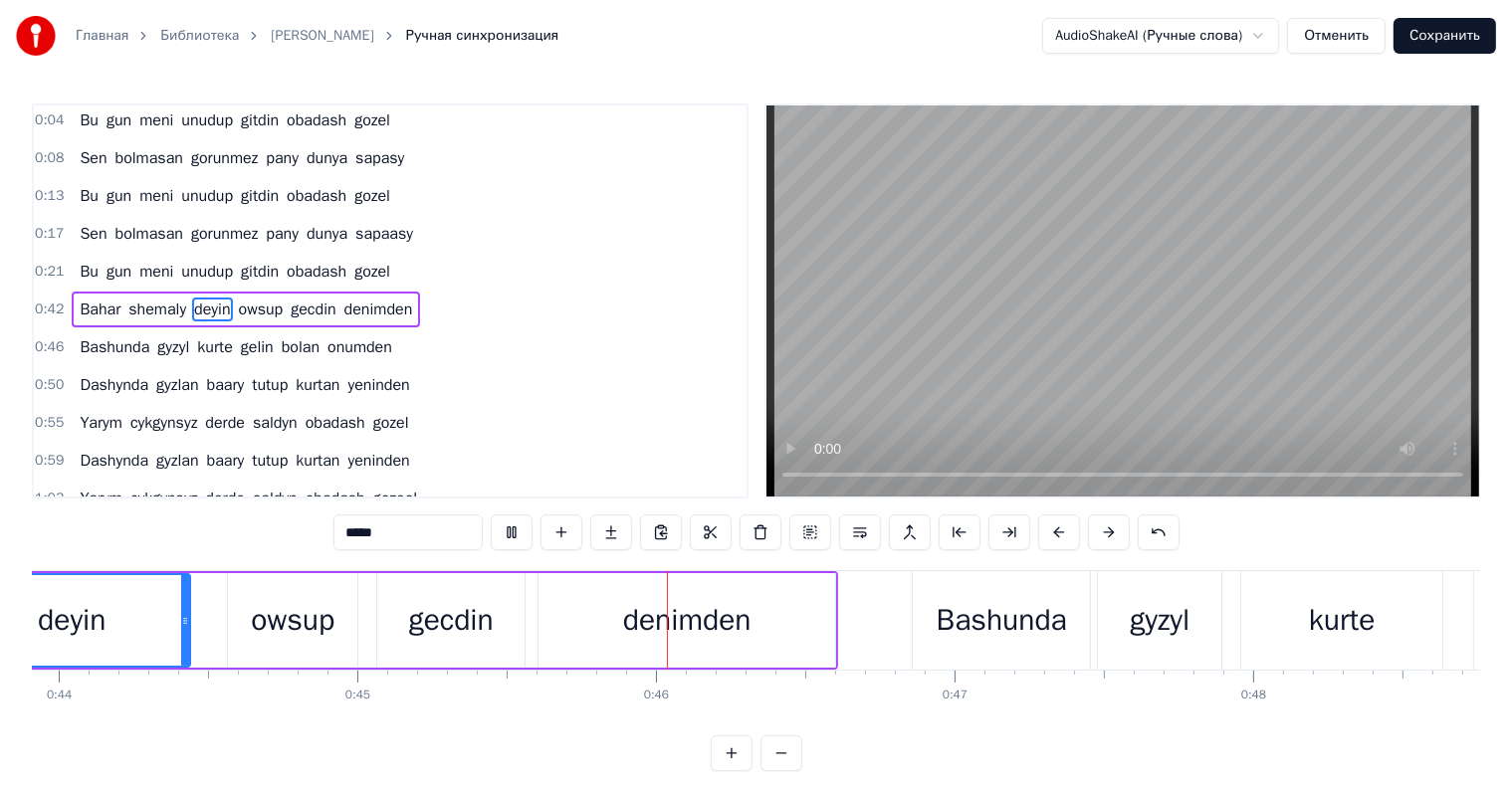 scroll, scrollTop: 0, scrollLeft: 13464, axis: horizontal 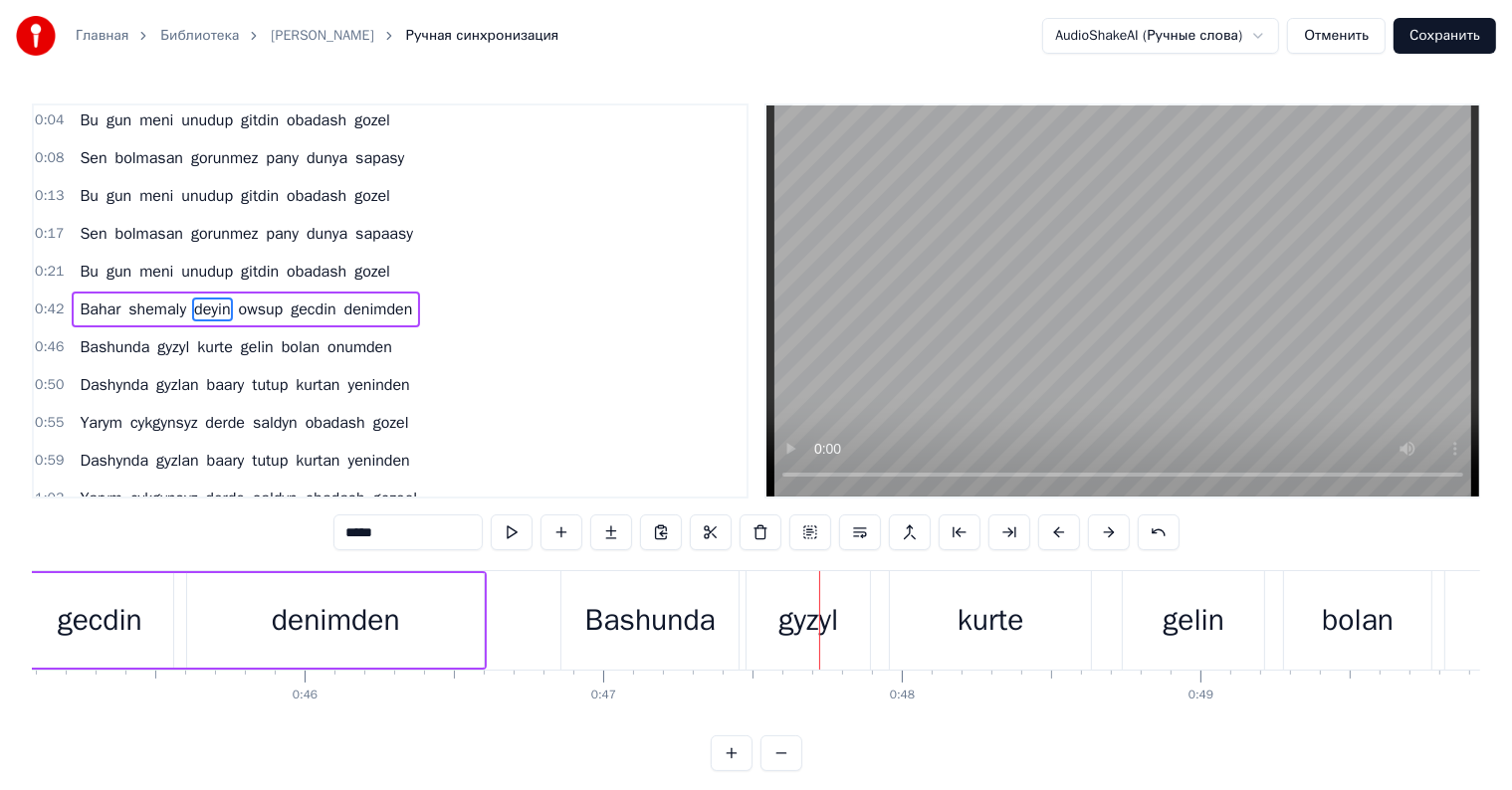 click on "Bashunda" at bounding box center (650, 620) 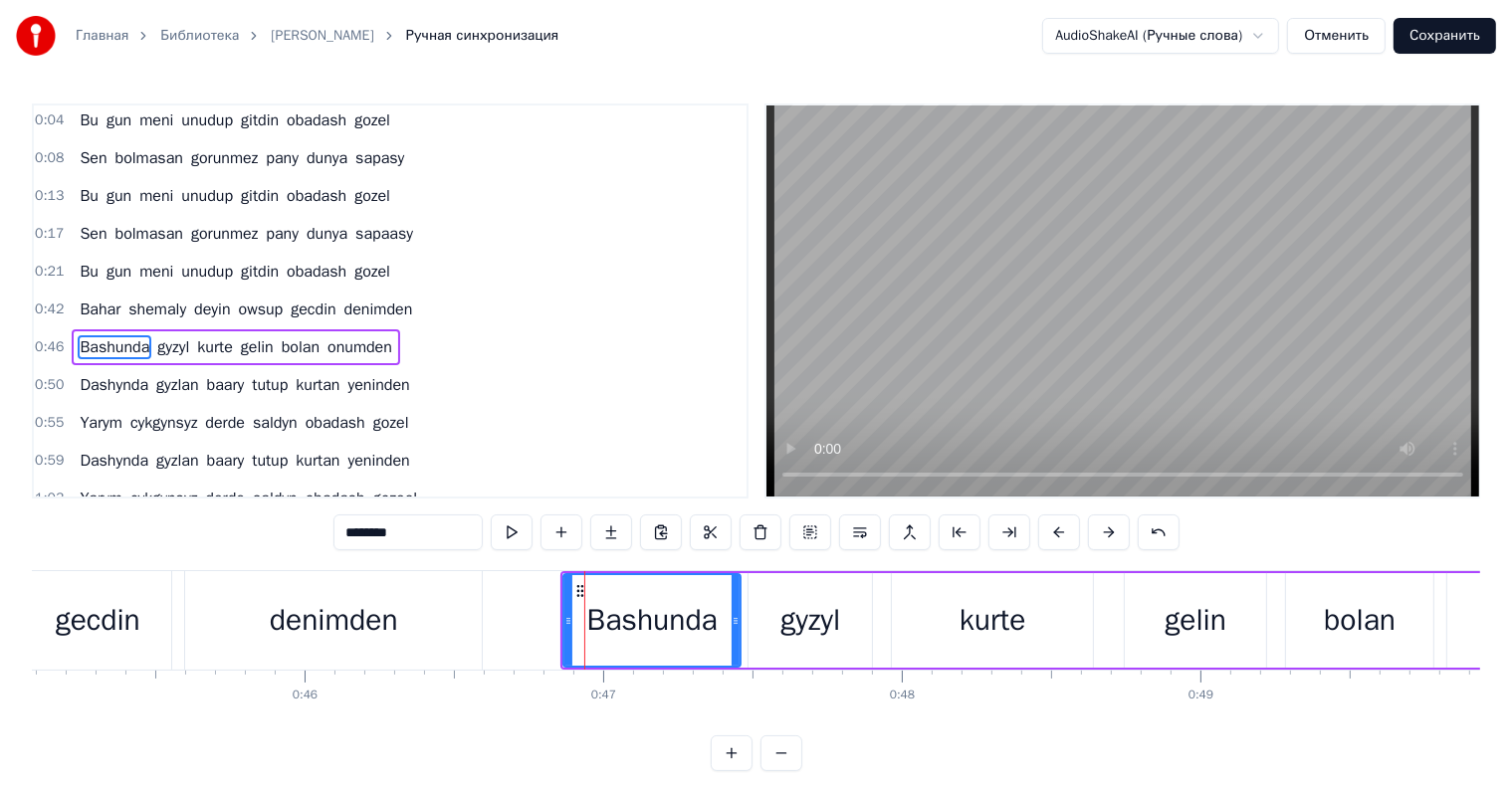 scroll, scrollTop: 79, scrollLeft: 0, axis: vertical 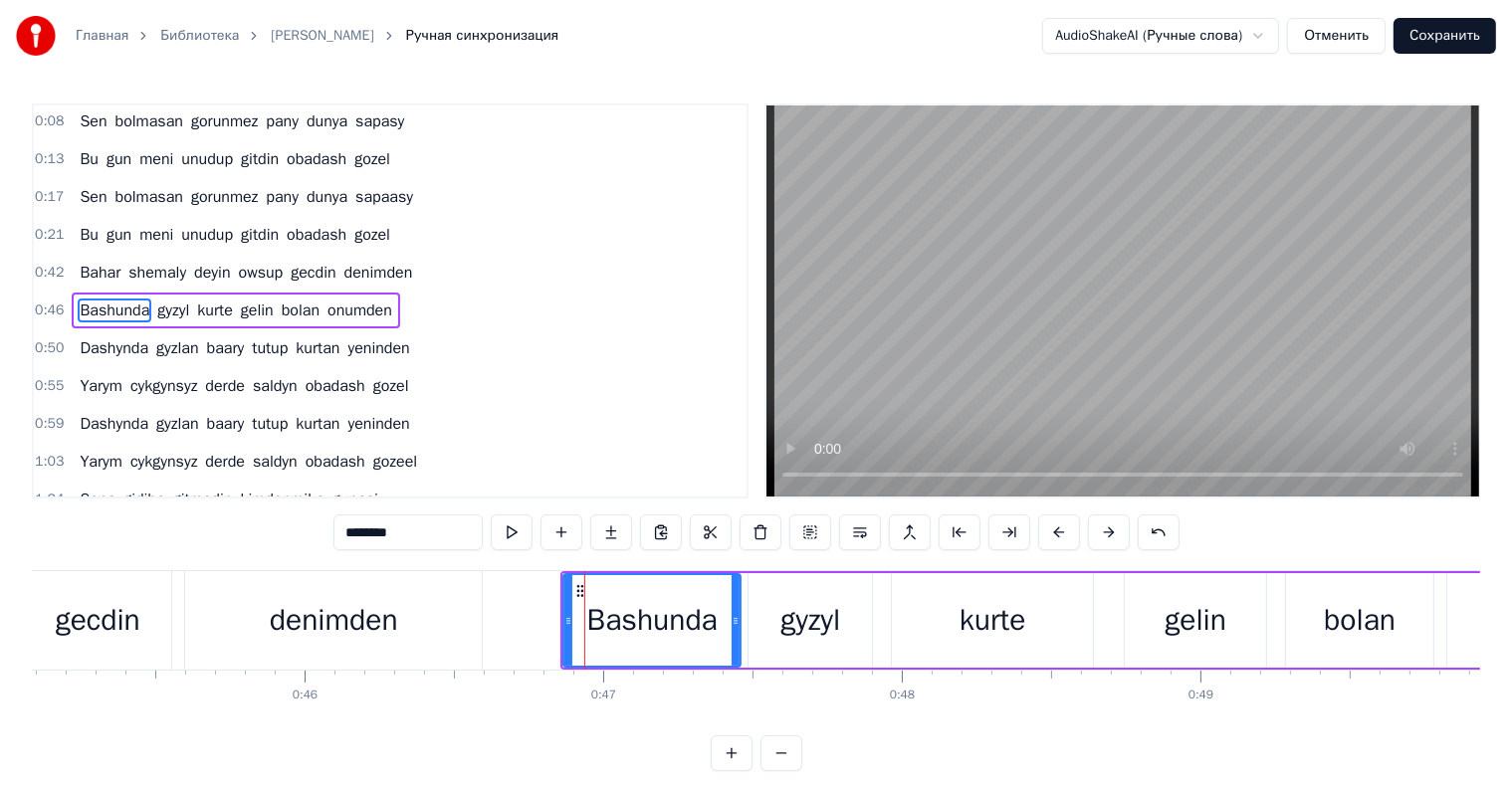click on "********" at bounding box center (408, 532) 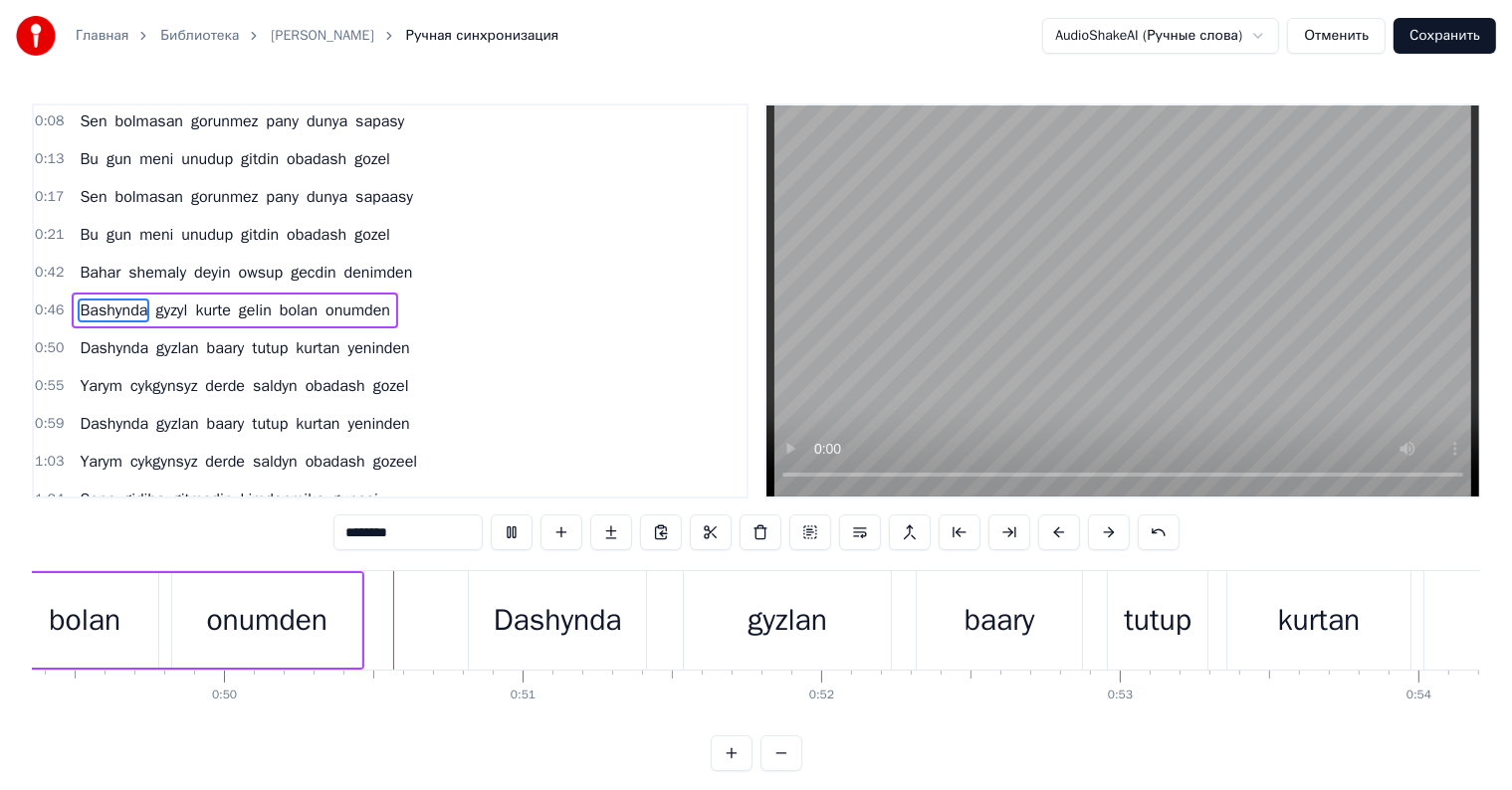 scroll, scrollTop: 0, scrollLeft: 14743, axis: horizontal 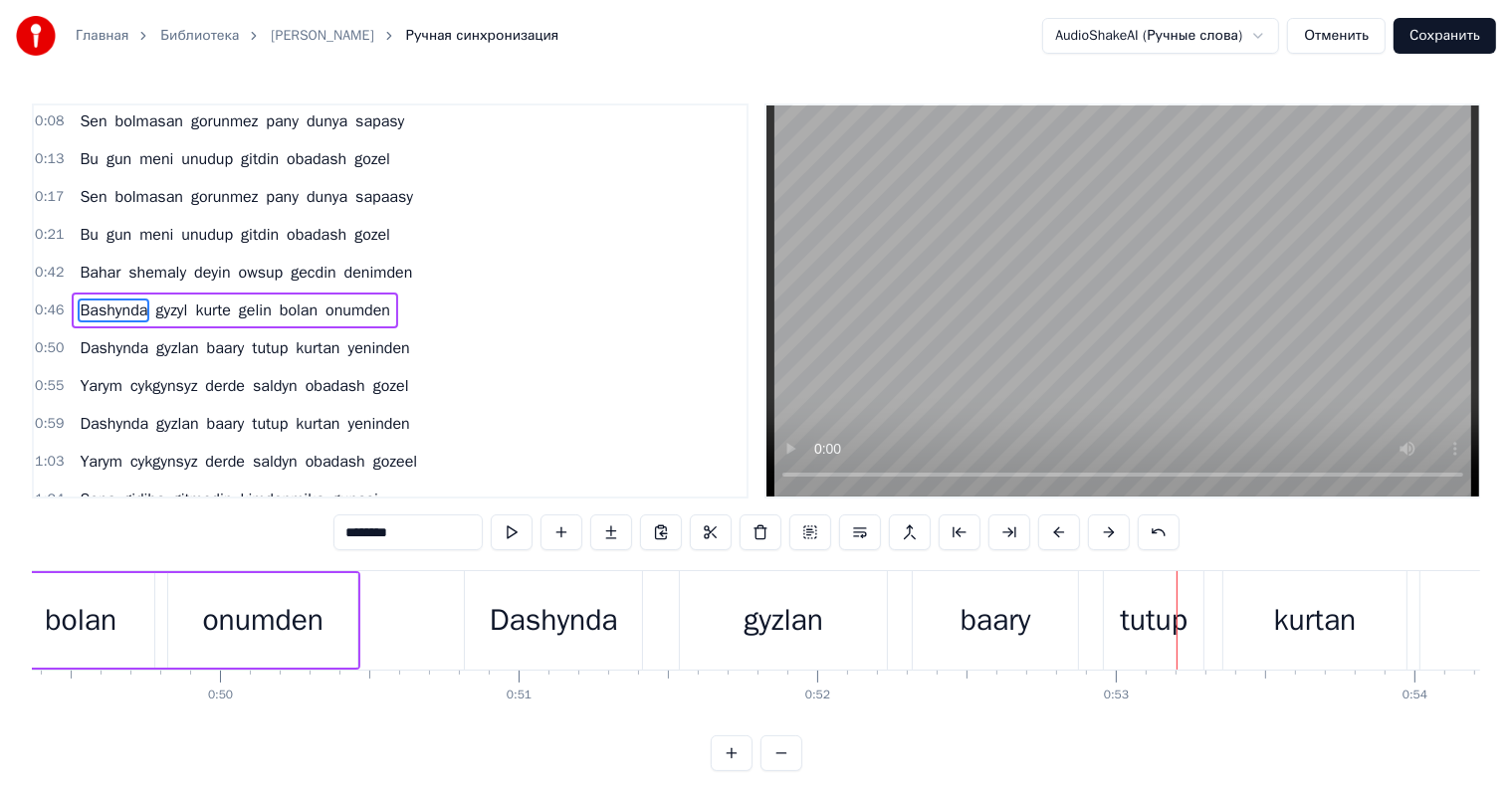 click on "gyzlan" at bounding box center (783, 620) 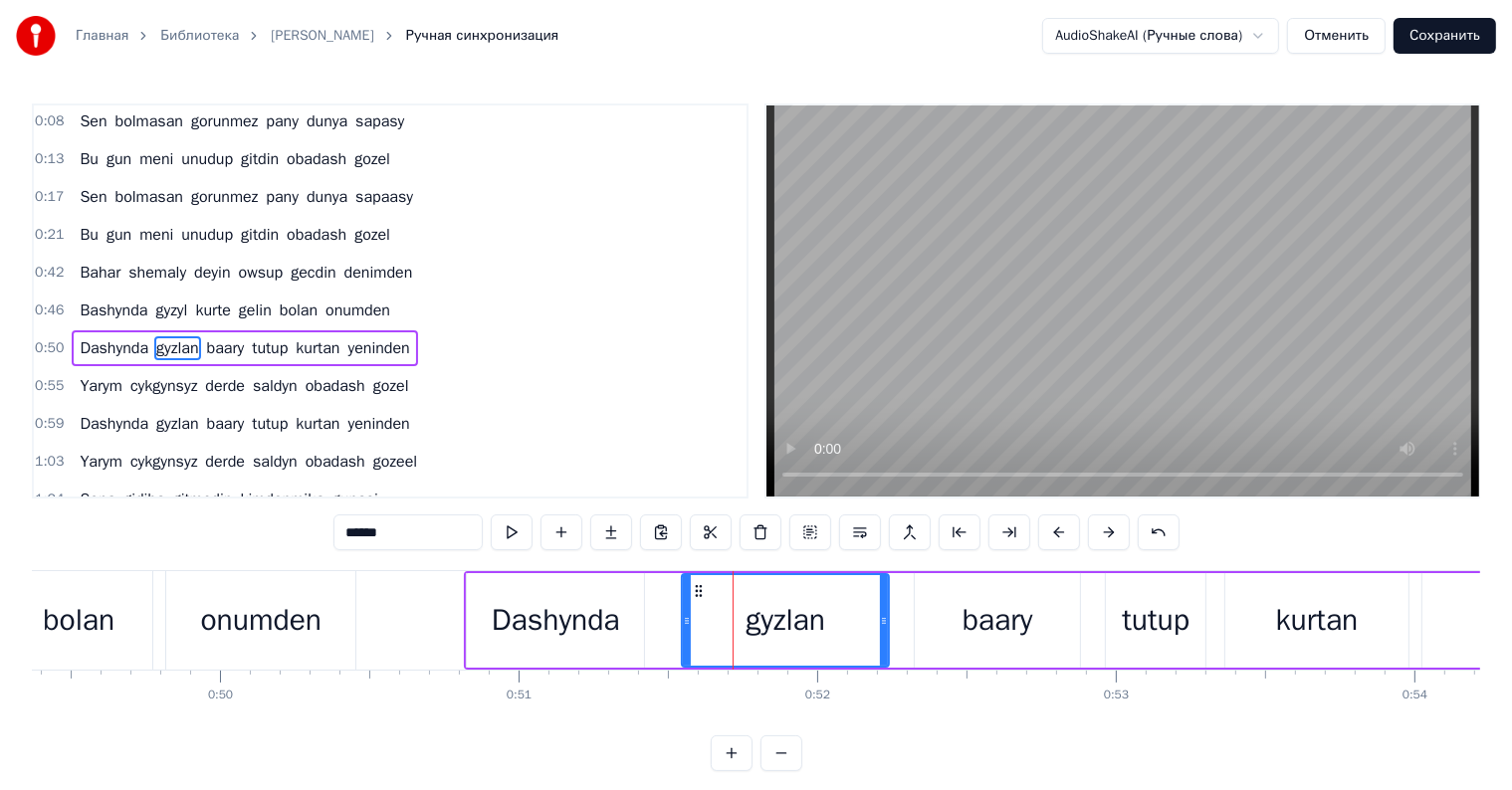 scroll, scrollTop: 115, scrollLeft: 0, axis: vertical 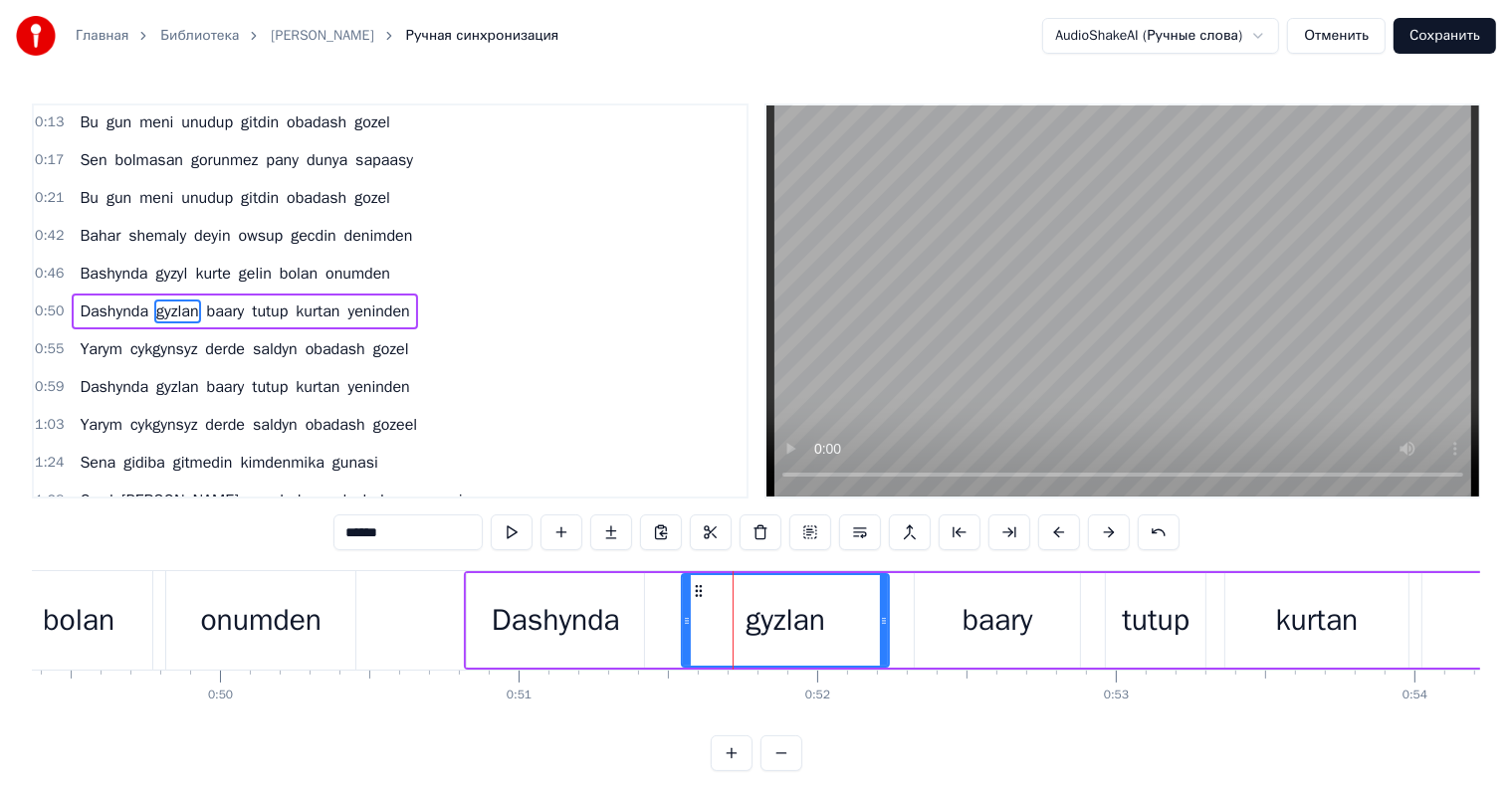 click on "******" at bounding box center [408, 532] 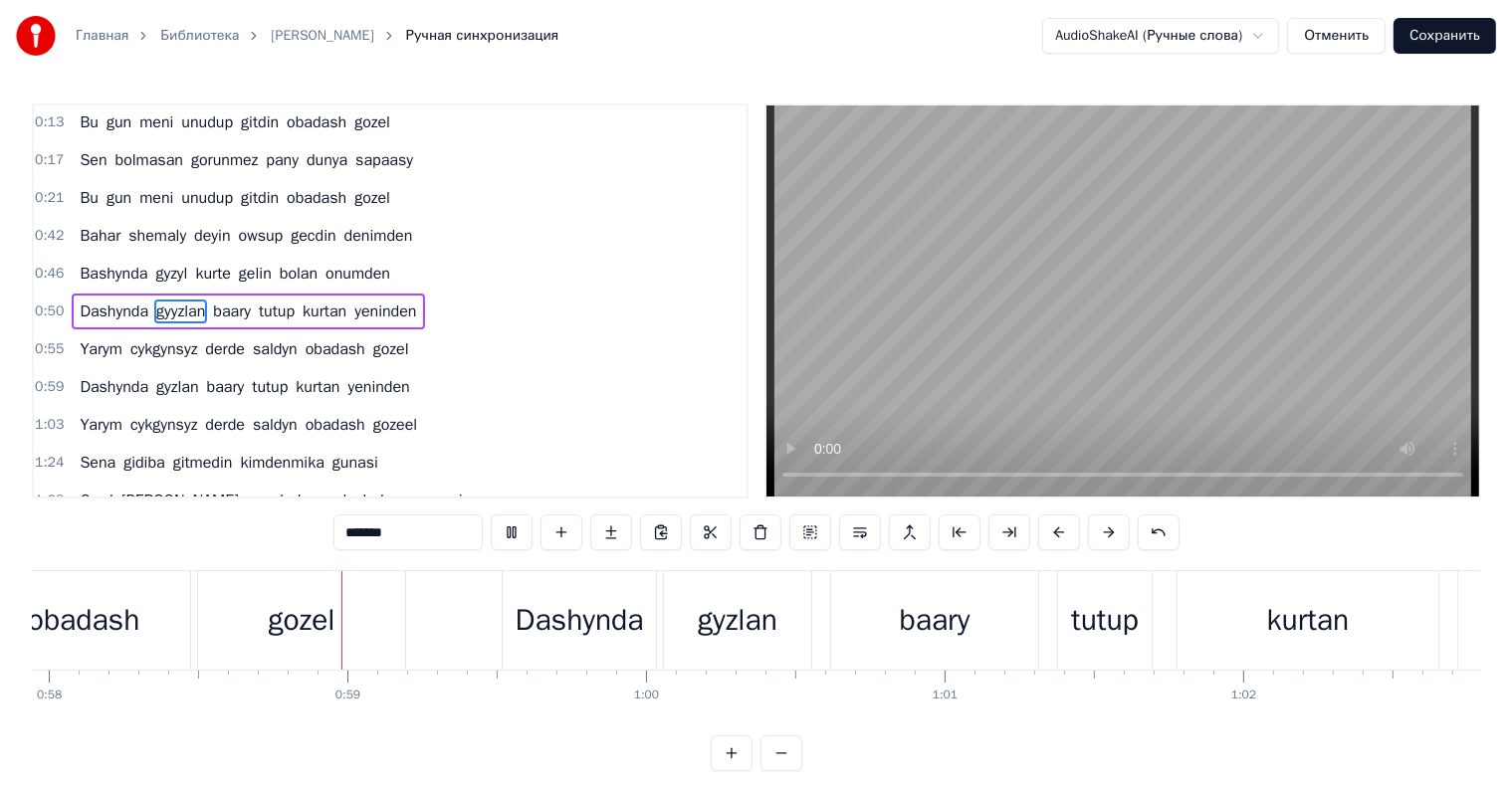 scroll, scrollTop: 0, scrollLeft: 17304, axis: horizontal 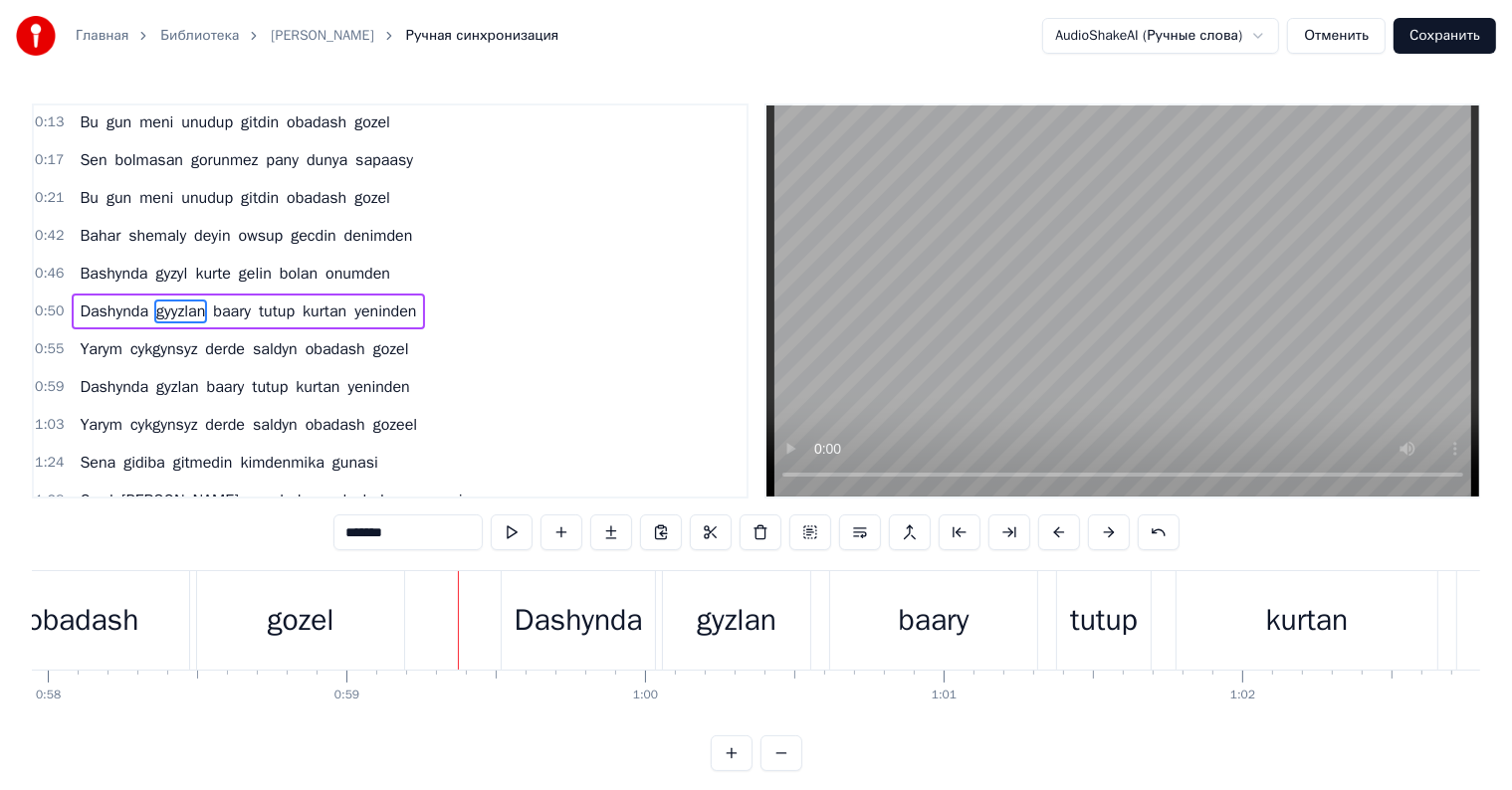 click on "gozel" at bounding box center (301, 620) 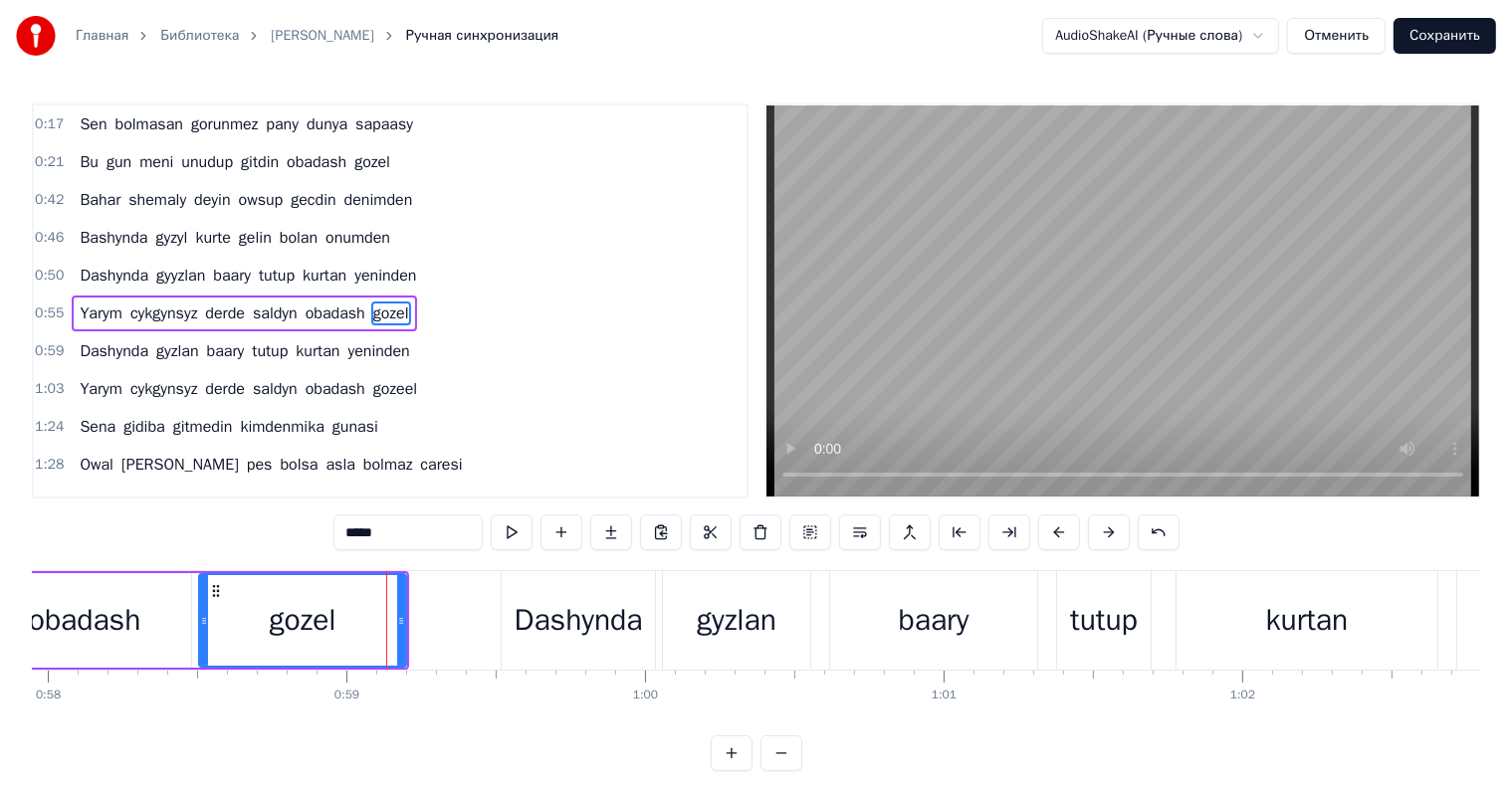 scroll, scrollTop: 151, scrollLeft: 0, axis: vertical 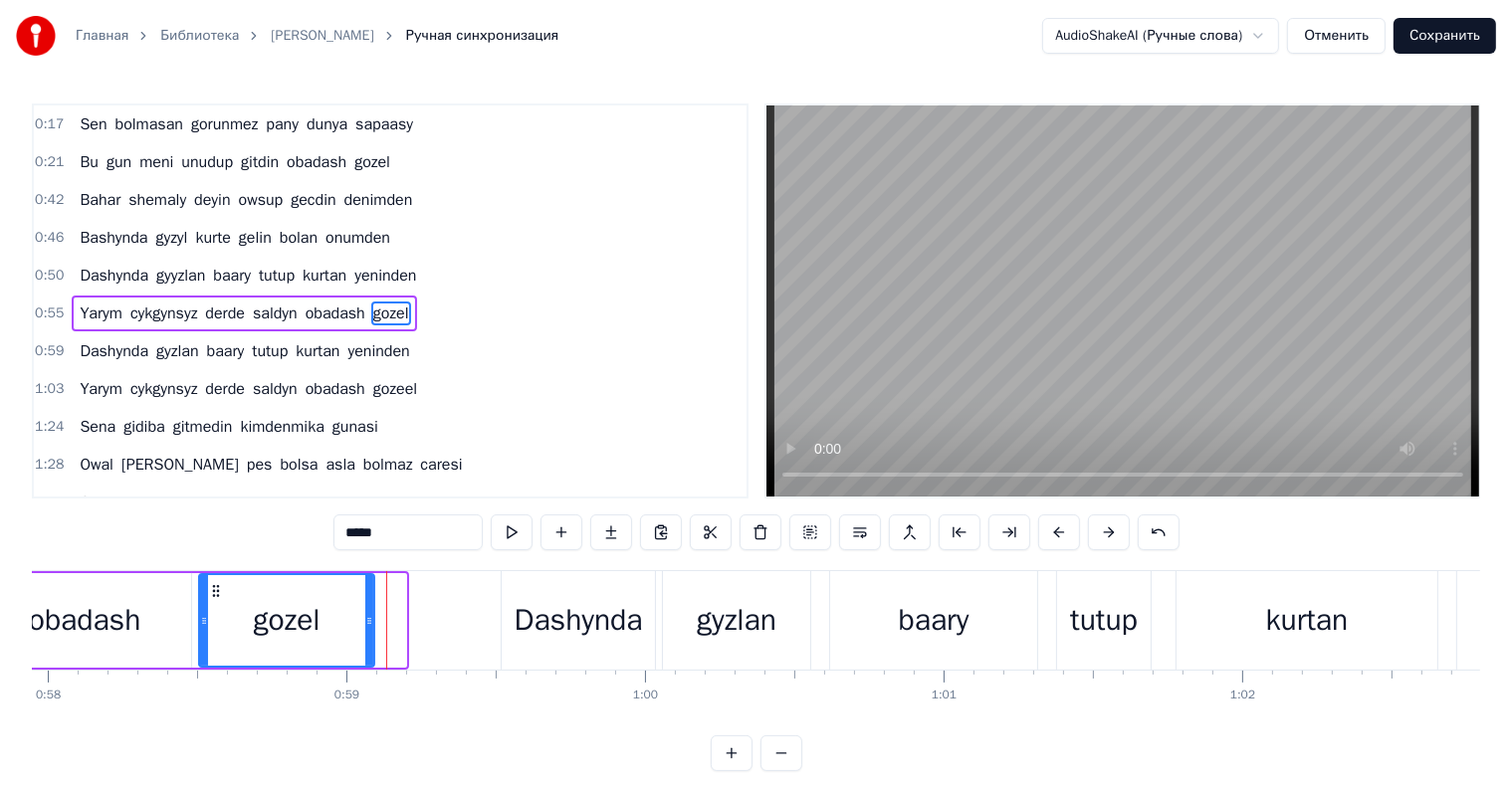 drag, startPoint x: 398, startPoint y: 614, endPoint x: 354, endPoint y: 627, distance: 45.88028 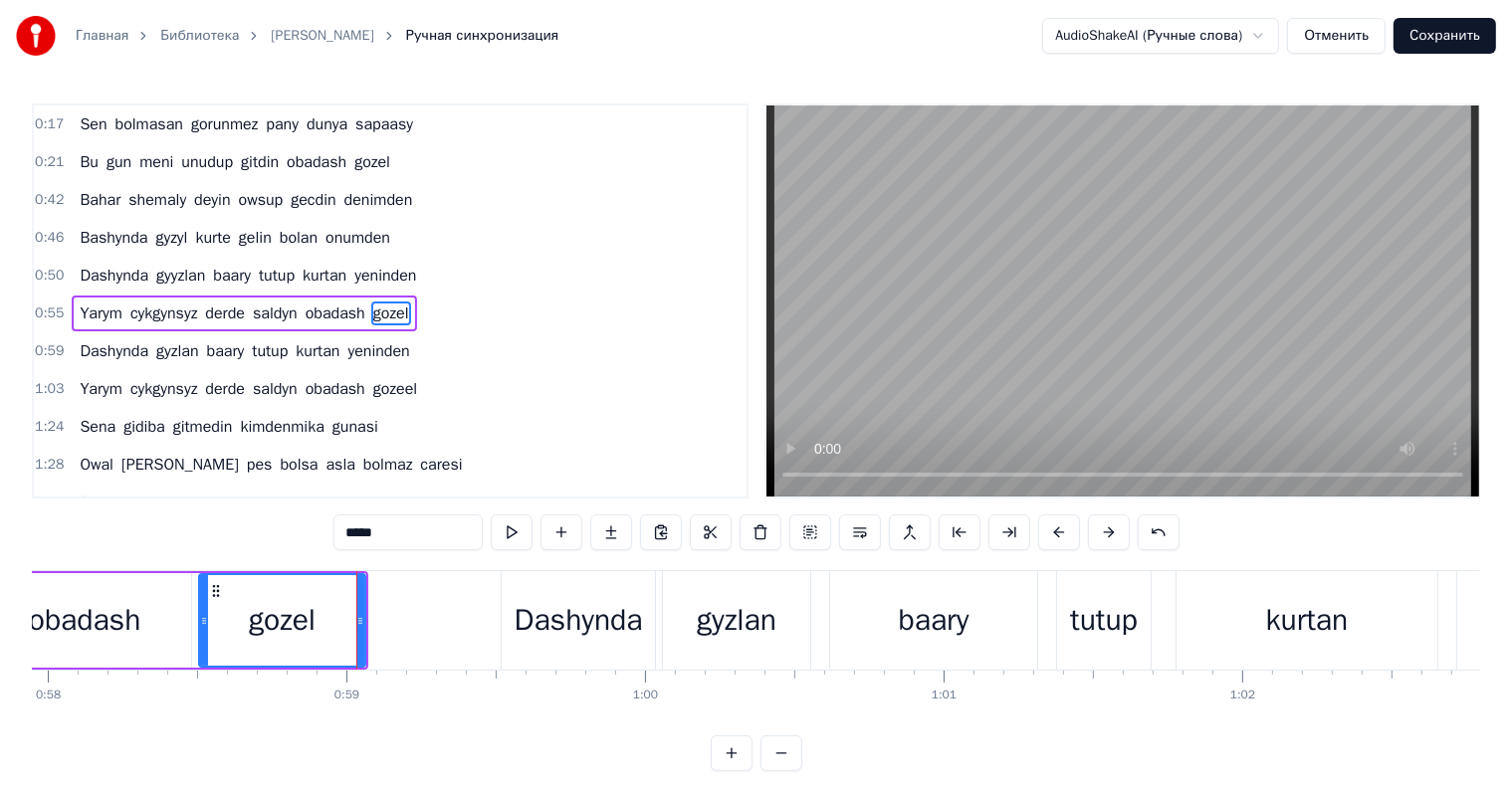 click on "obadash" at bounding box center (85, 620) 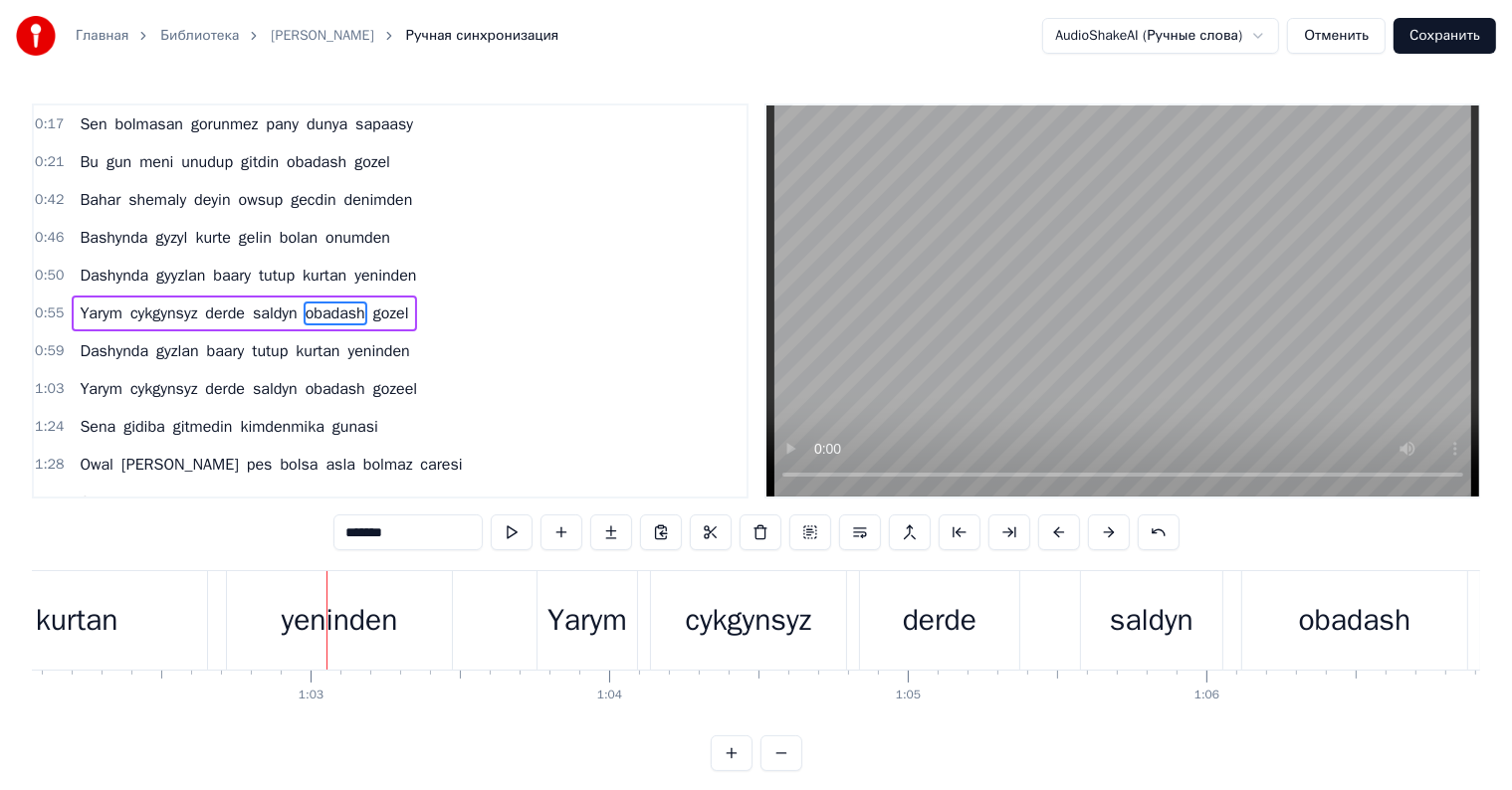 scroll, scrollTop: 0, scrollLeft: 18605, axis: horizontal 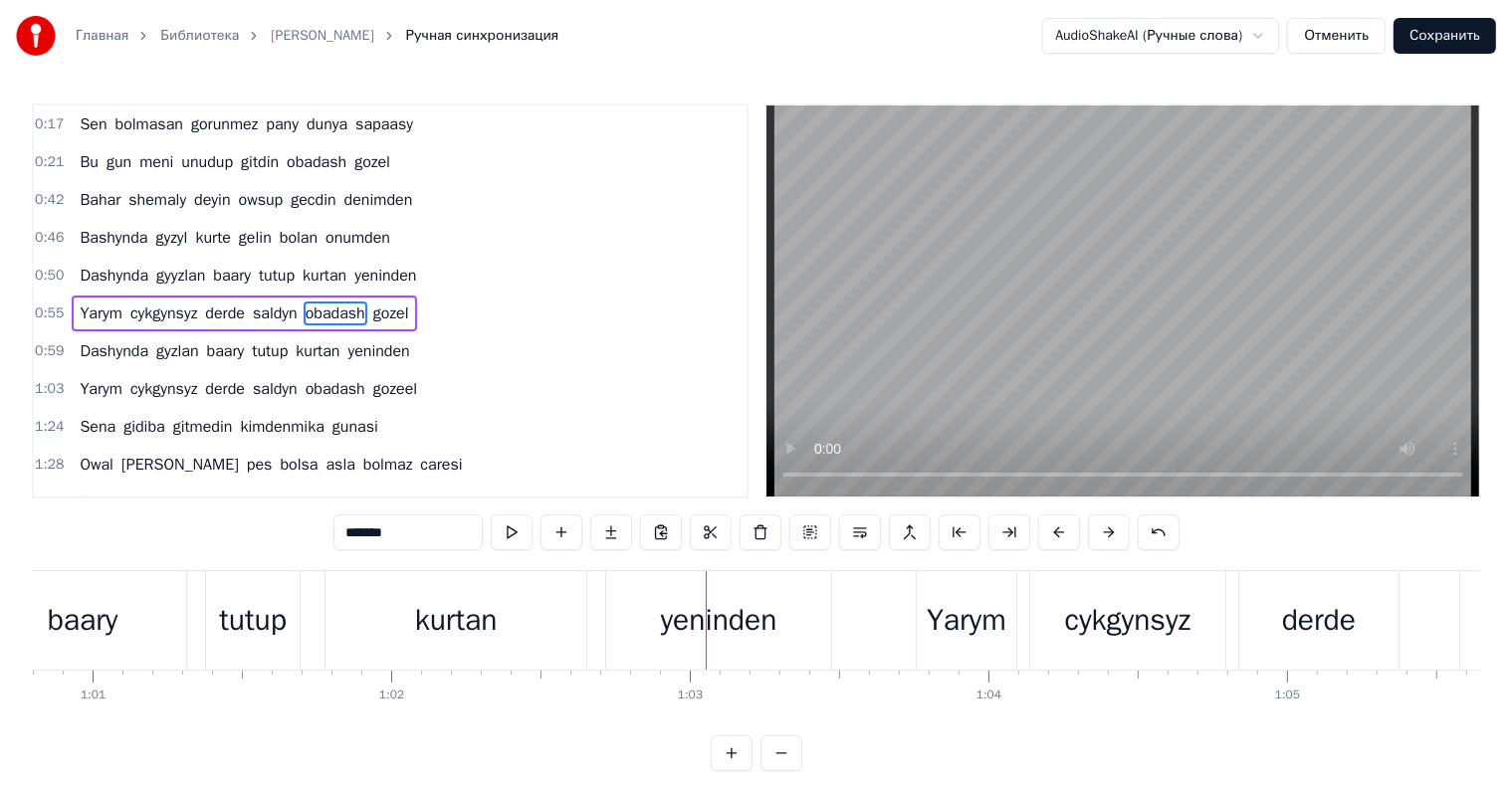 click on "kurtan" at bounding box center [456, 620] 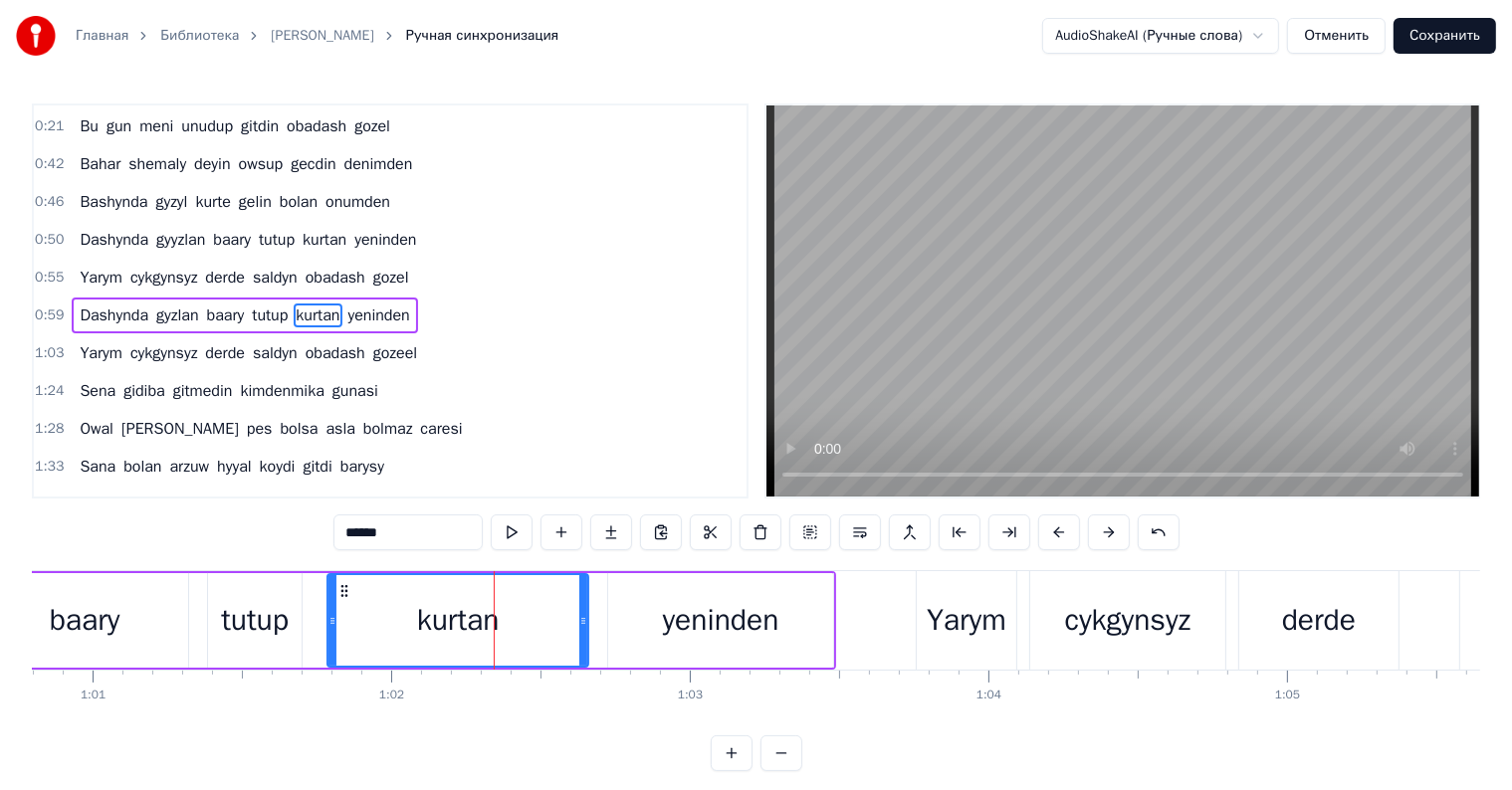 scroll, scrollTop: 188, scrollLeft: 0, axis: vertical 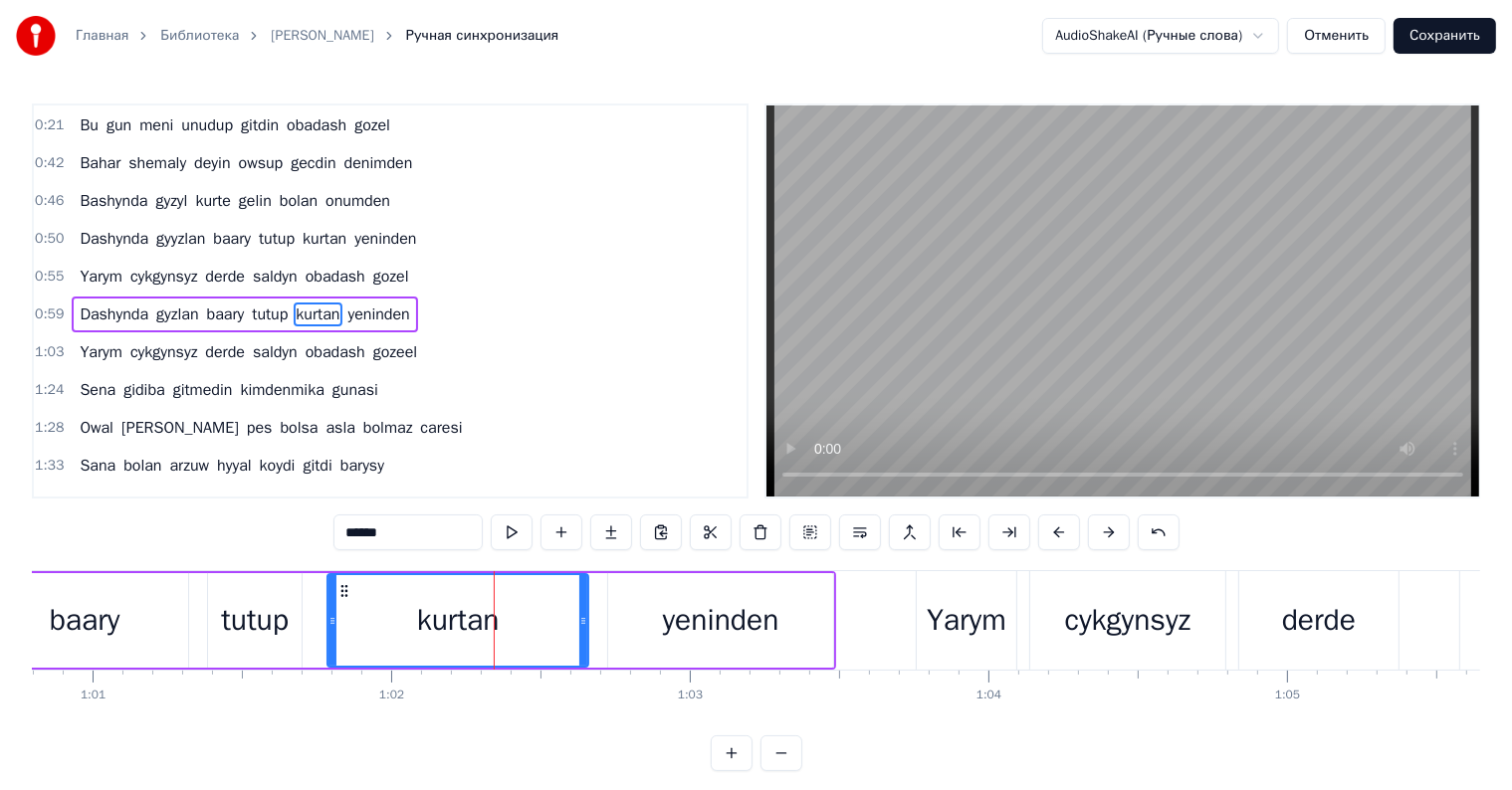 click on "******" at bounding box center (408, 532) 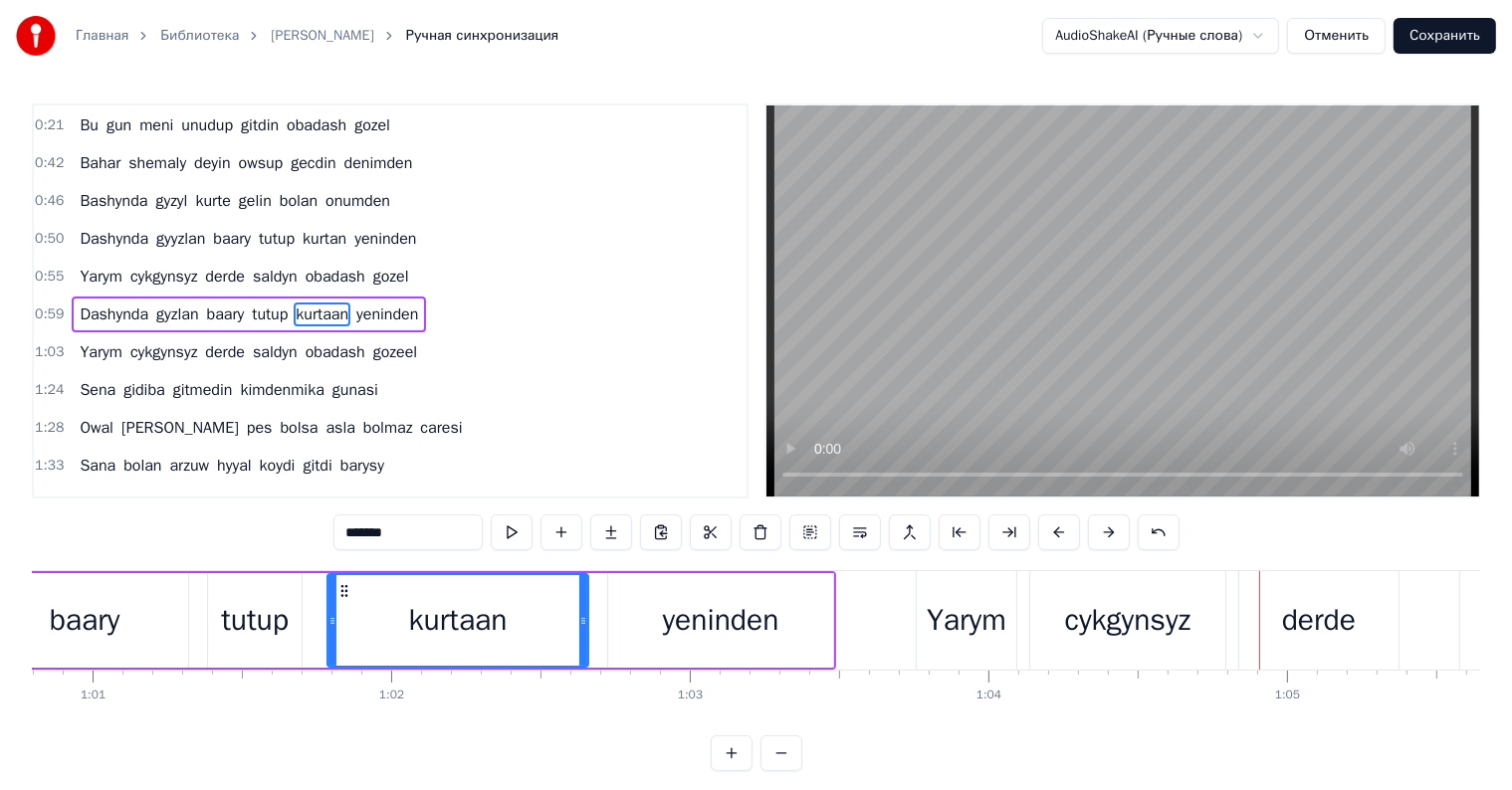 click on "baary" at bounding box center (85, 620) 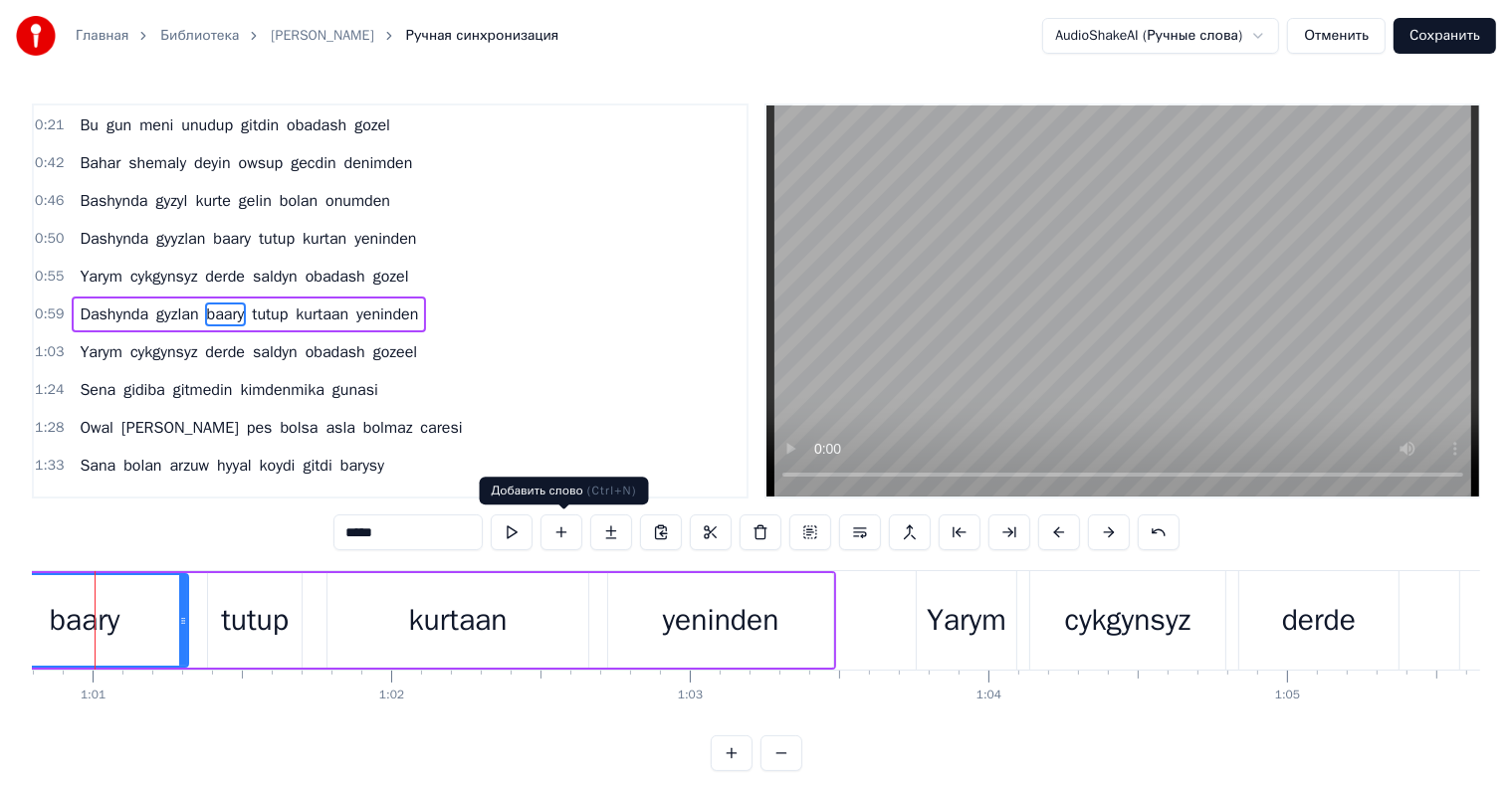 scroll, scrollTop: 0, scrollLeft: 18117, axis: horizontal 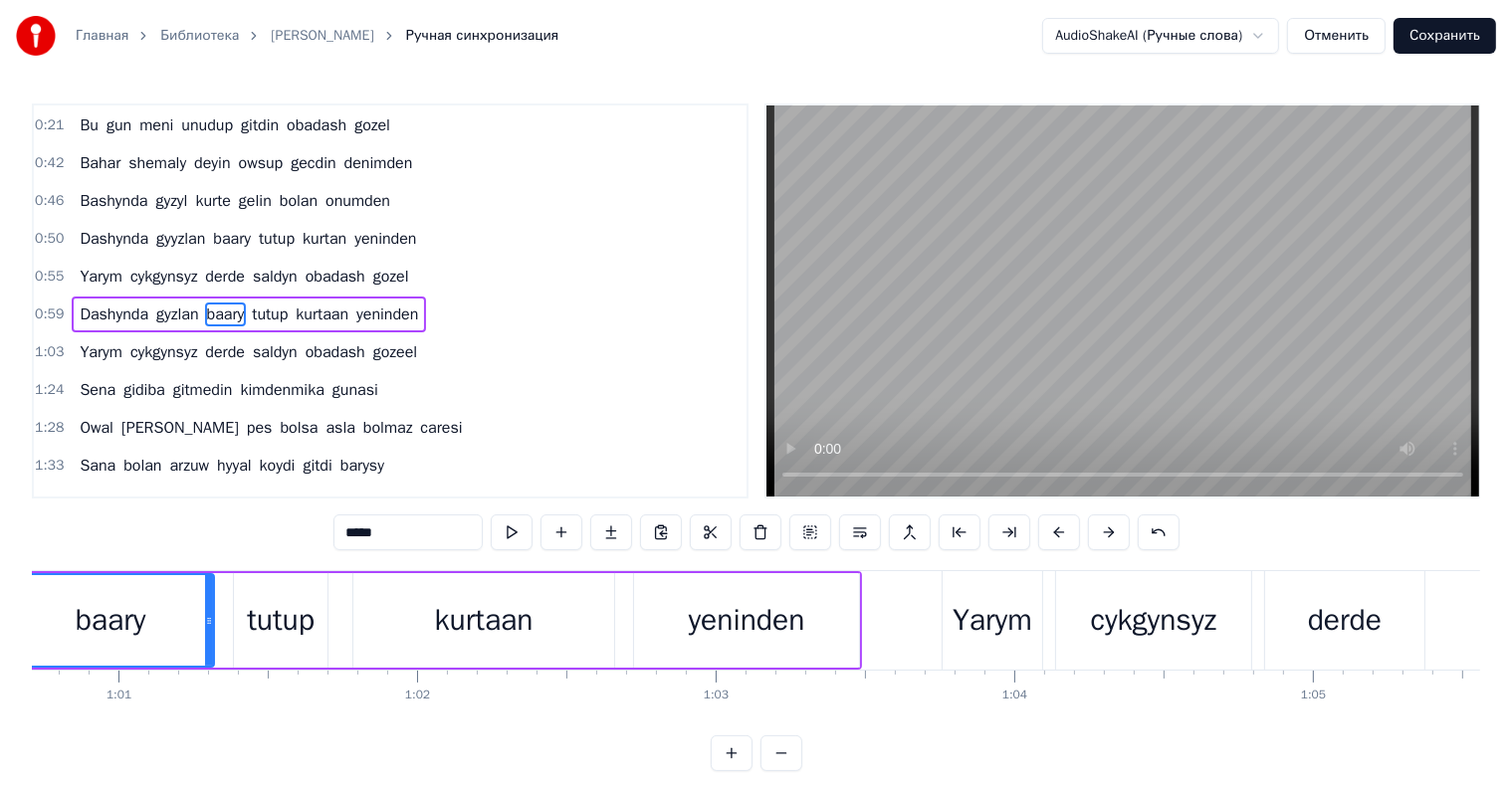 click on "kurtaan" at bounding box center (484, 620) 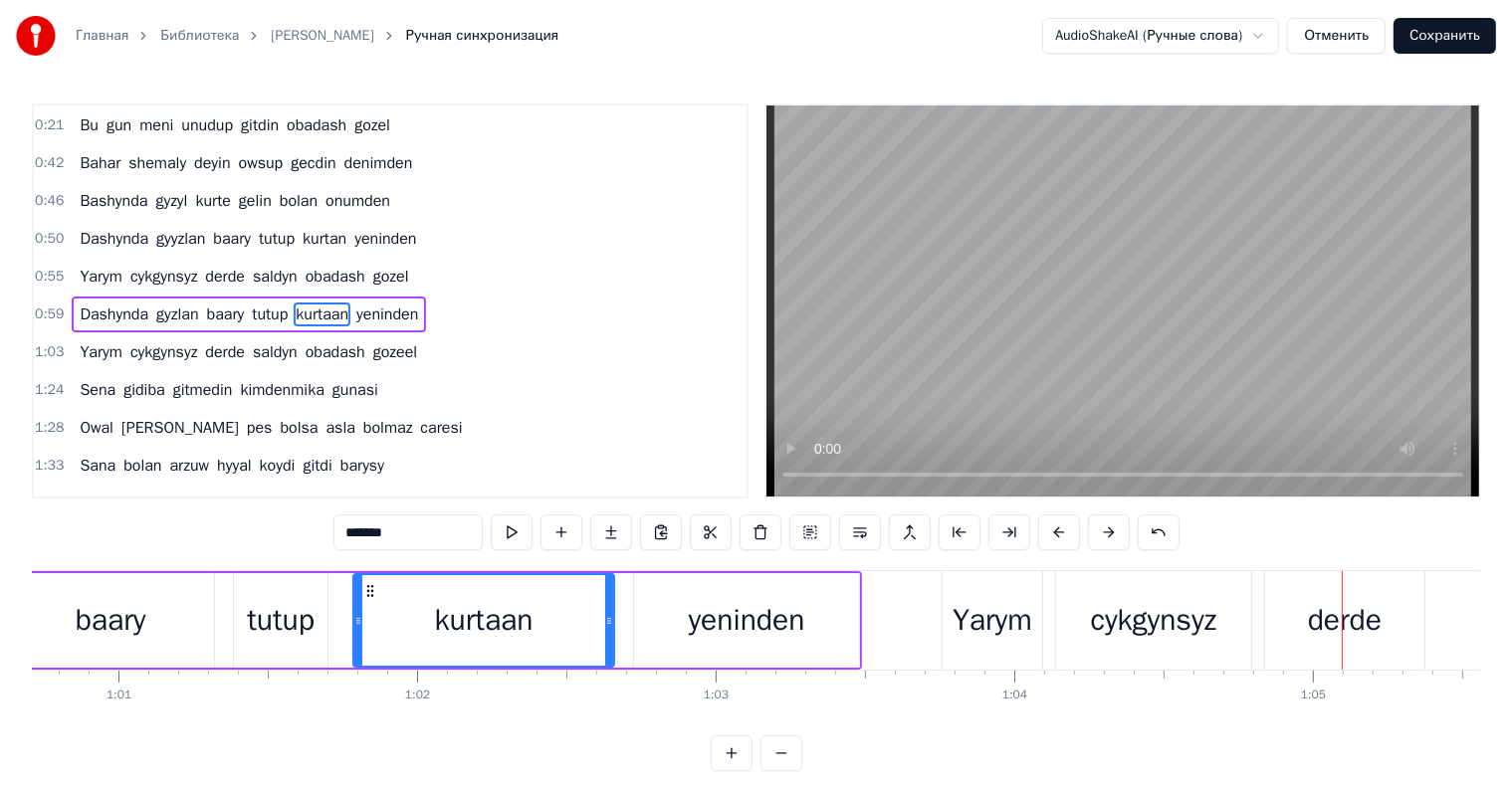 click on "Yarym" at bounding box center [992, 620] 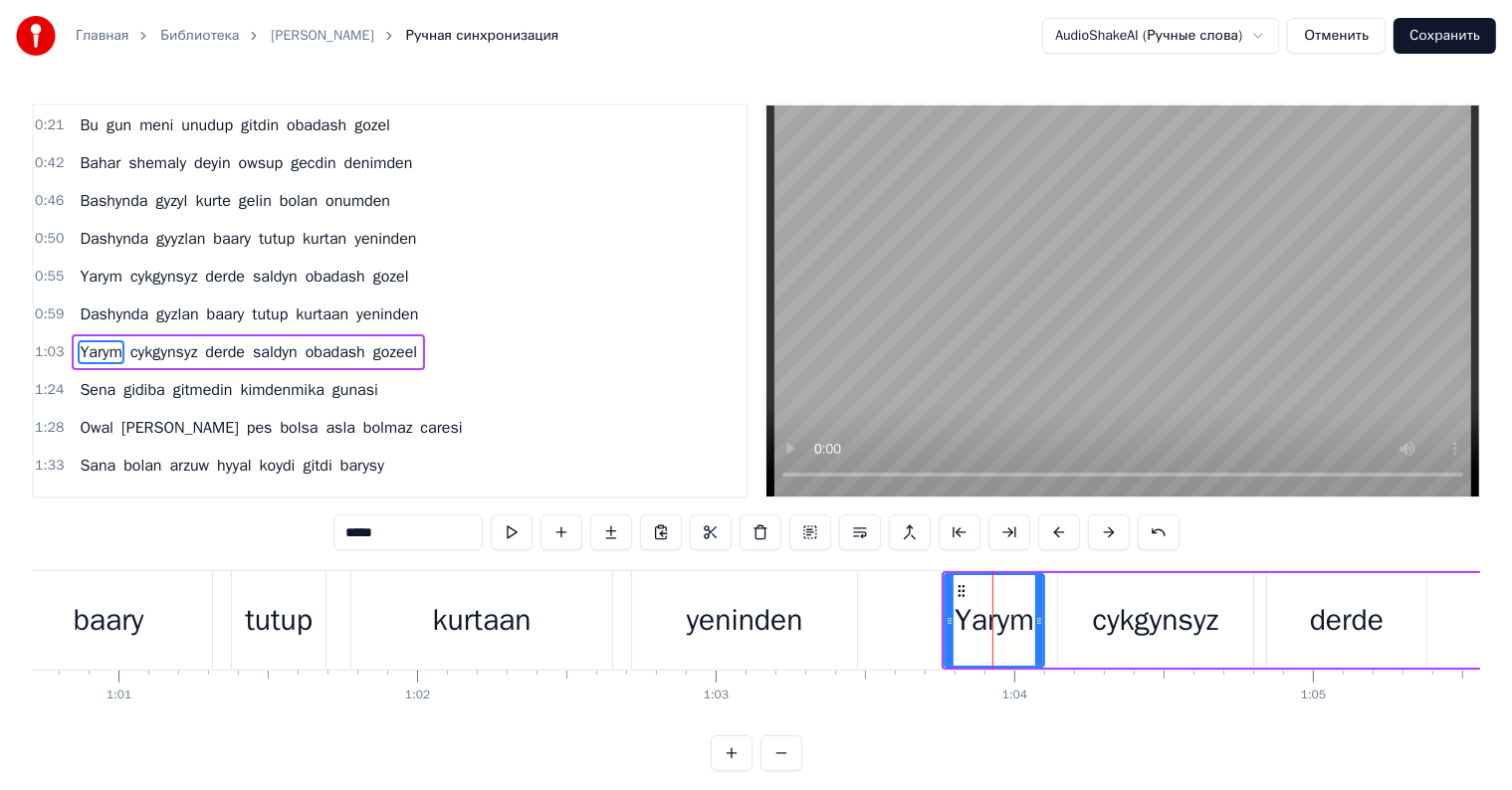 scroll, scrollTop: 225, scrollLeft: 0, axis: vertical 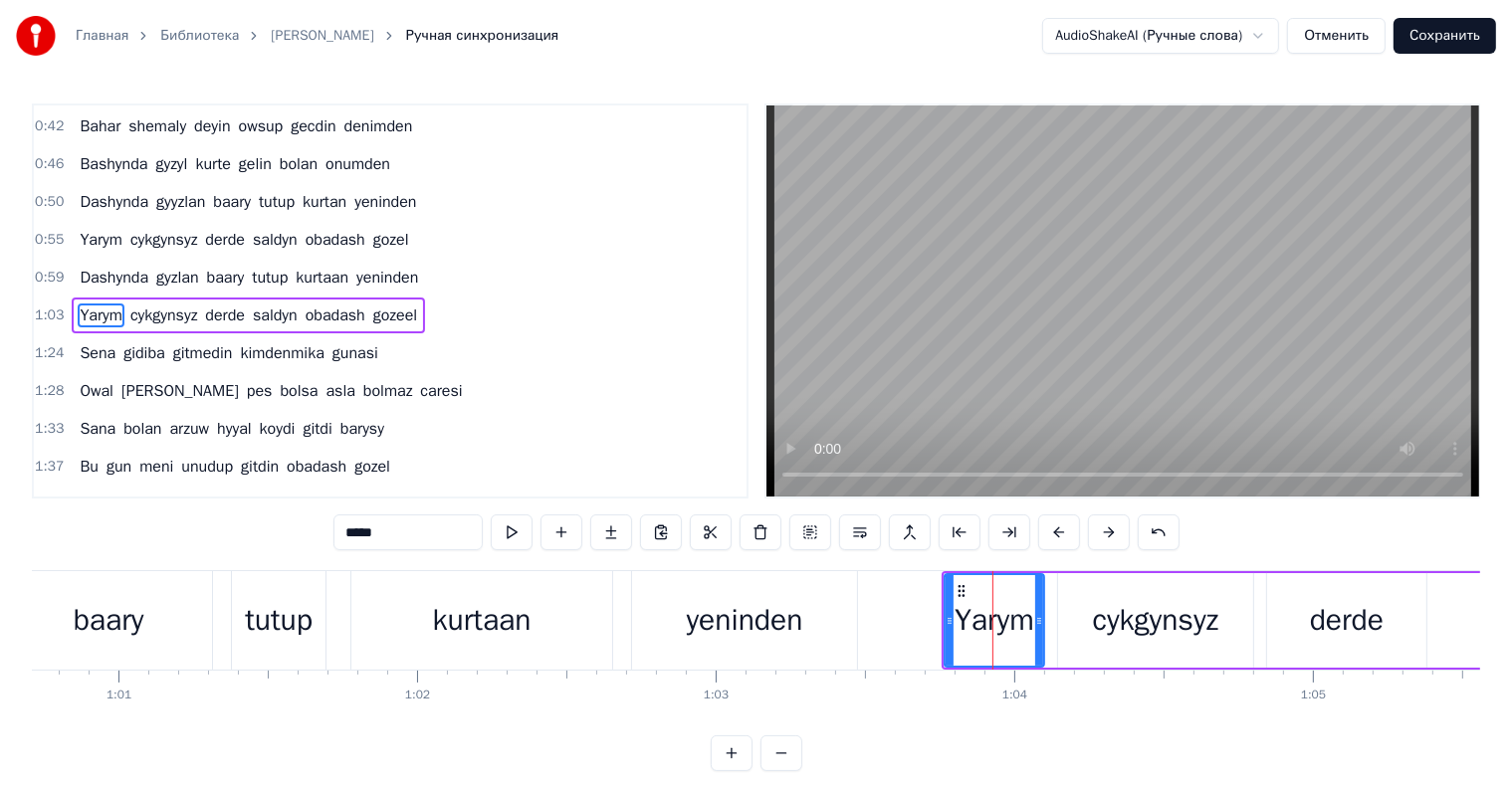 click on "*****" at bounding box center [408, 532] 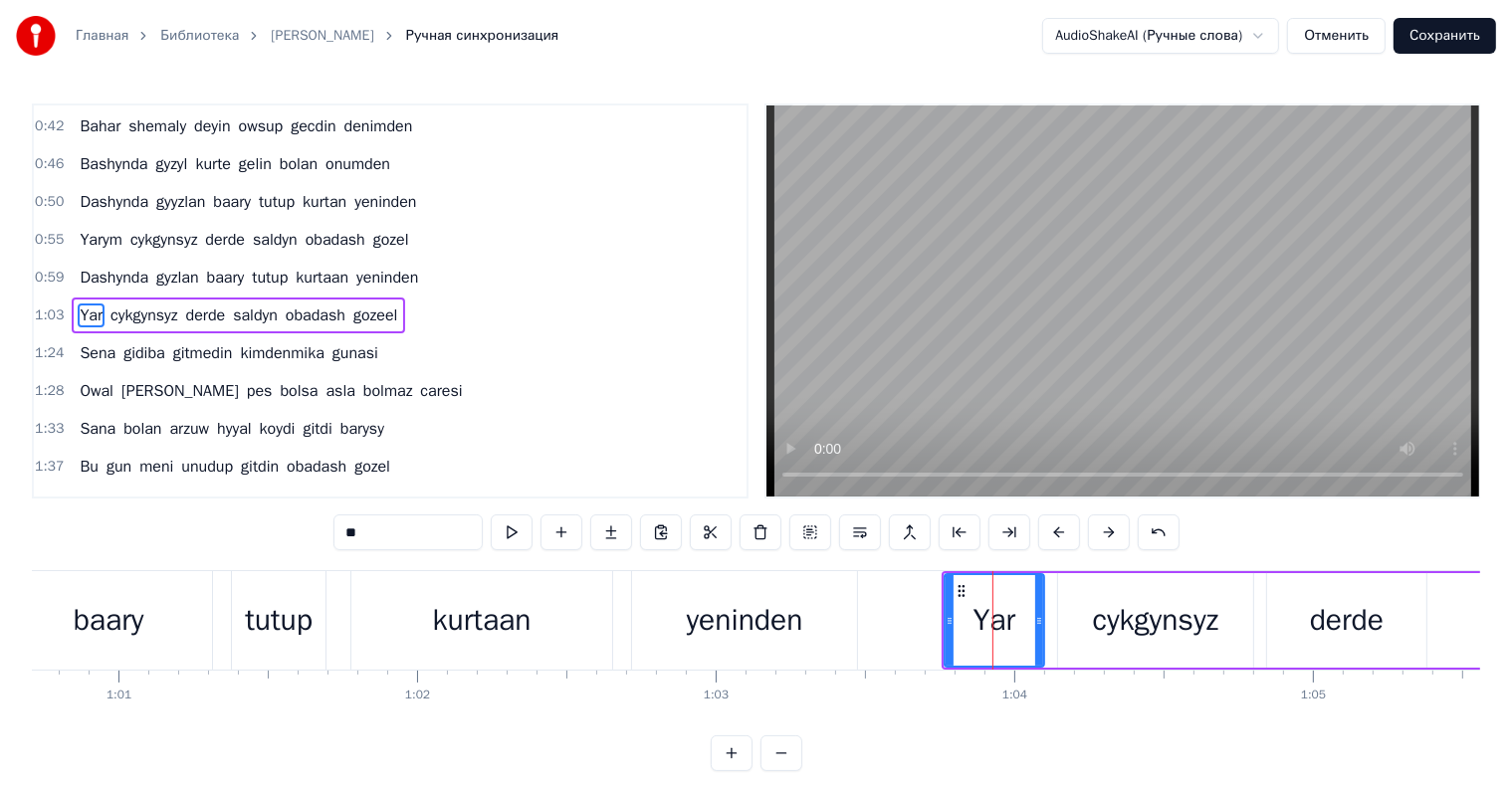 type on "*" 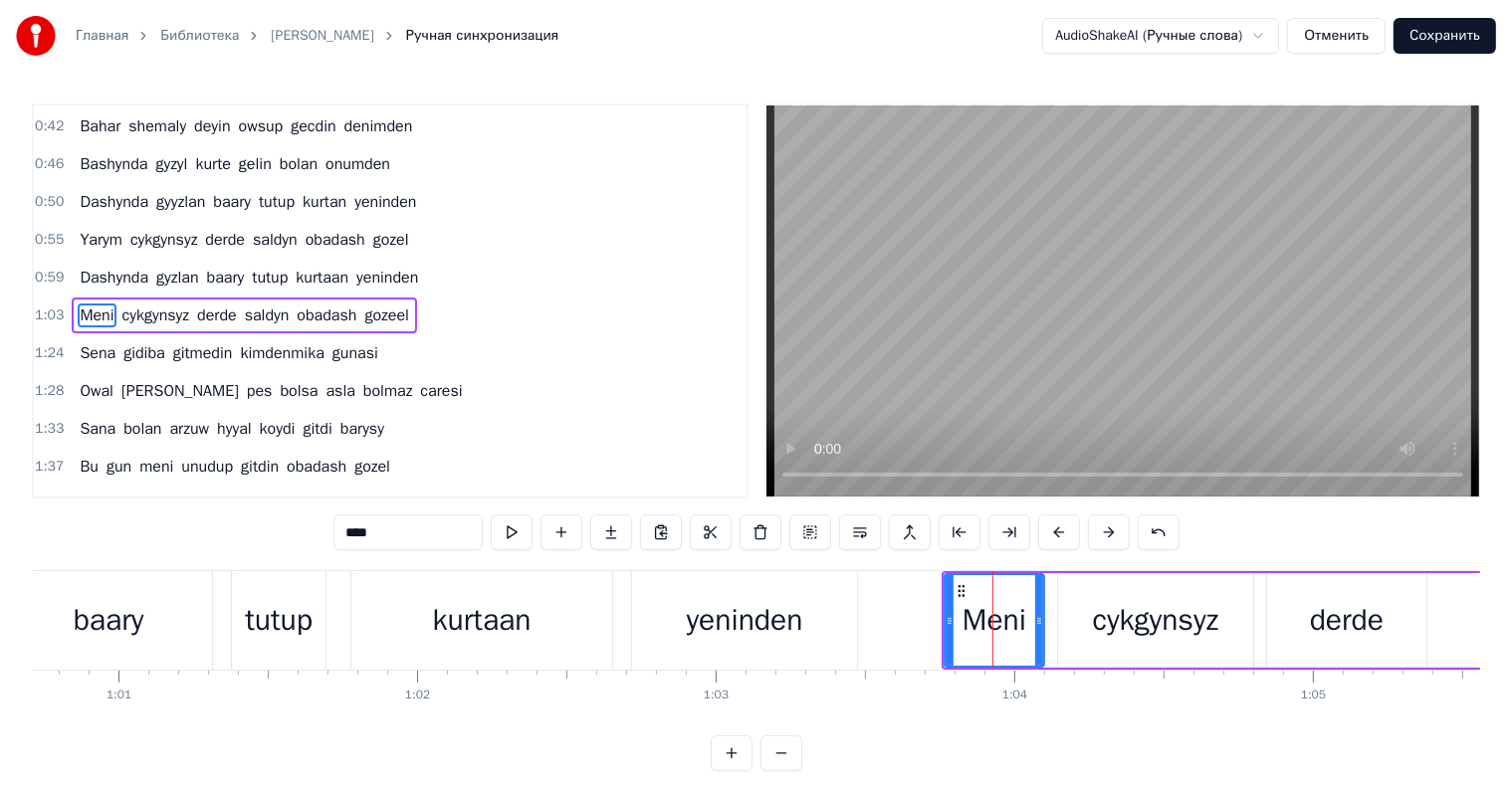 click on "Meni" at bounding box center [994, 620] 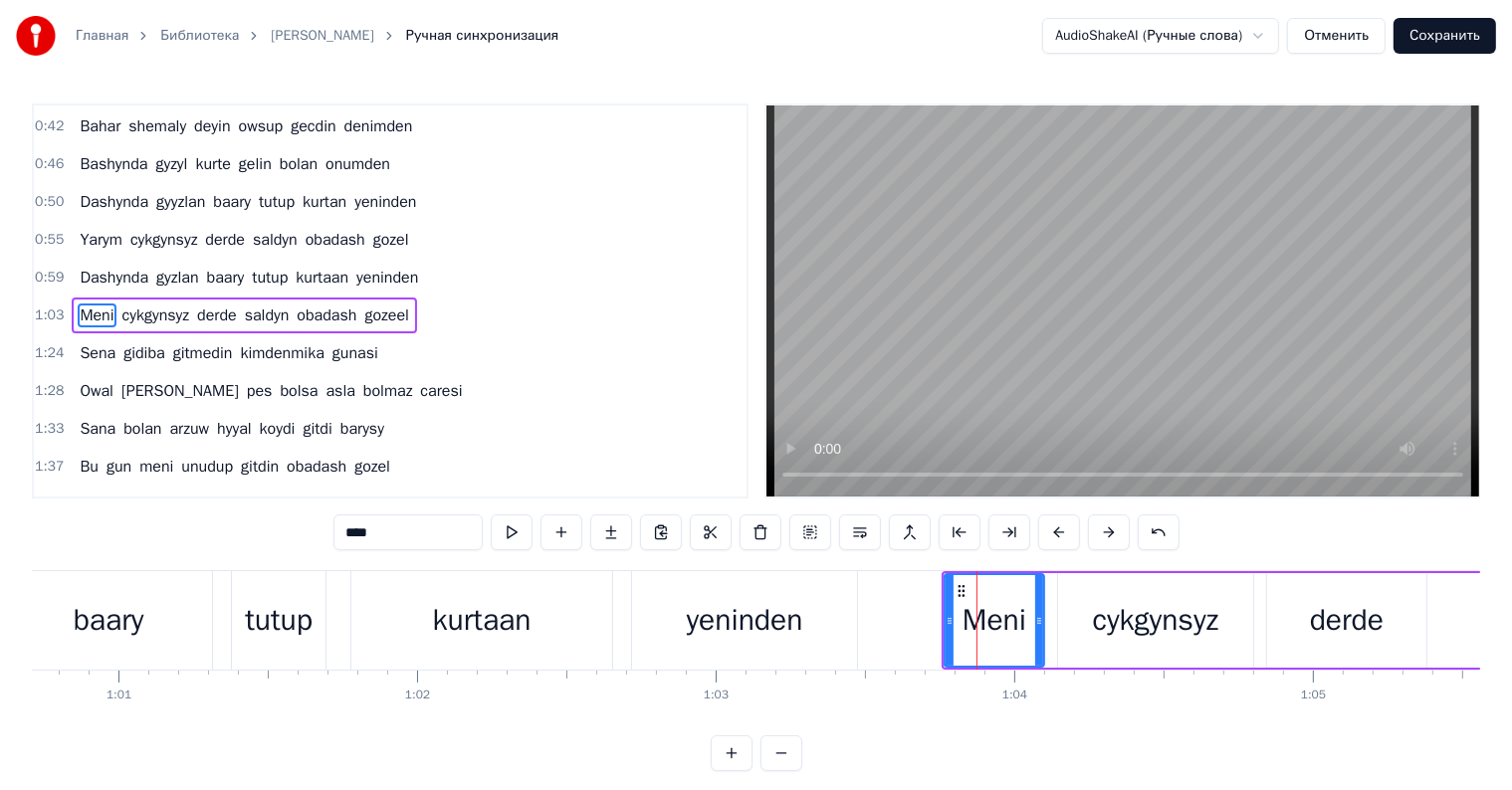 click on "kurtaan" at bounding box center [482, 620] 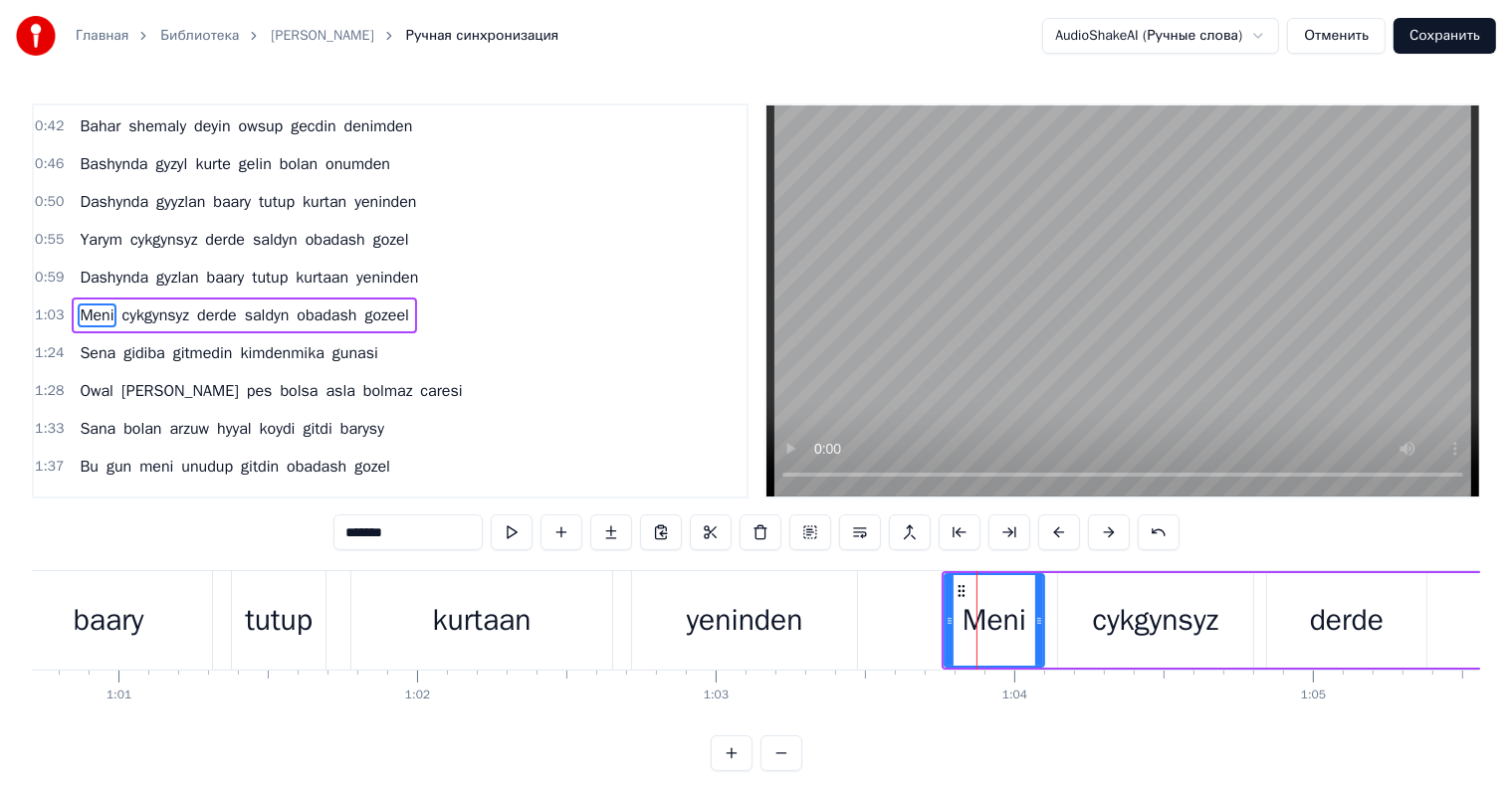 scroll, scrollTop: 188, scrollLeft: 0, axis: vertical 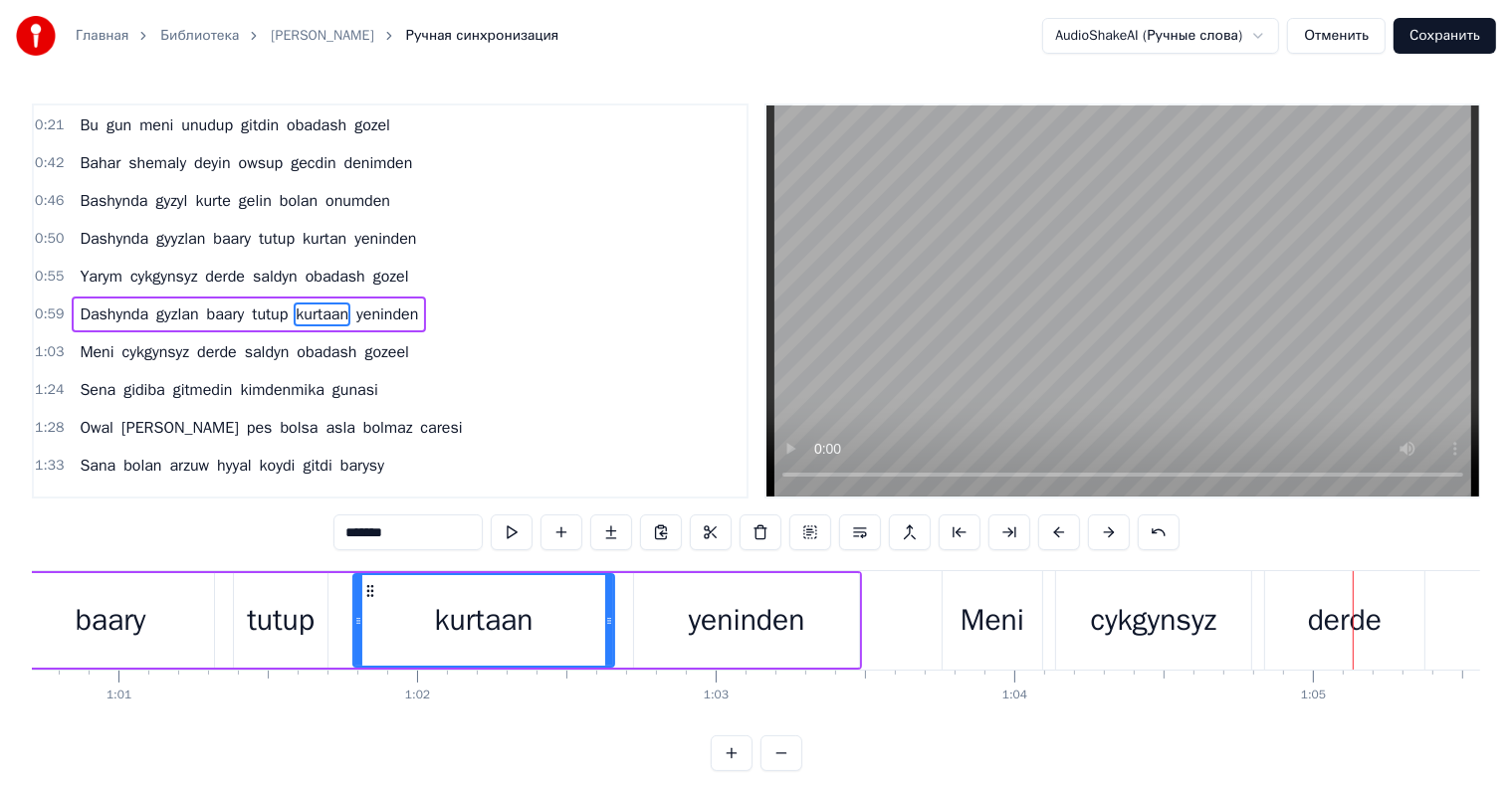click on "cykgynsyz" at bounding box center [1154, 620] 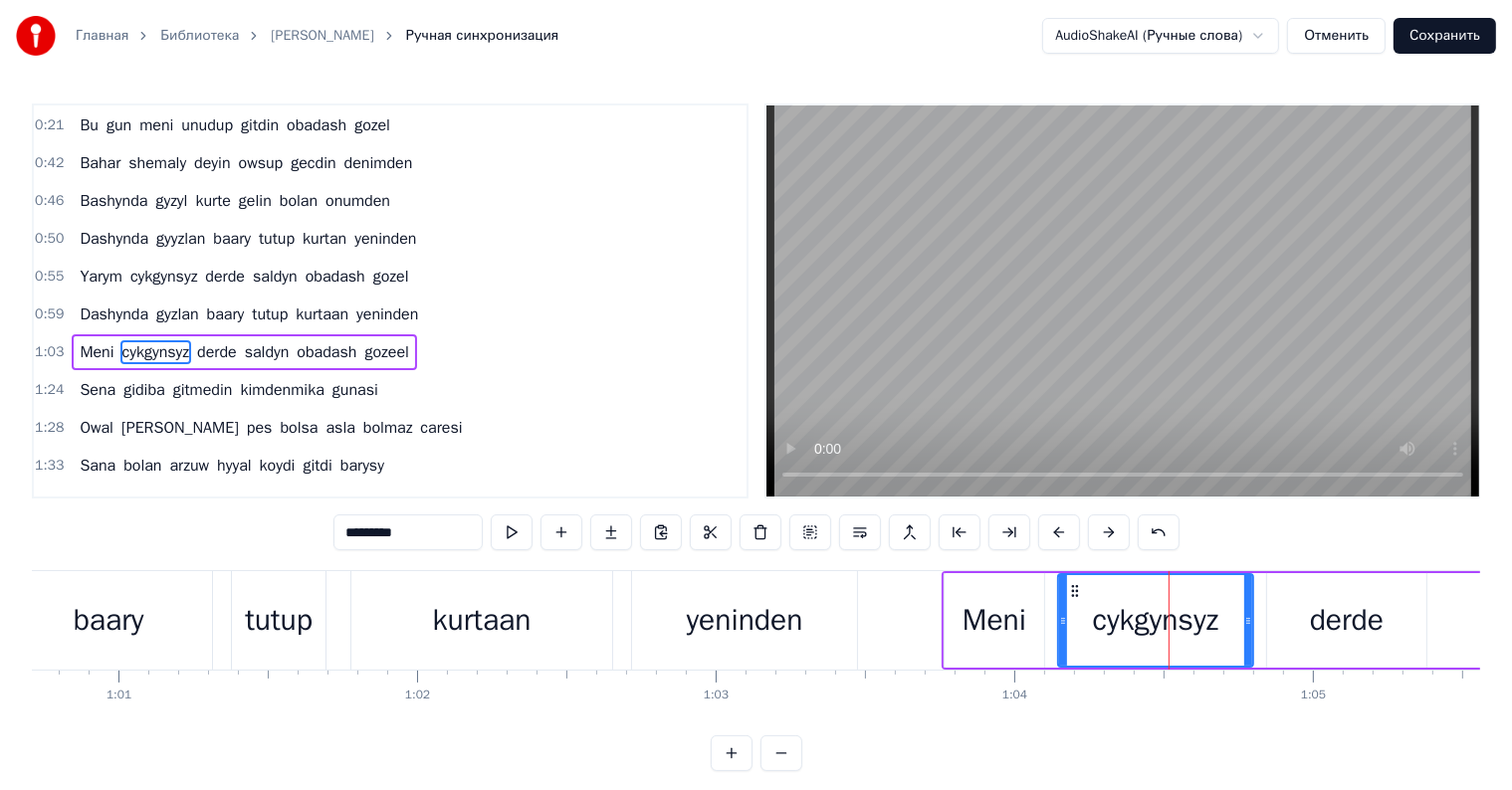scroll, scrollTop: 225, scrollLeft: 0, axis: vertical 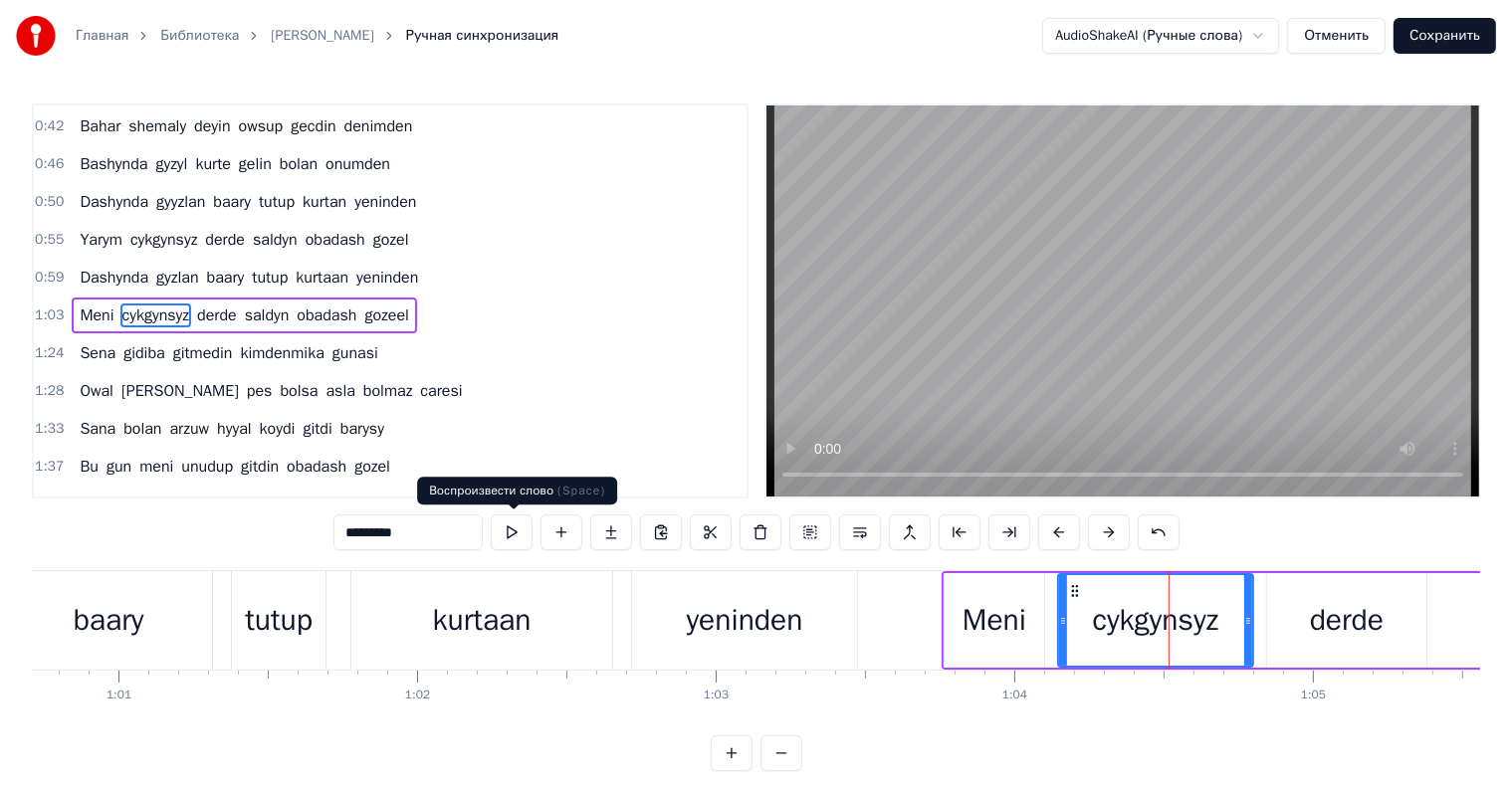 click on "*********" at bounding box center (408, 532) 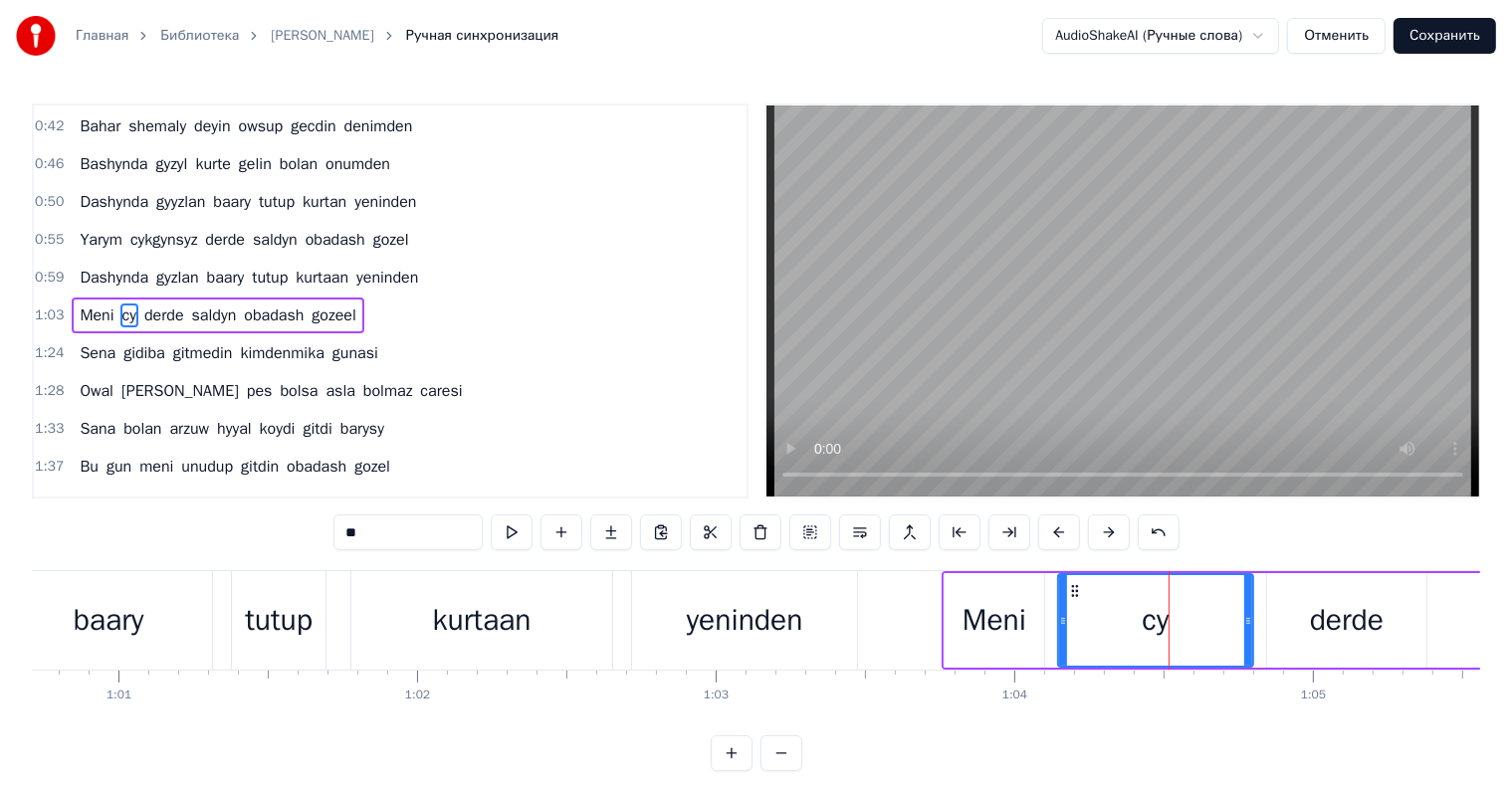 type on "*" 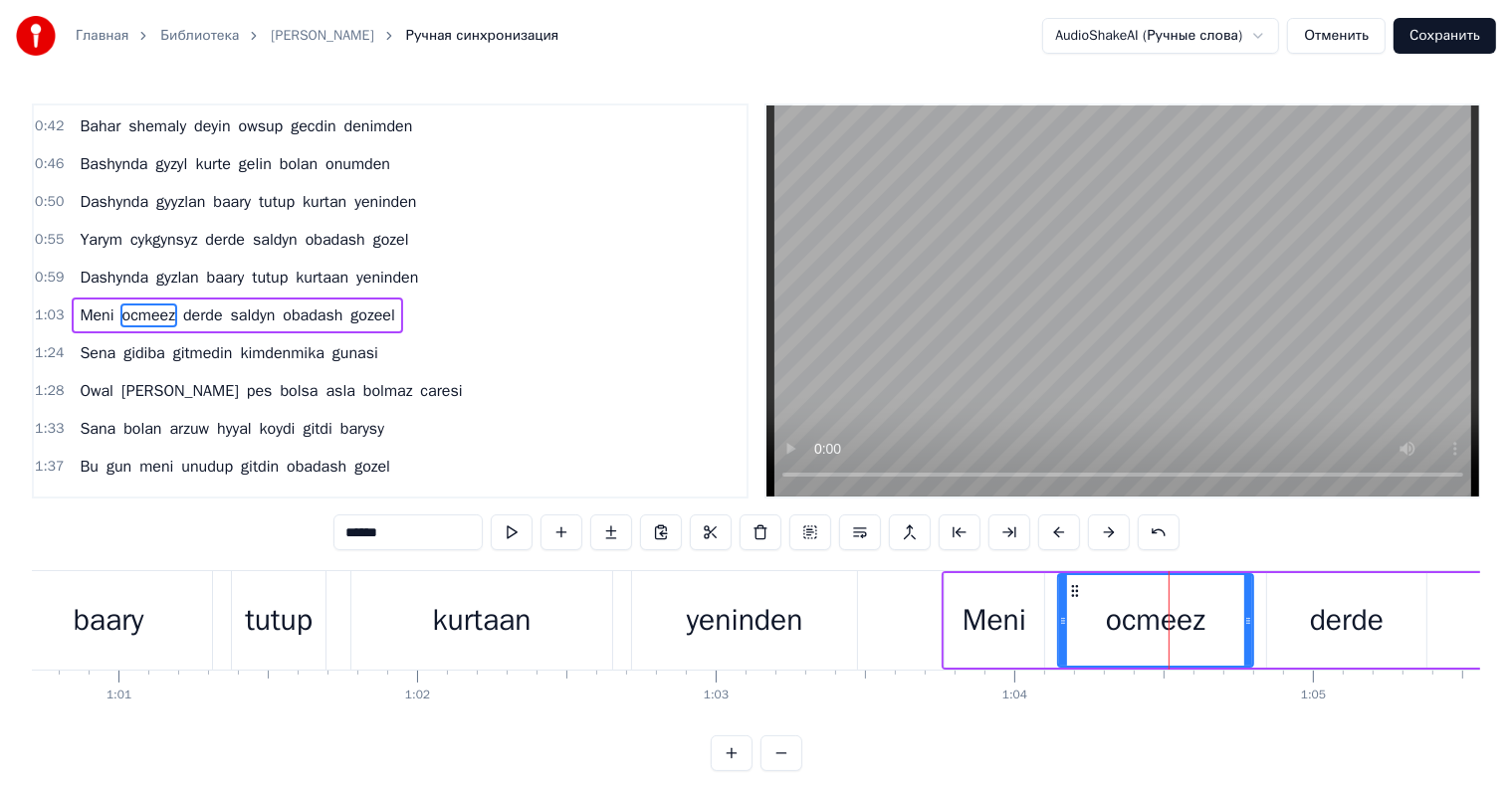 click on "******" at bounding box center (408, 532) 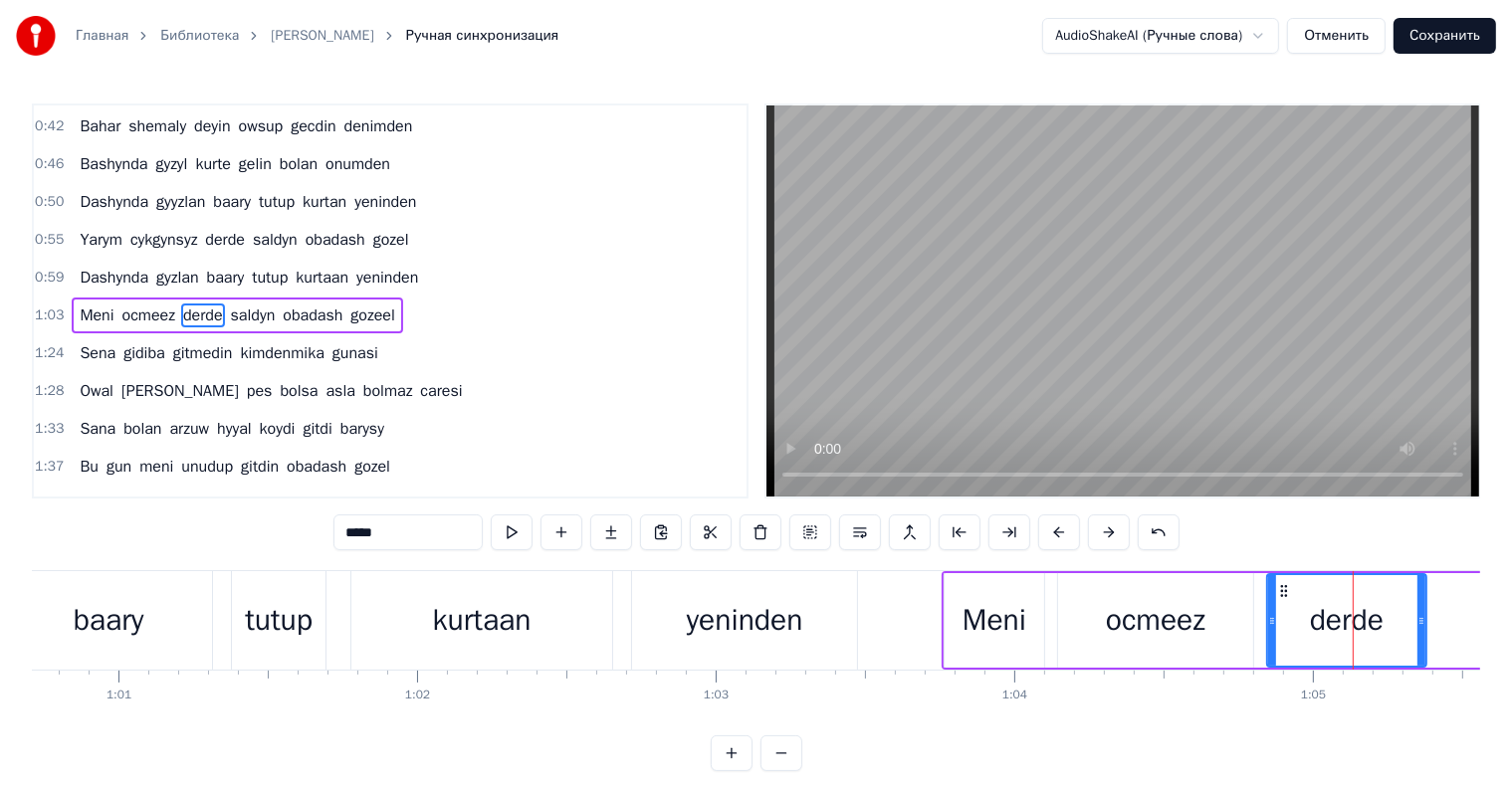click on "*****" at bounding box center (408, 532) 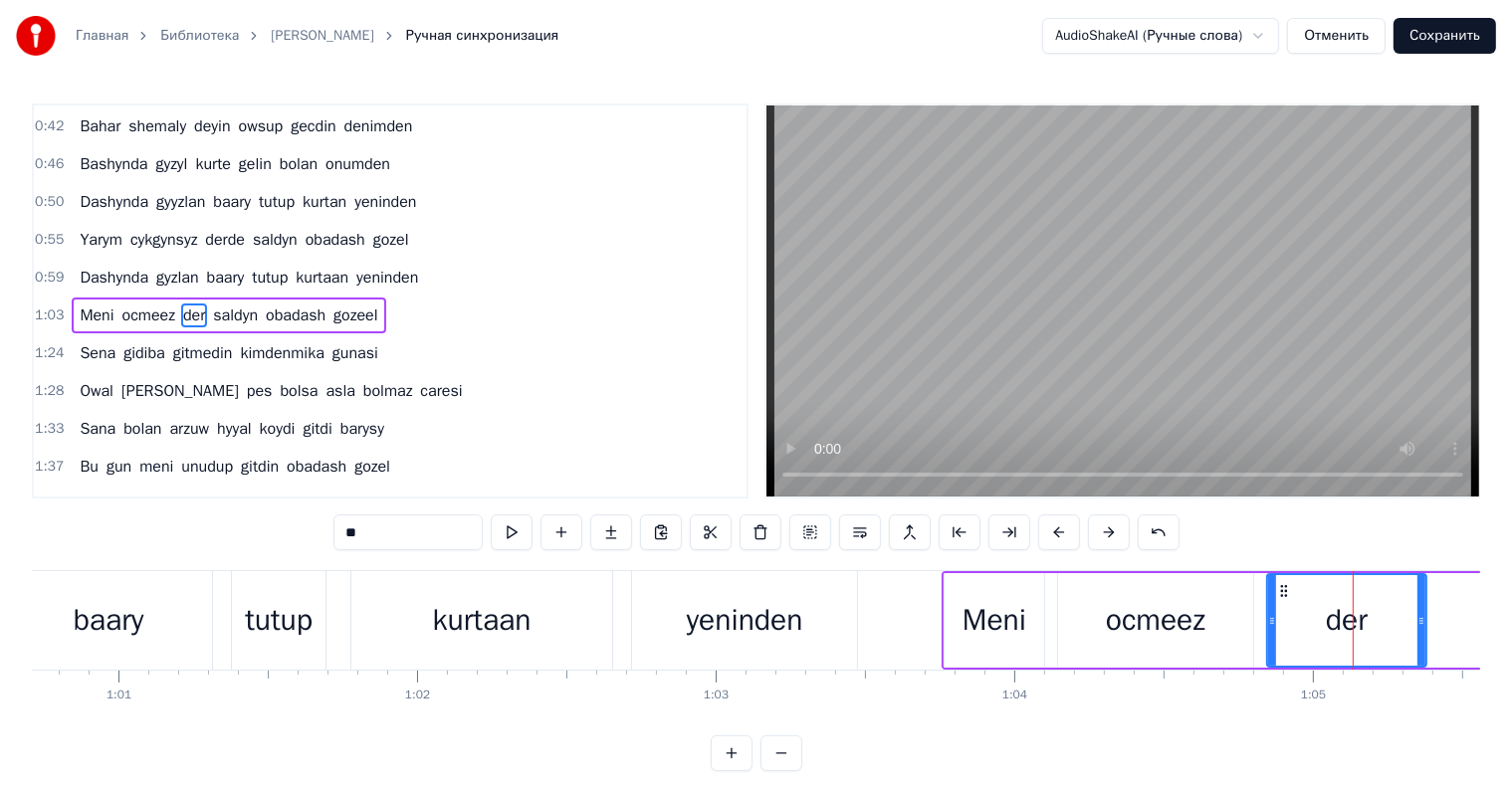 type on "*" 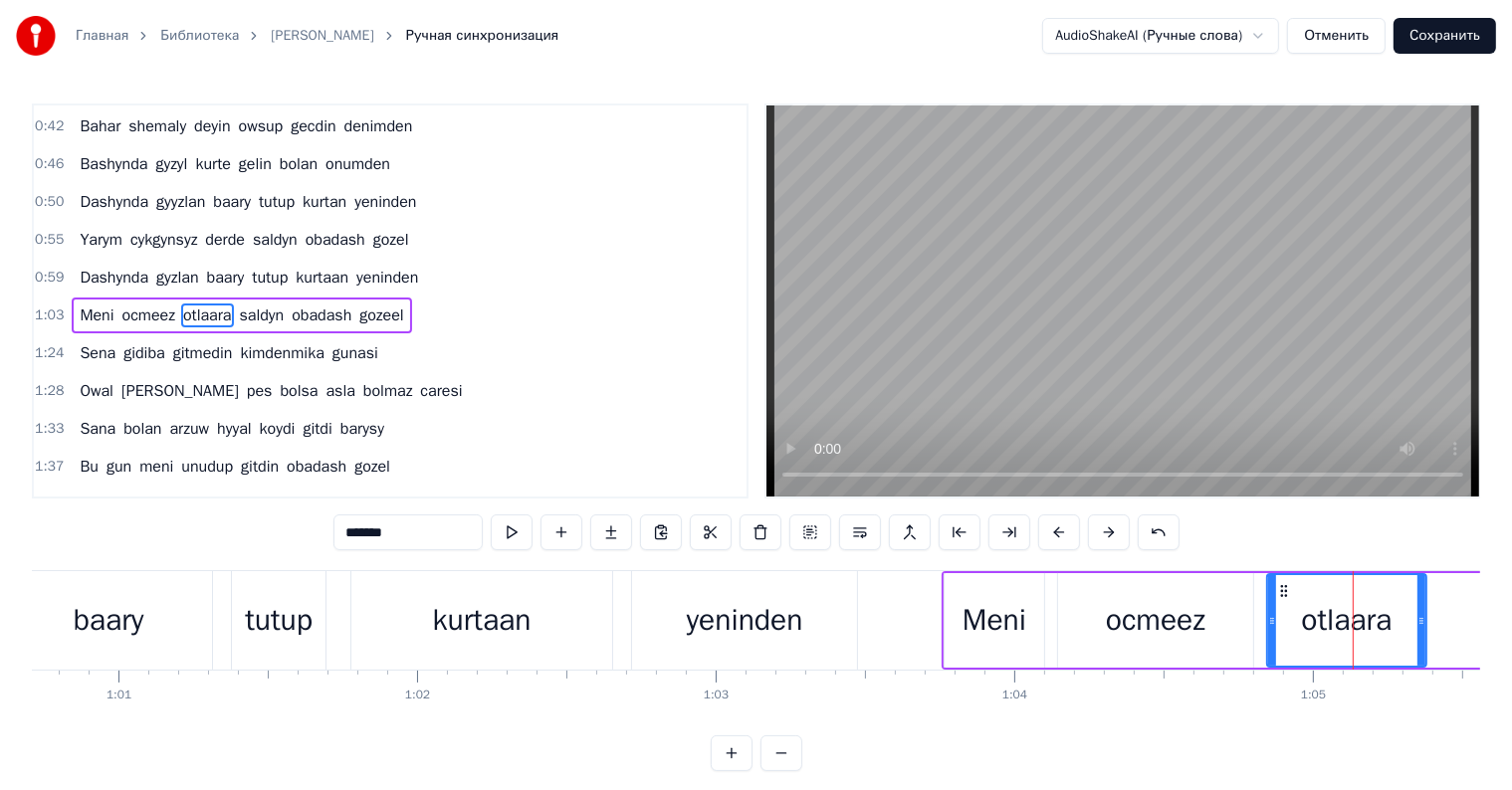 click on "otlaara" at bounding box center [1346, 620] 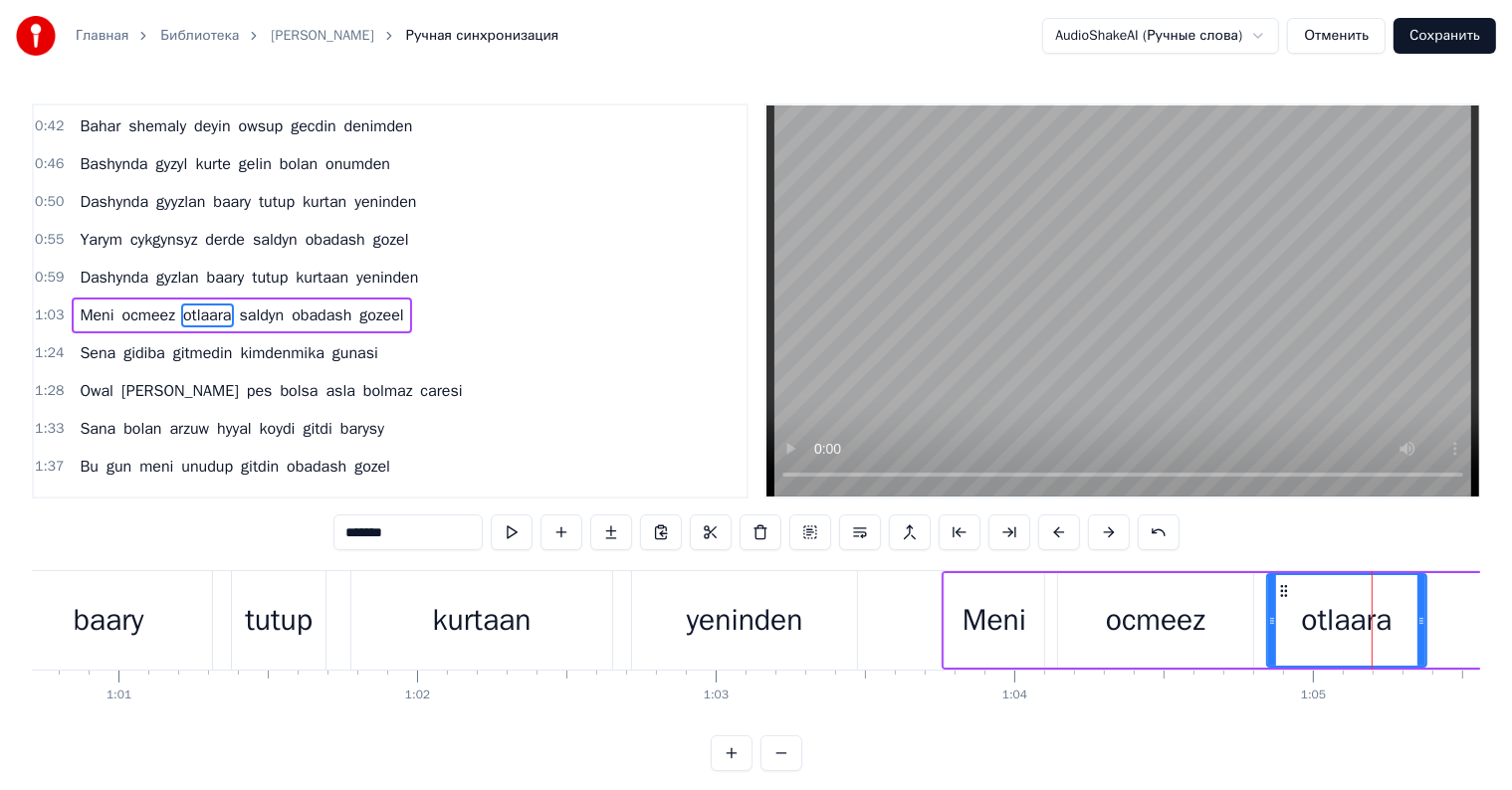 click on "Meni" at bounding box center (994, 620) 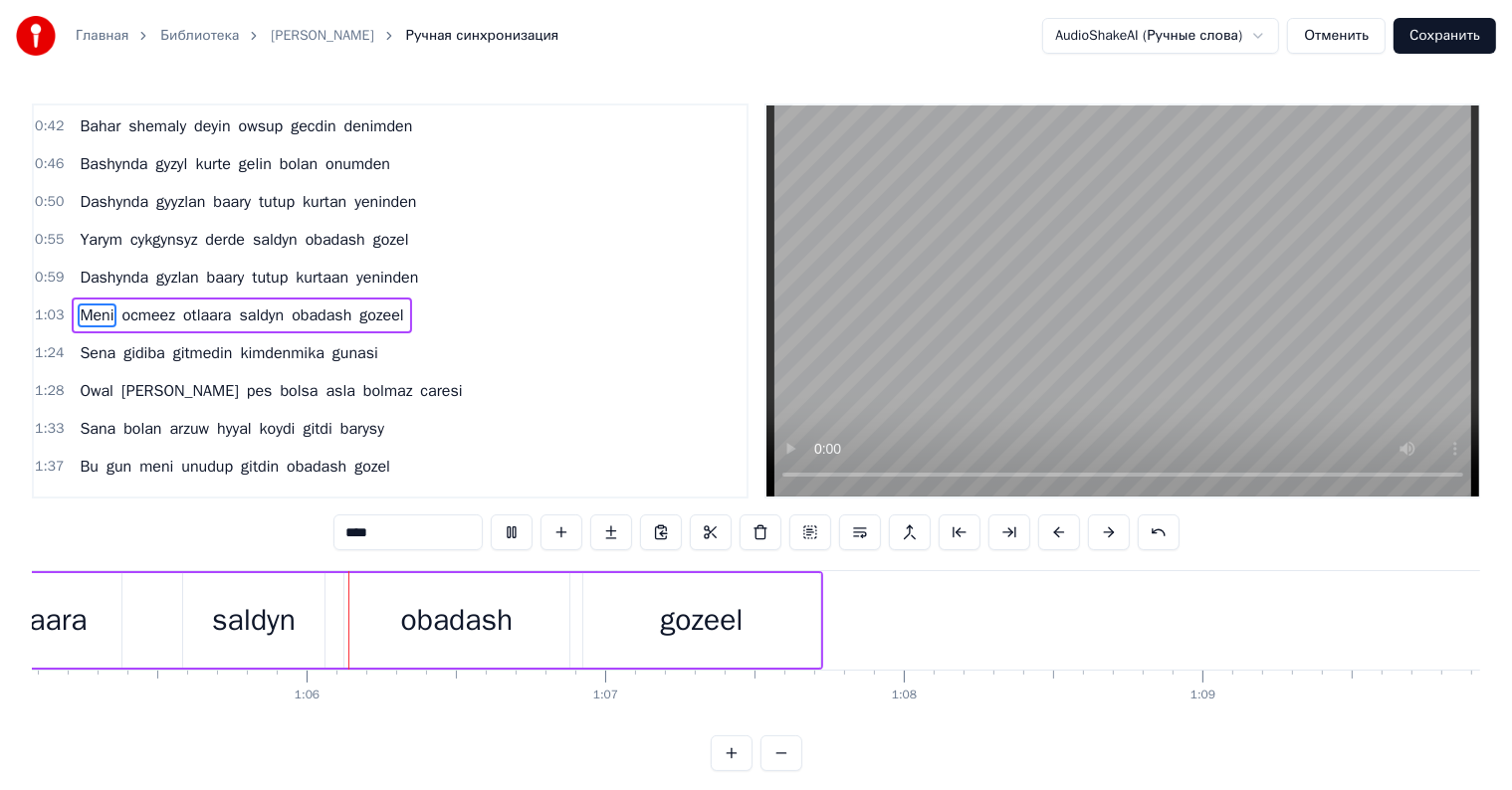 scroll, scrollTop: 0, scrollLeft: 19489, axis: horizontal 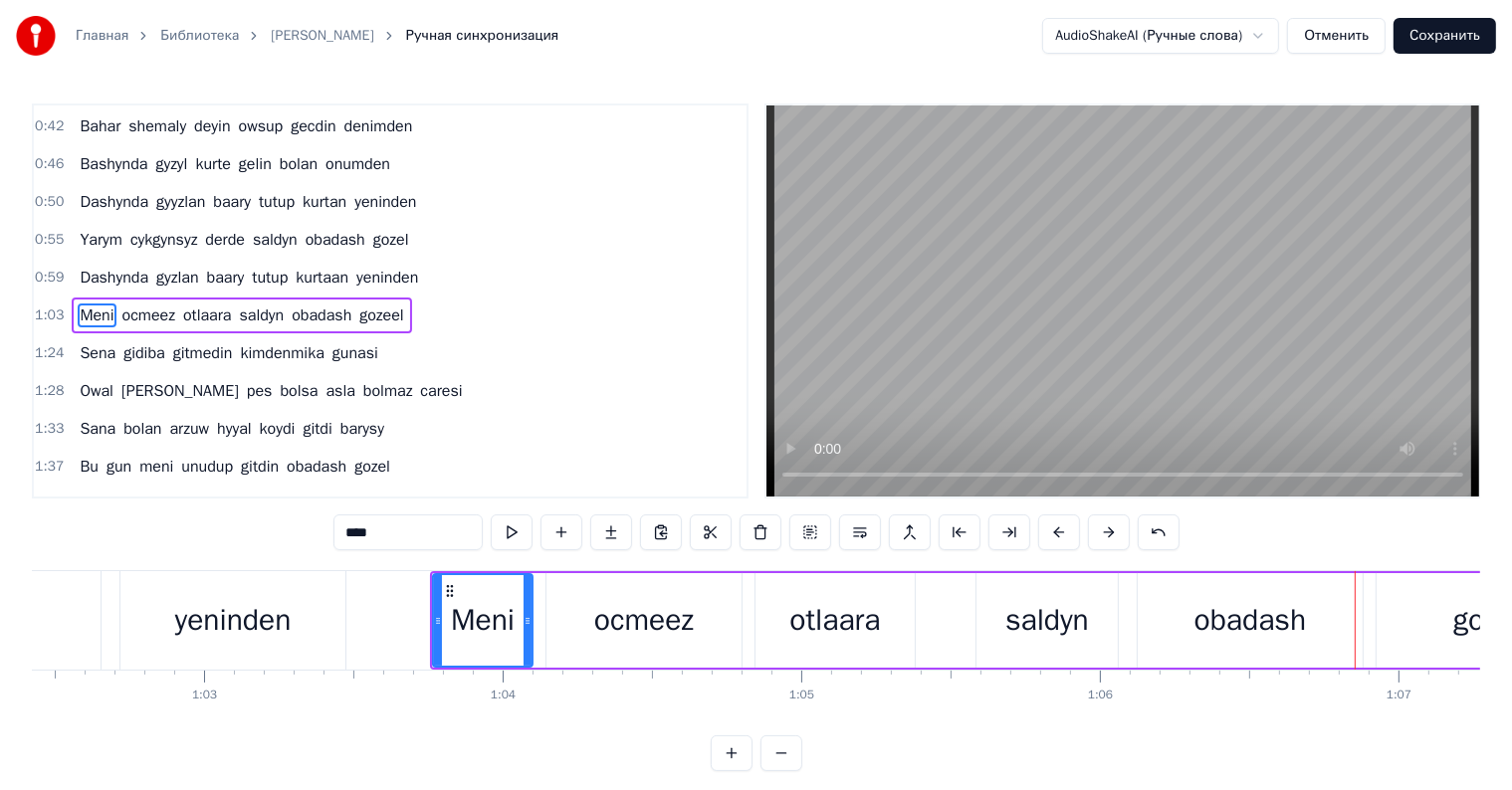 click on "ocmeez" at bounding box center [644, 620] 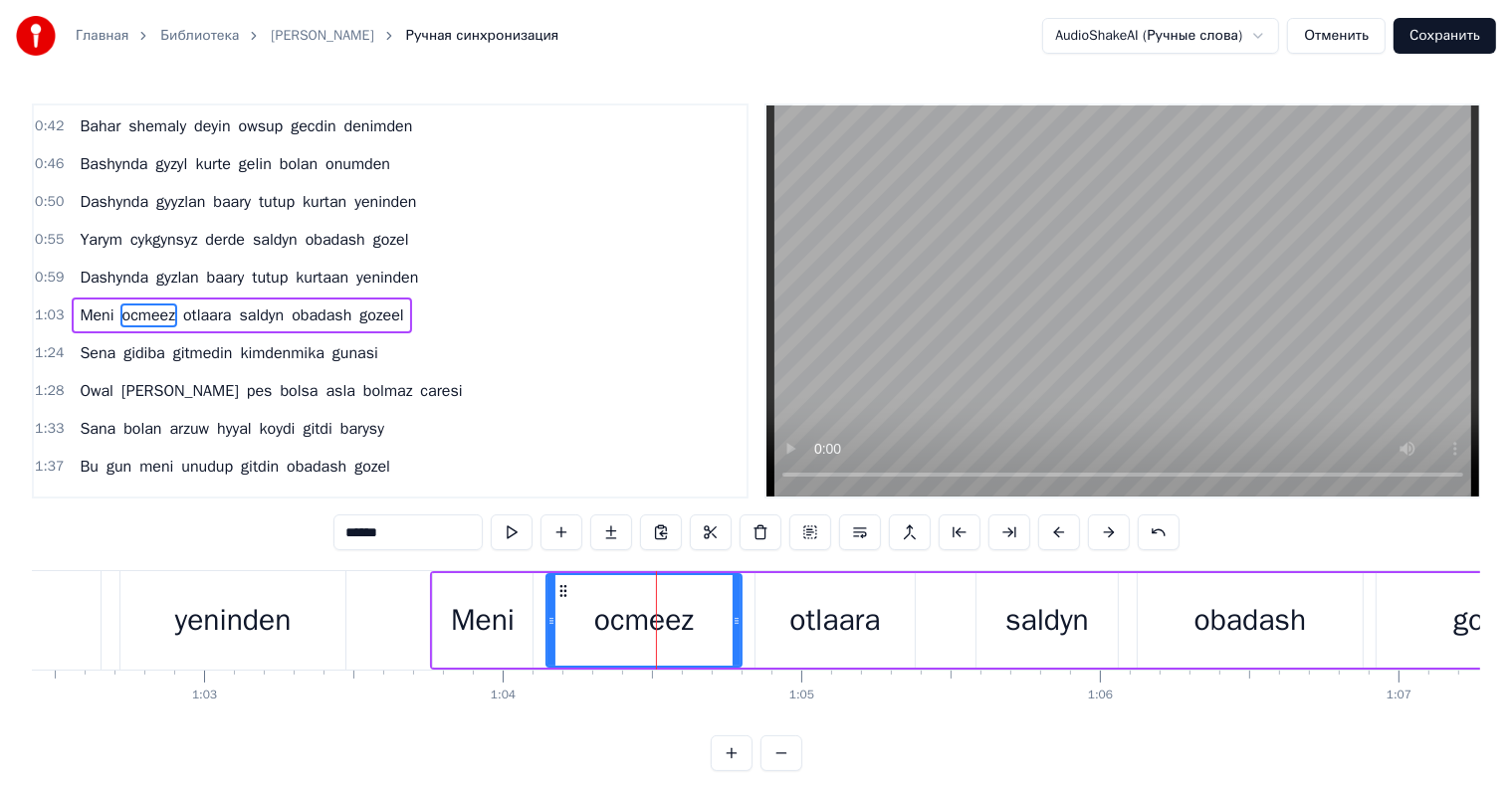 click on "******" at bounding box center (408, 532) 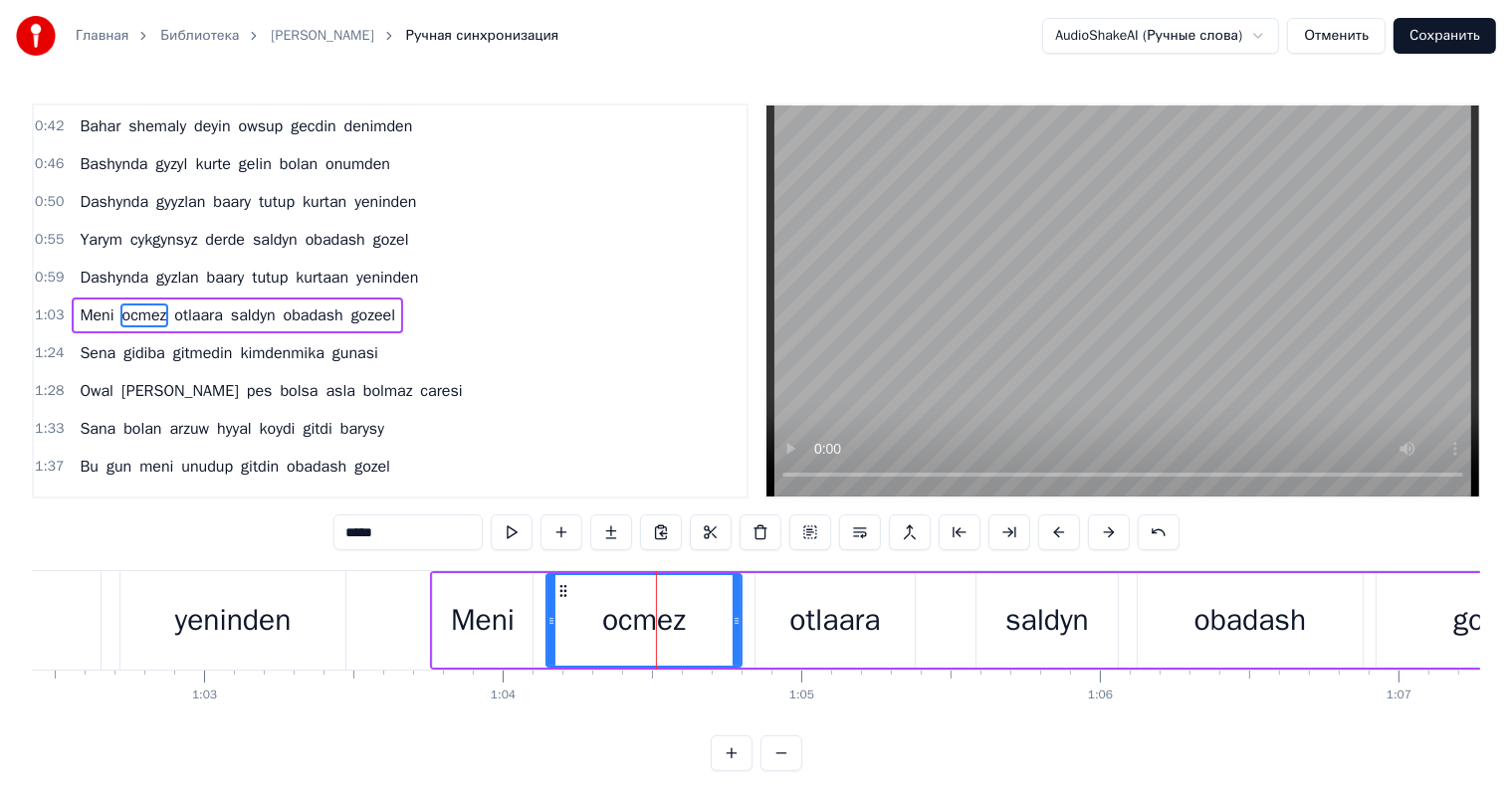 click on "otlaara" at bounding box center (835, 620) 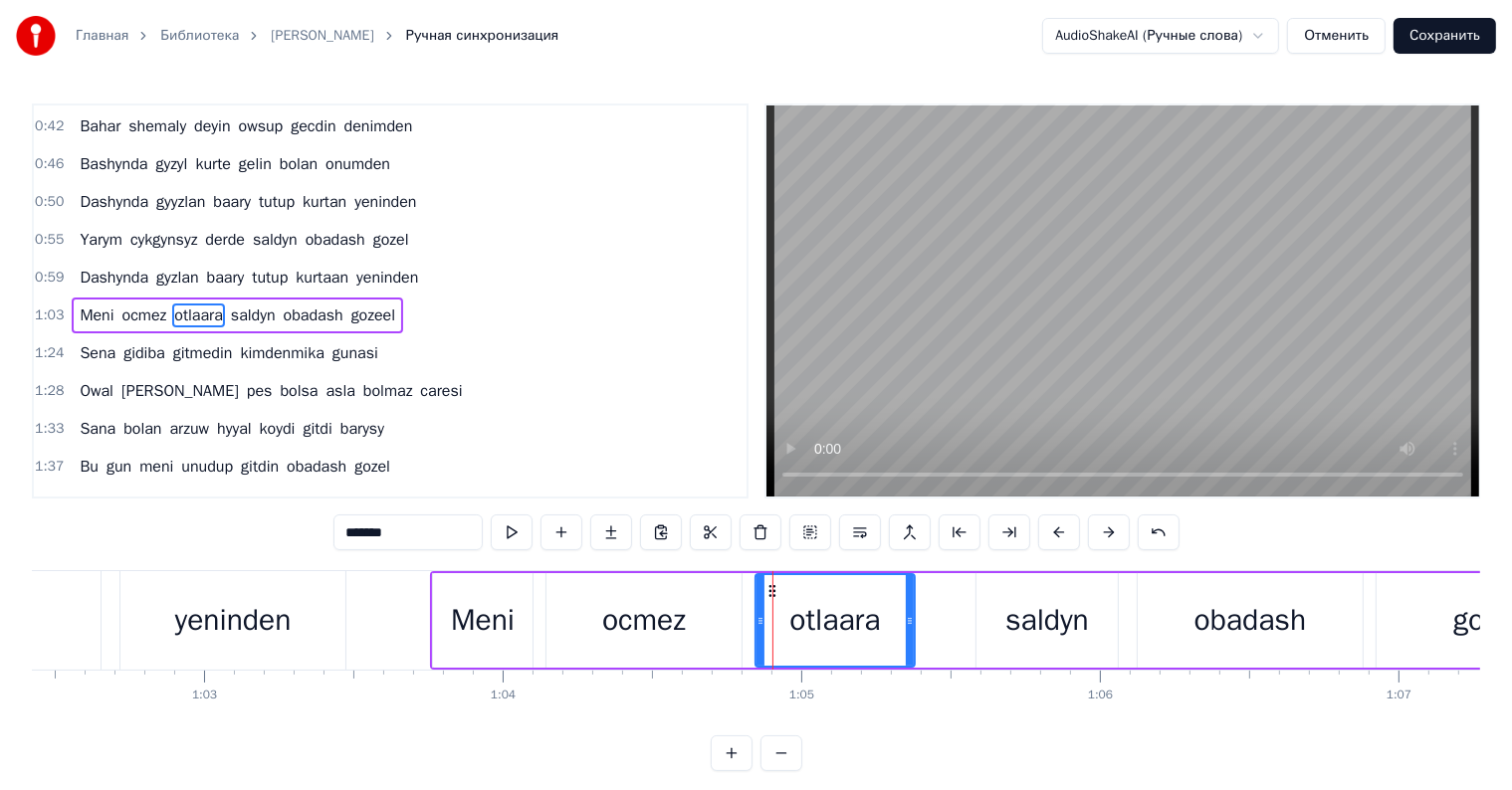 click on "*******" at bounding box center (408, 532) 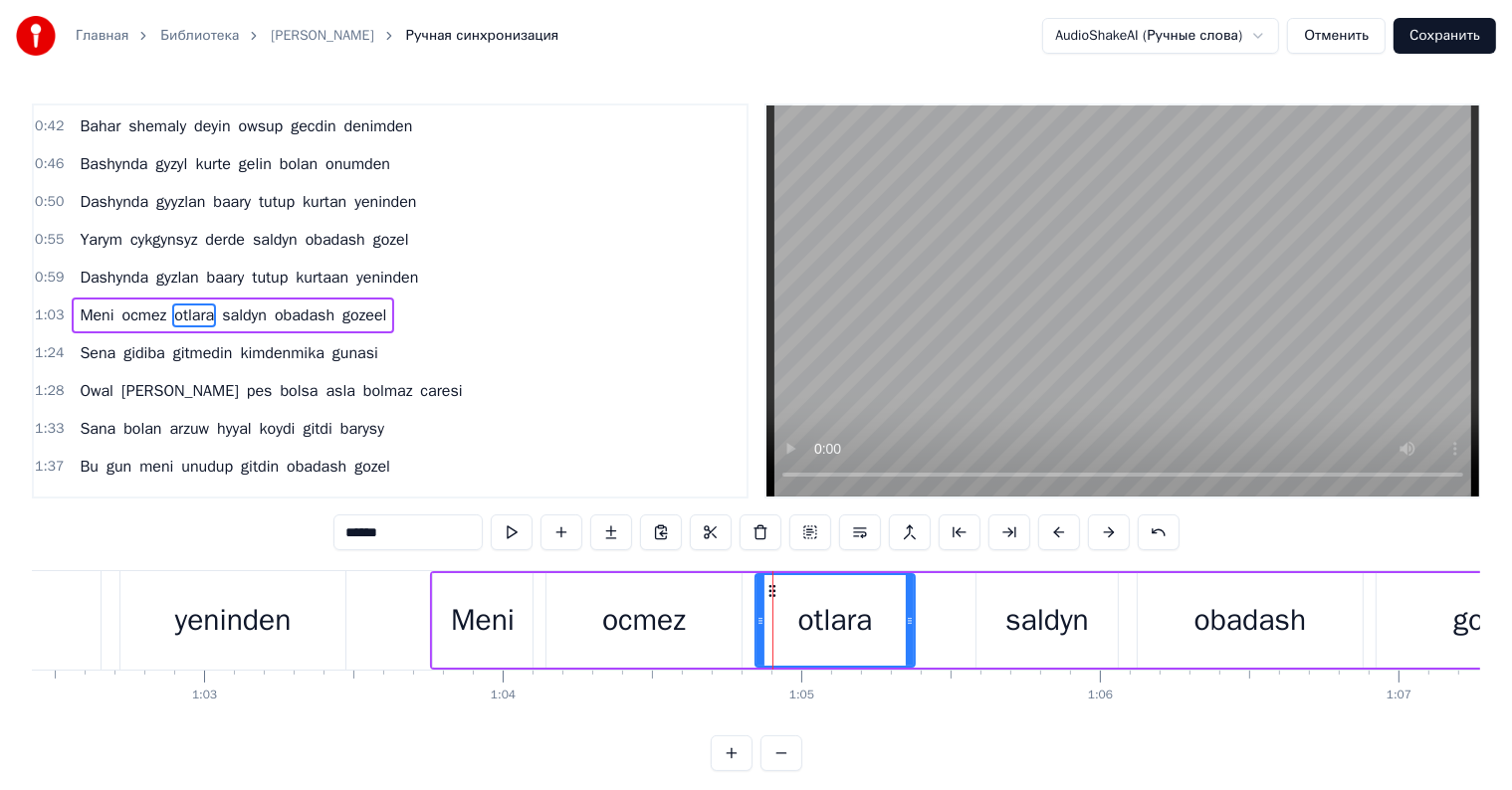 click on "Meni" at bounding box center (483, 620) 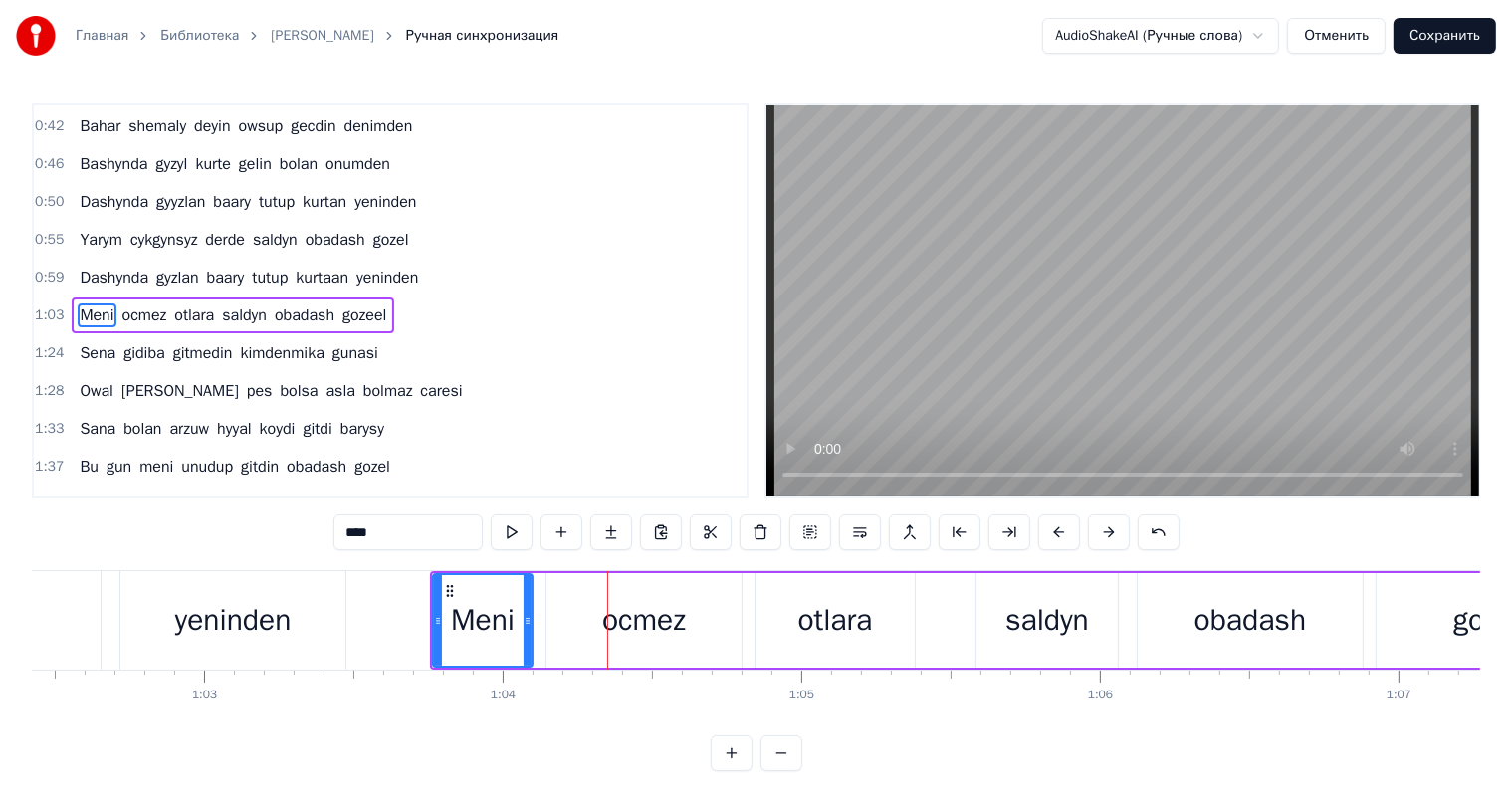 drag, startPoint x: 637, startPoint y: 641, endPoint x: 580, endPoint y: 615, distance: 62.64982 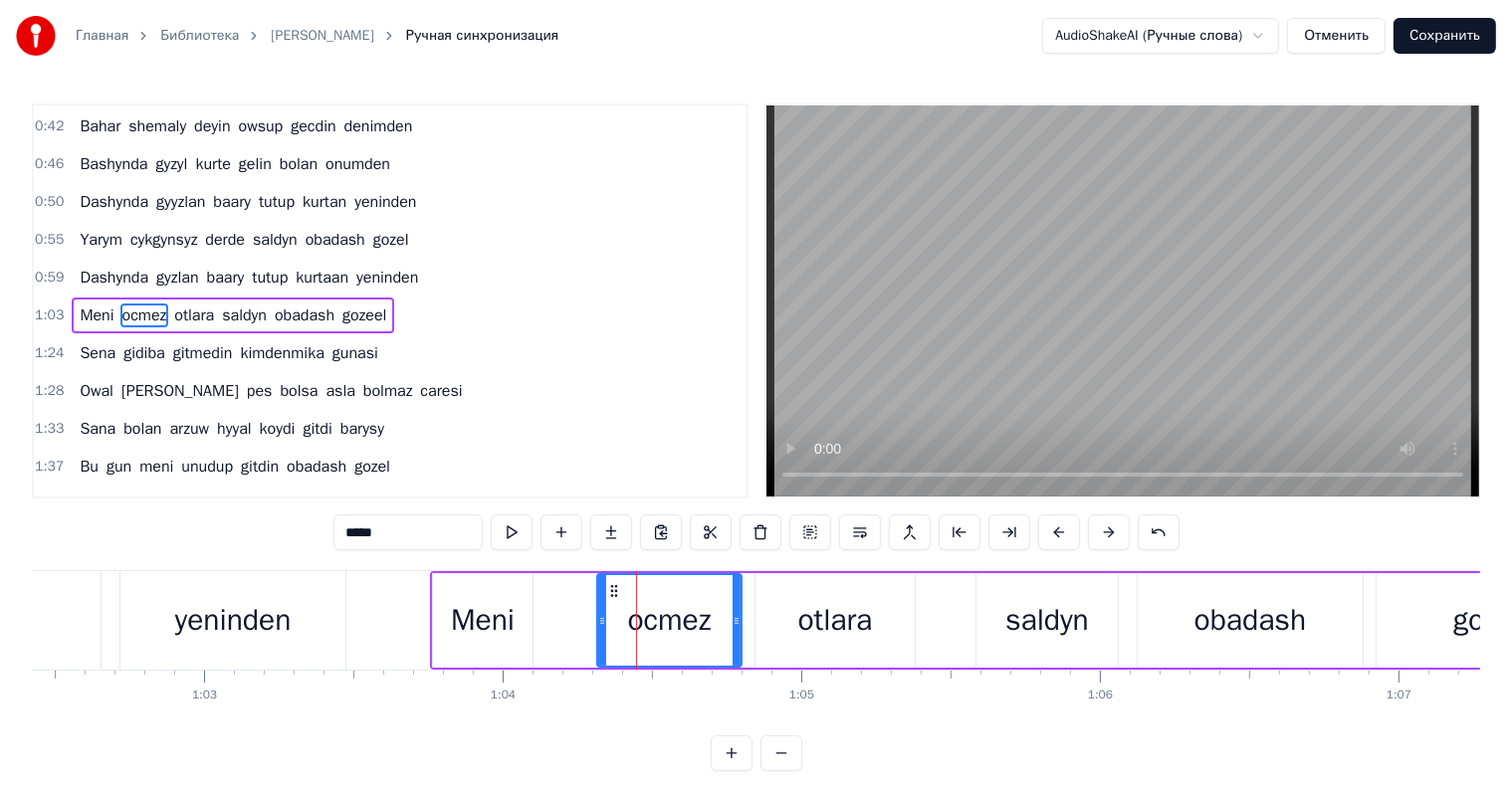 drag, startPoint x: 546, startPoint y: 619, endPoint x: 597, endPoint y: 633, distance: 52.886671 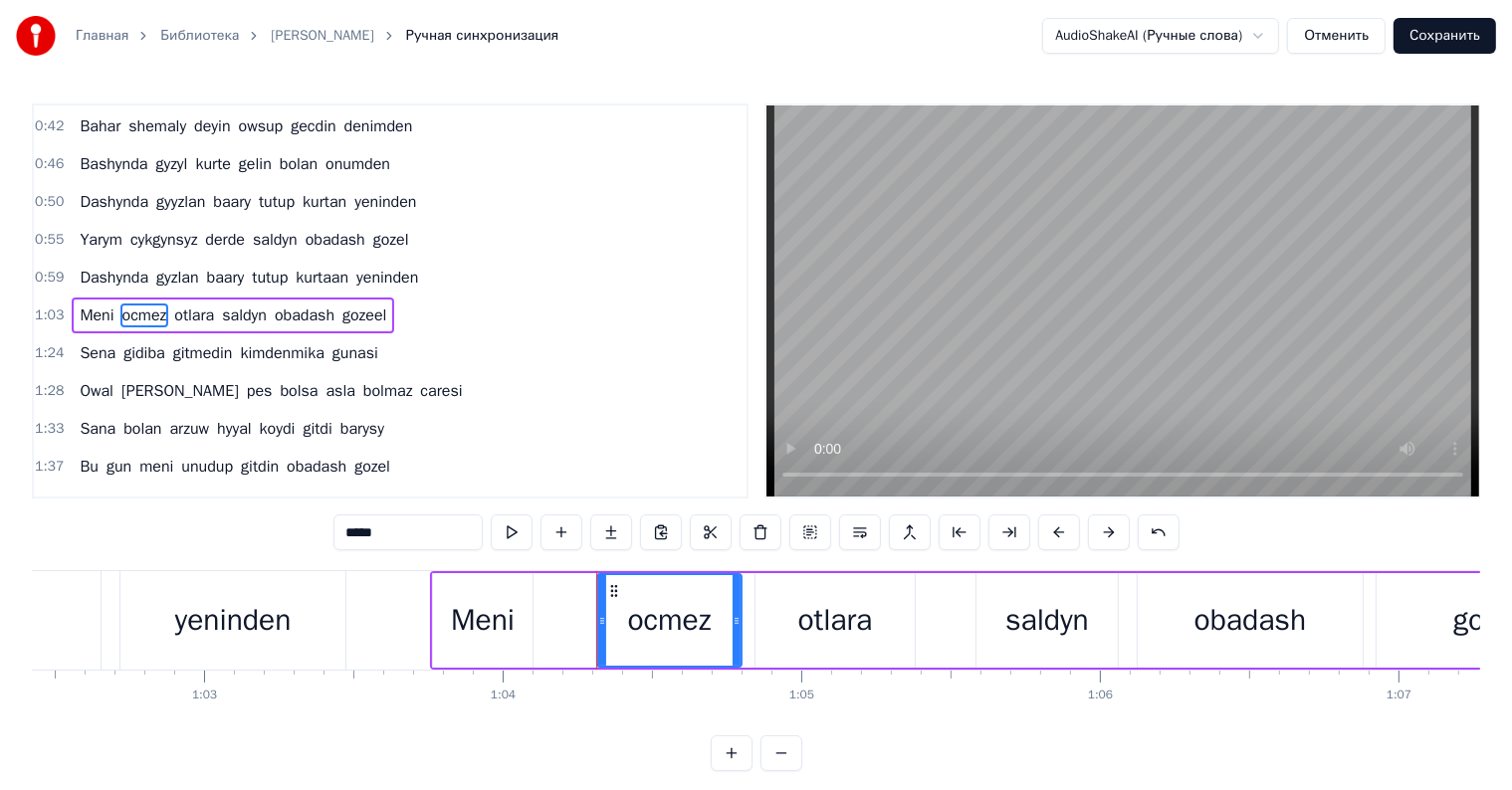 click on "Meni" at bounding box center (483, 620) 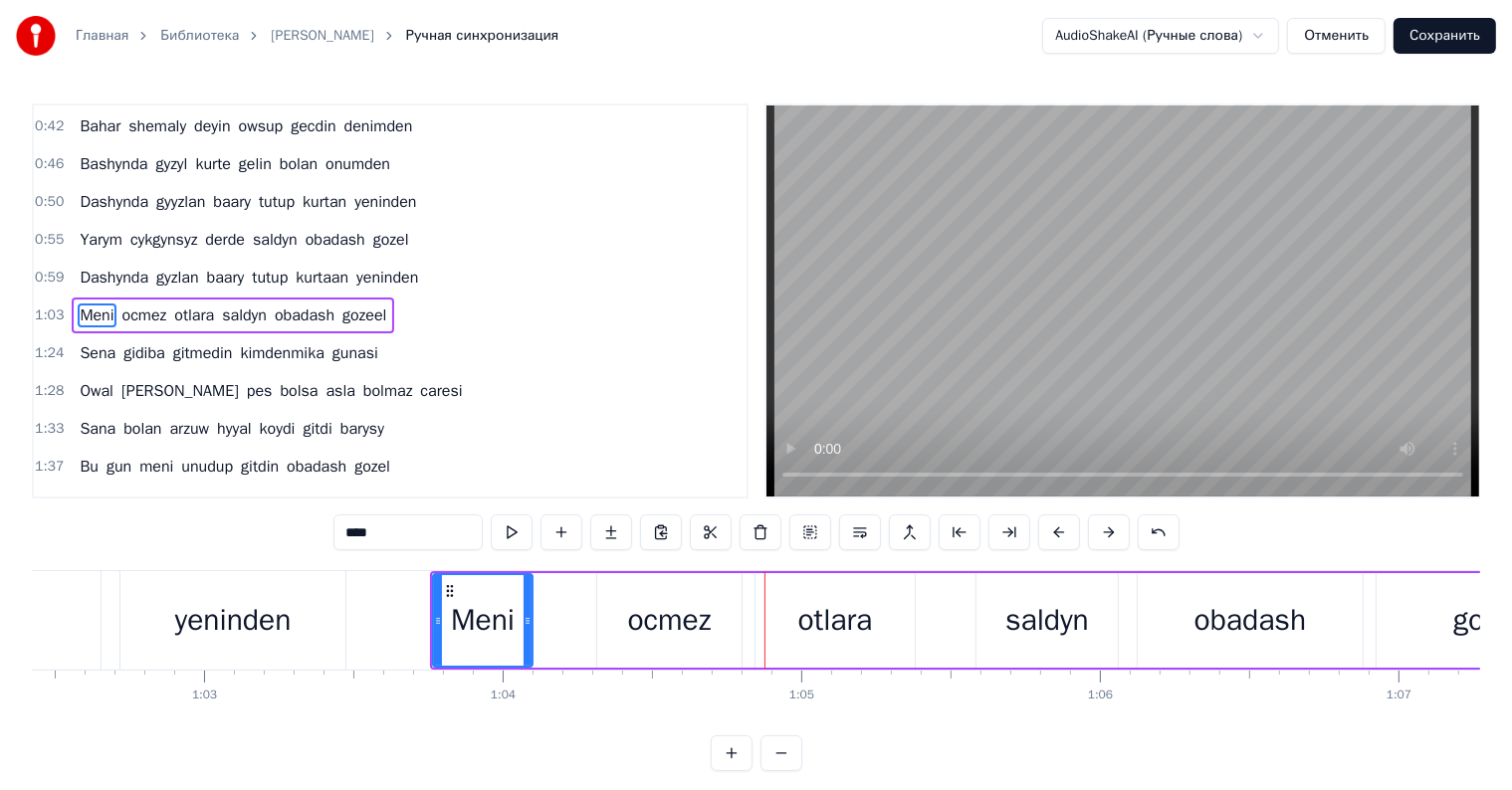 click on "ocmez" at bounding box center [669, 620] 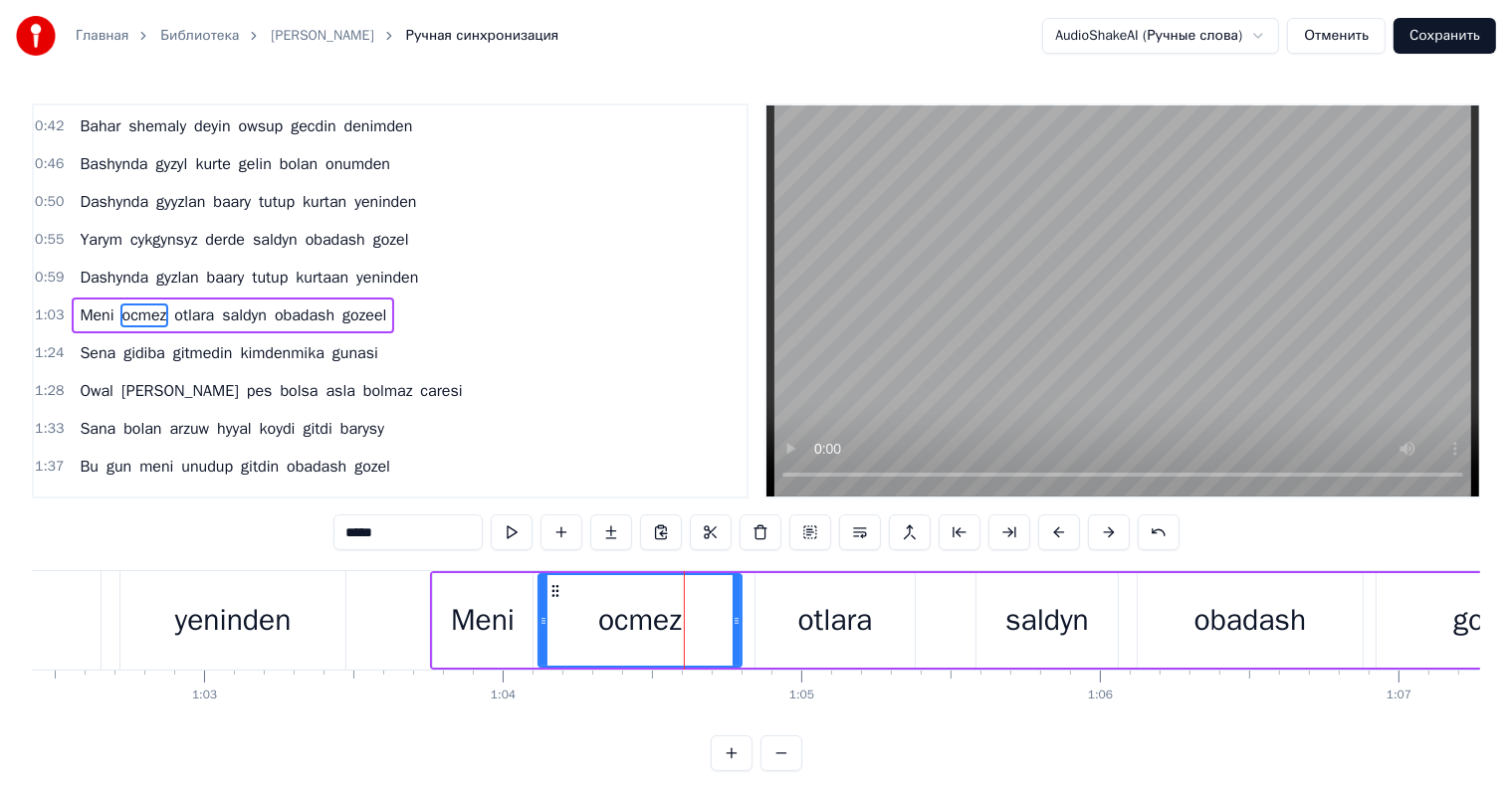 drag, startPoint x: 602, startPoint y: 617, endPoint x: 543, endPoint y: 623, distance: 59.3043 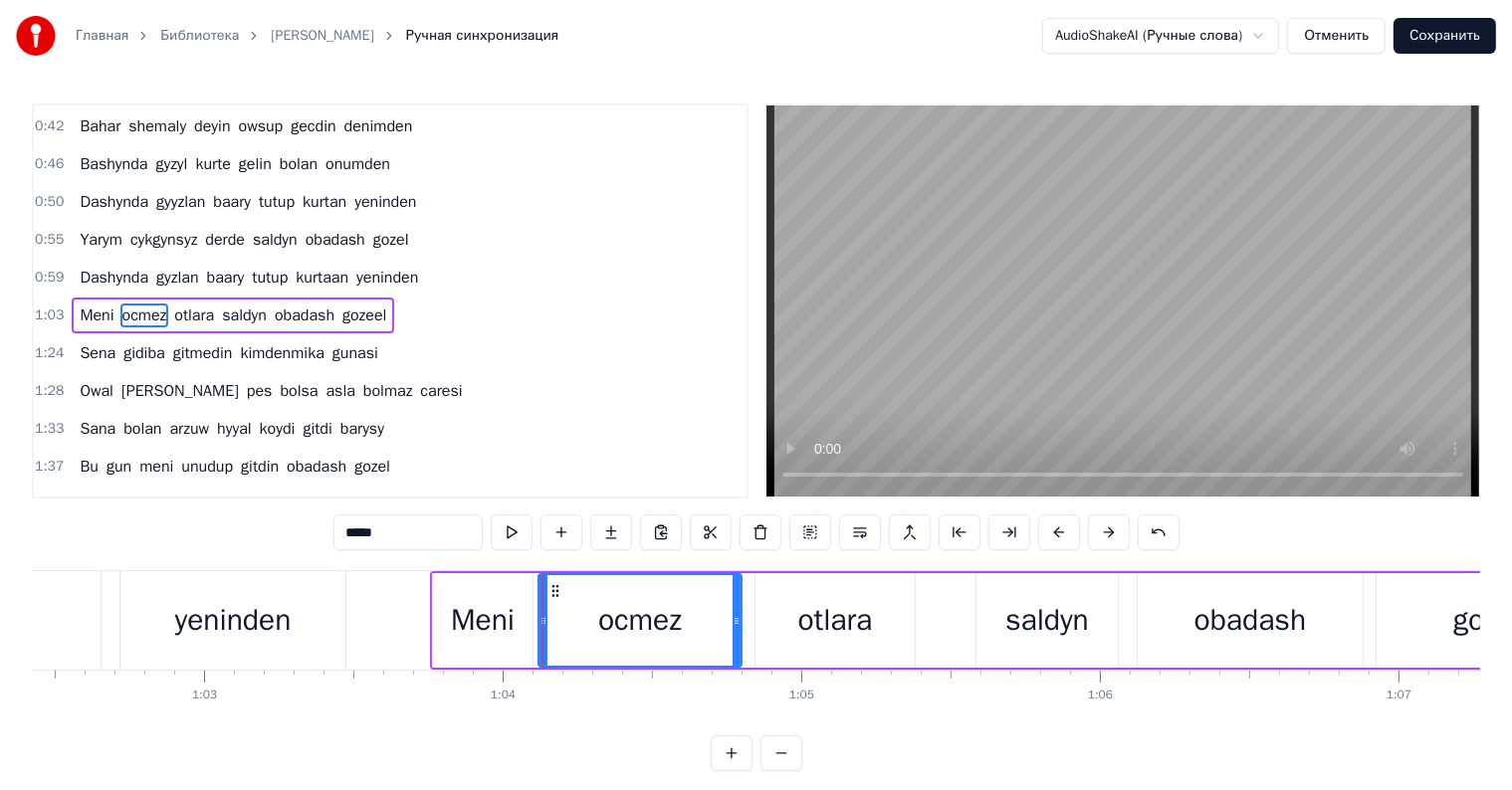 click on "Meni" at bounding box center [483, 620] 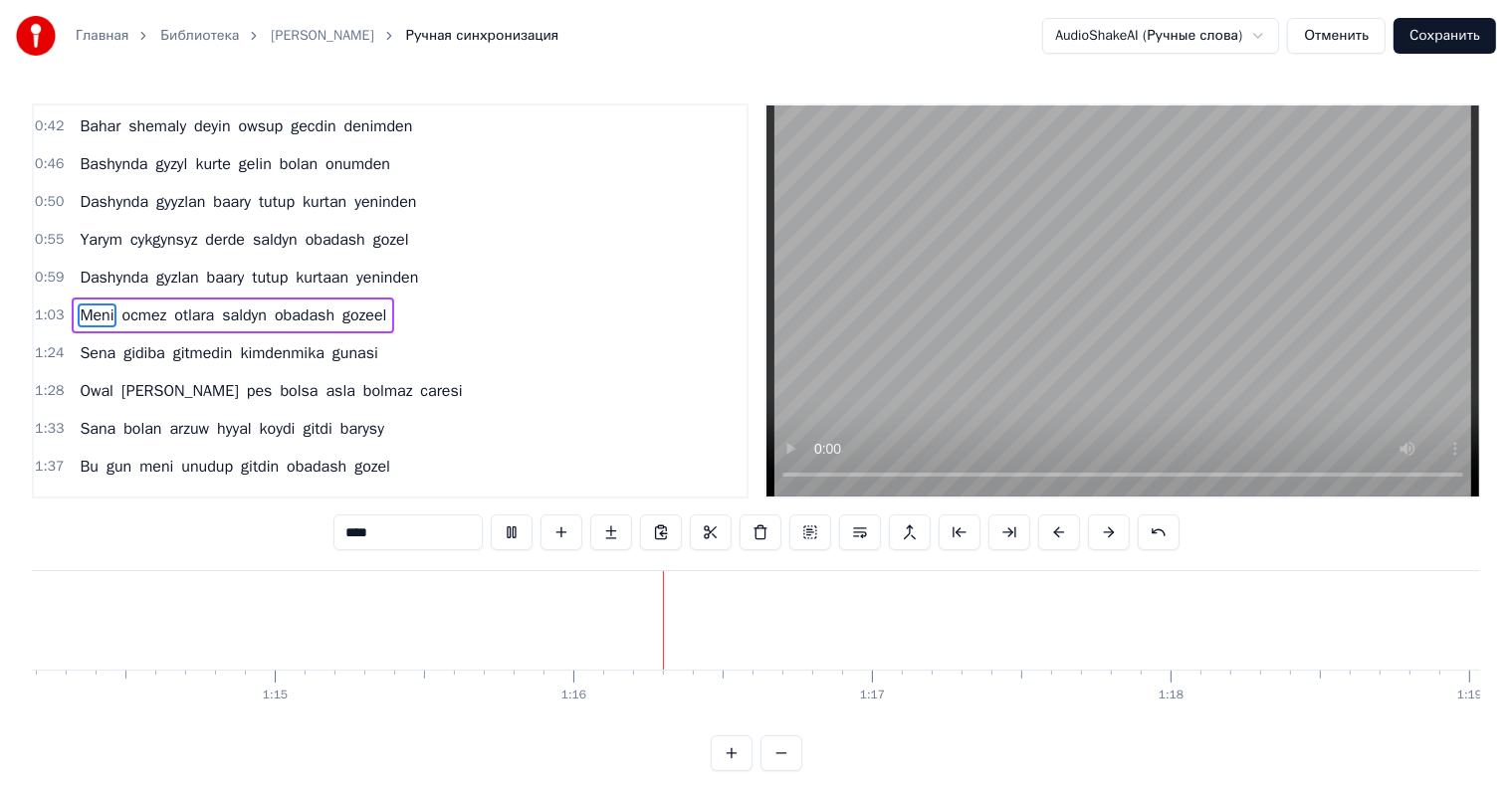 scroll, scrollTop: 0, scrollLeft: 22483, axis: horizontal 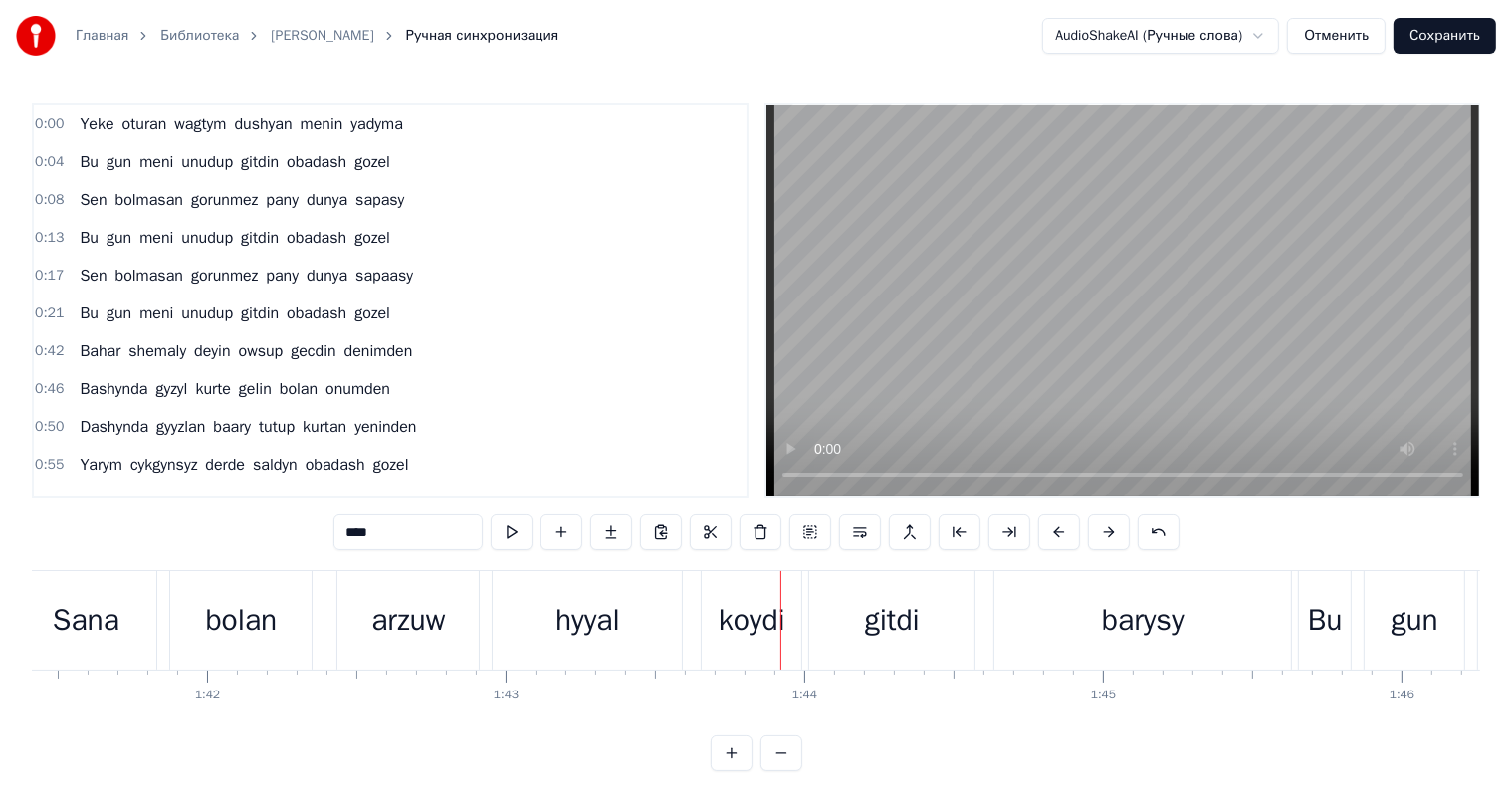 click on "hyyal" at bounding box center [587, 620] 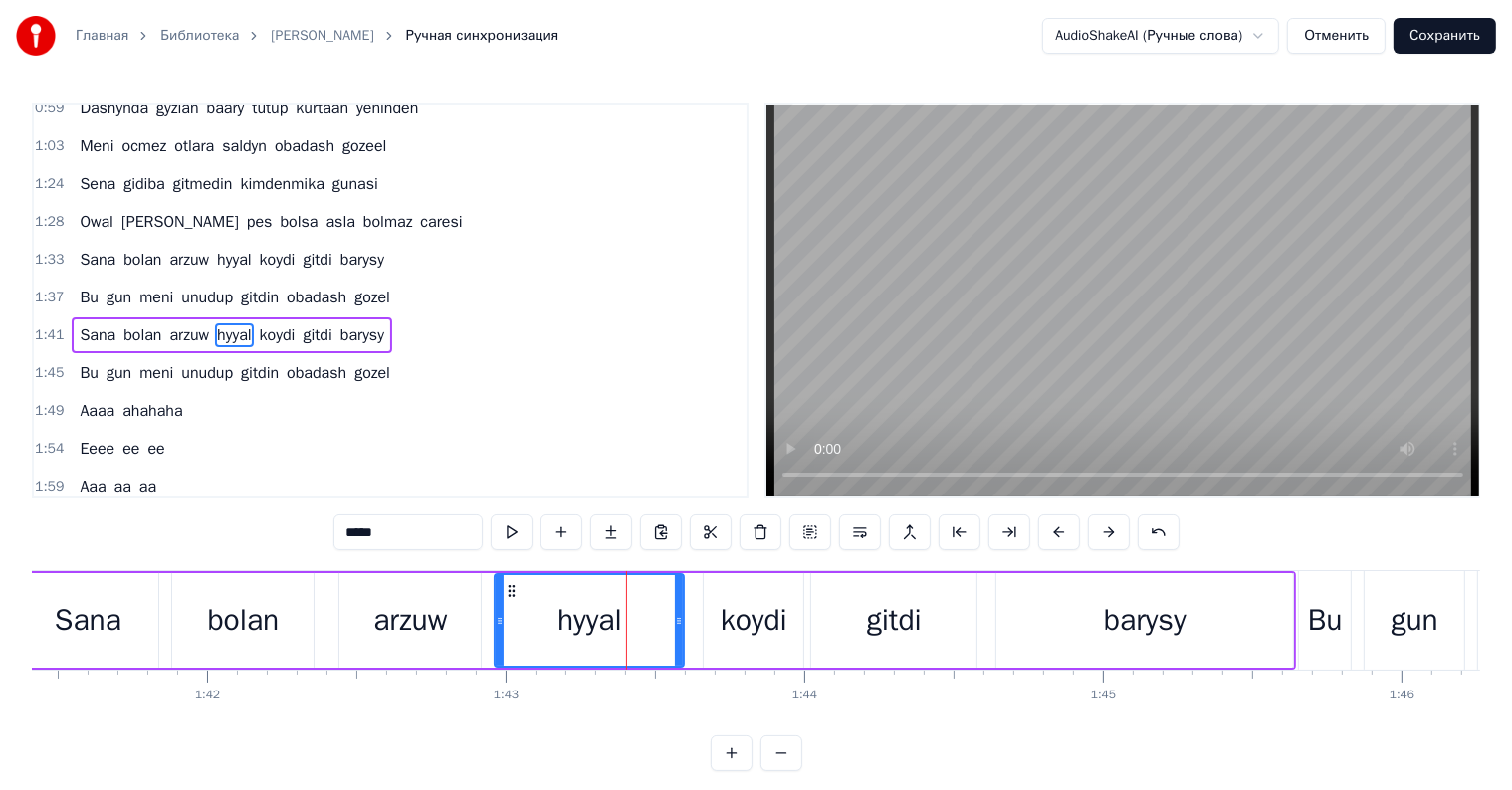 scroll, scrollTop: 408, scrollLeft: 0, axis: vertical 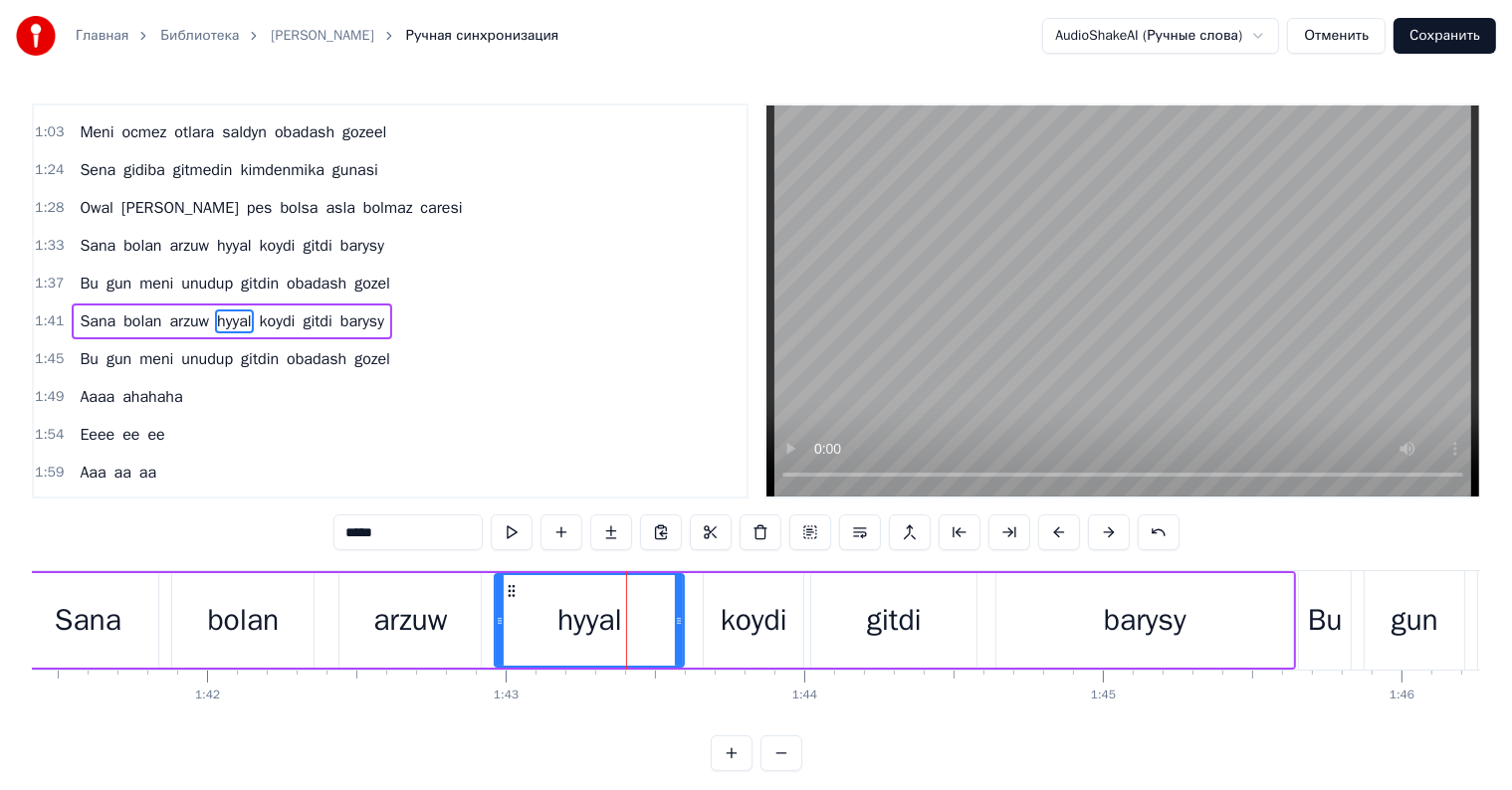 click on "*****" at bounding box center (408, 532) 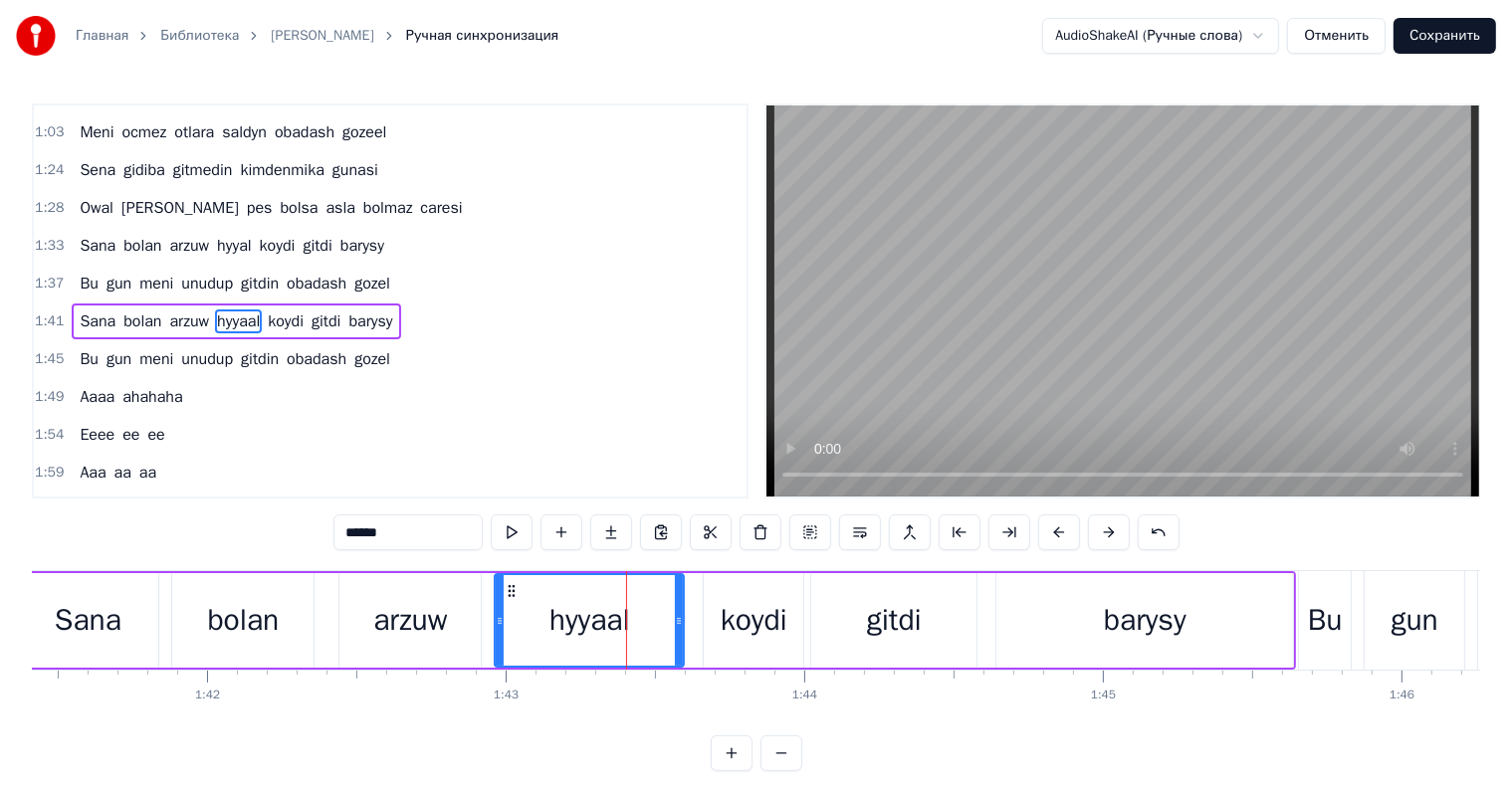 click on "arzuw" at bounding box center [410, 620] 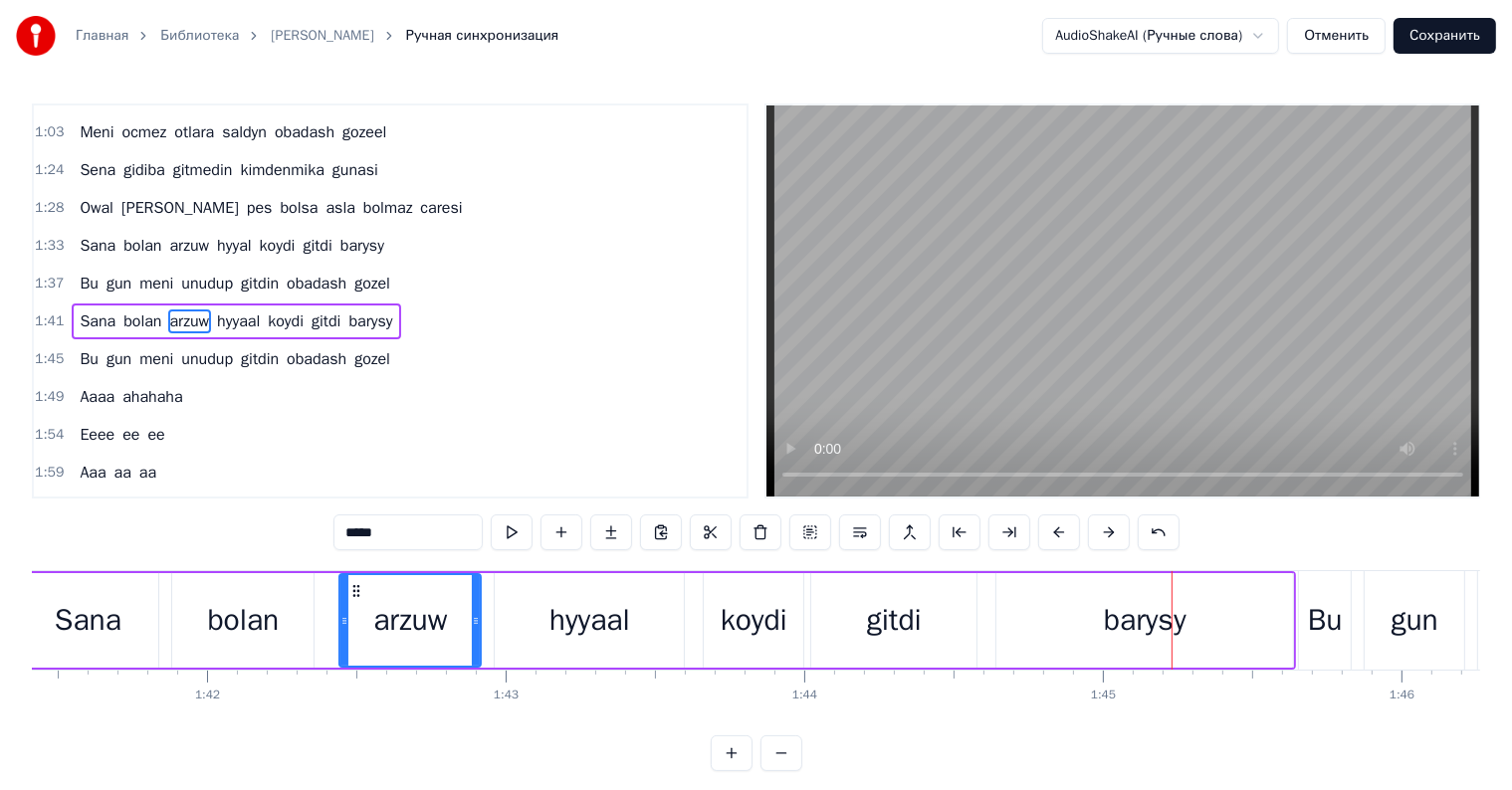 click on "gitdi" at bounding box center (894, 620) 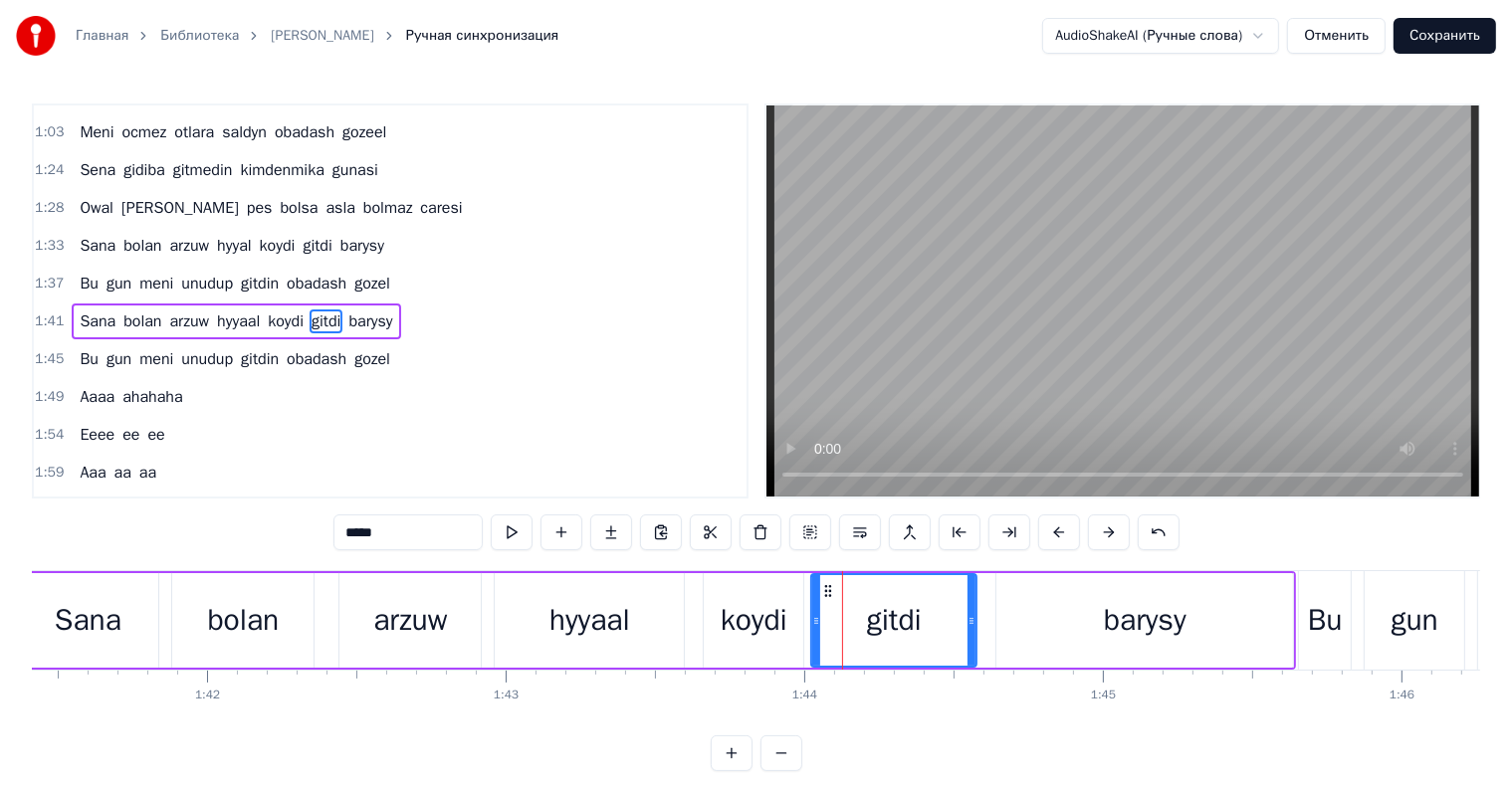 click on "*****" at bounding box center [408, 532] 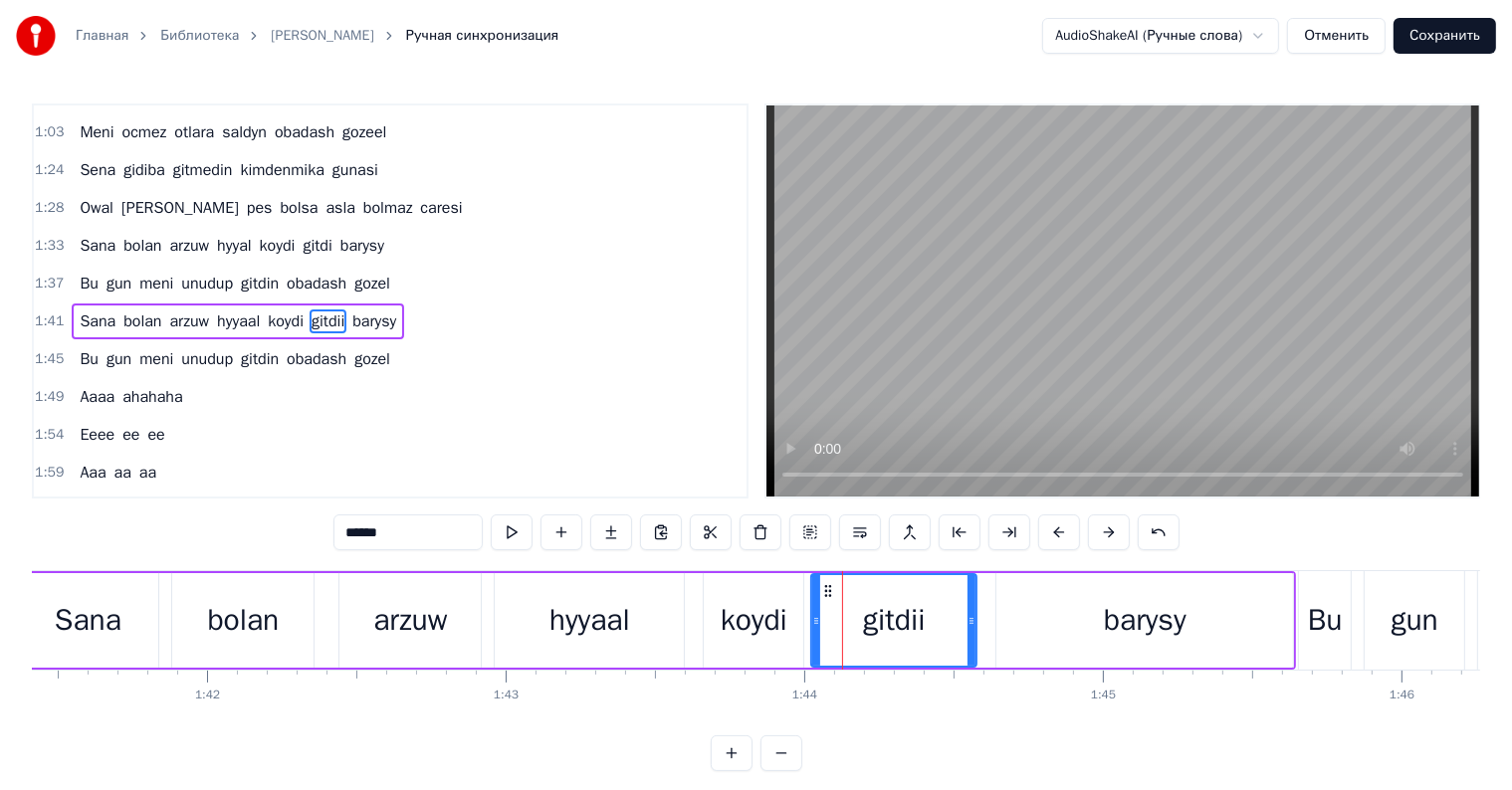 drag, startPoint x: 589, startPoint y: 617, endPoint x: 637, endPoint y: 579, distance: 61.220911 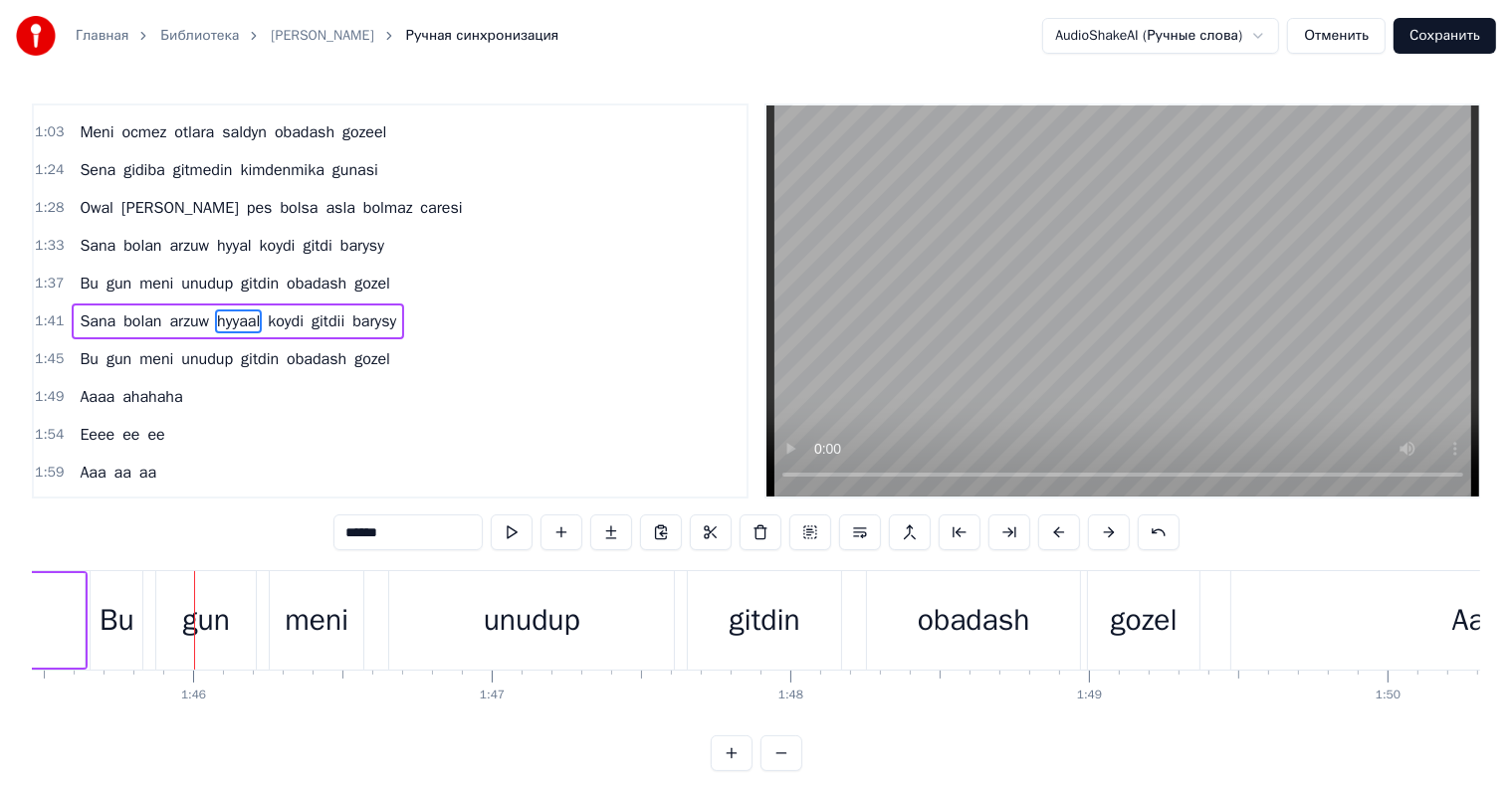 scroll, scrollTop: 0, scrollLeft: 31554, axis: horizontal 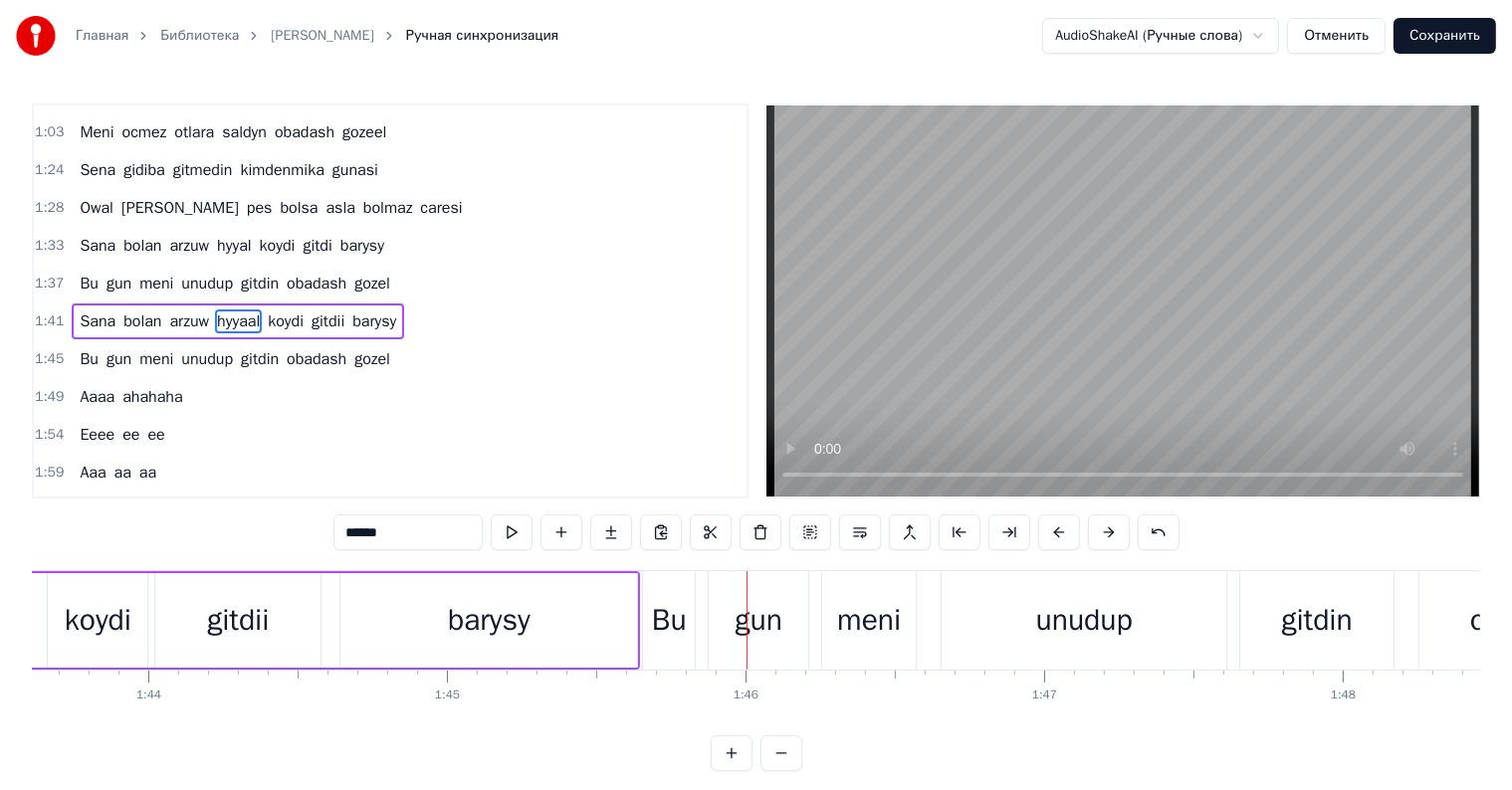click on "Sana bolan arzuw hyyaal koydi gitdii barysy" at bounding box center (-1, 620) 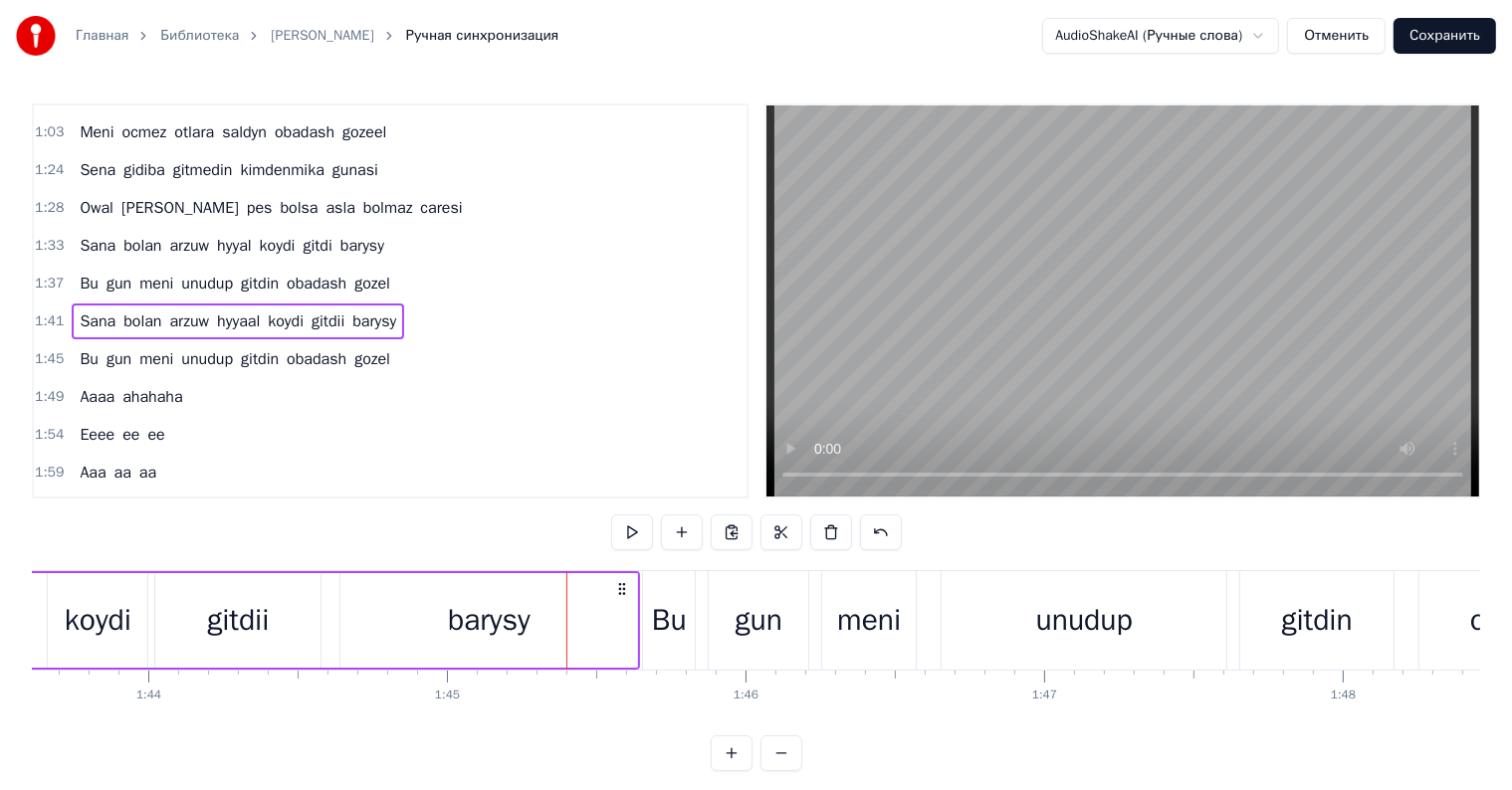 click on "barysy" at bounding box center (489, 620) 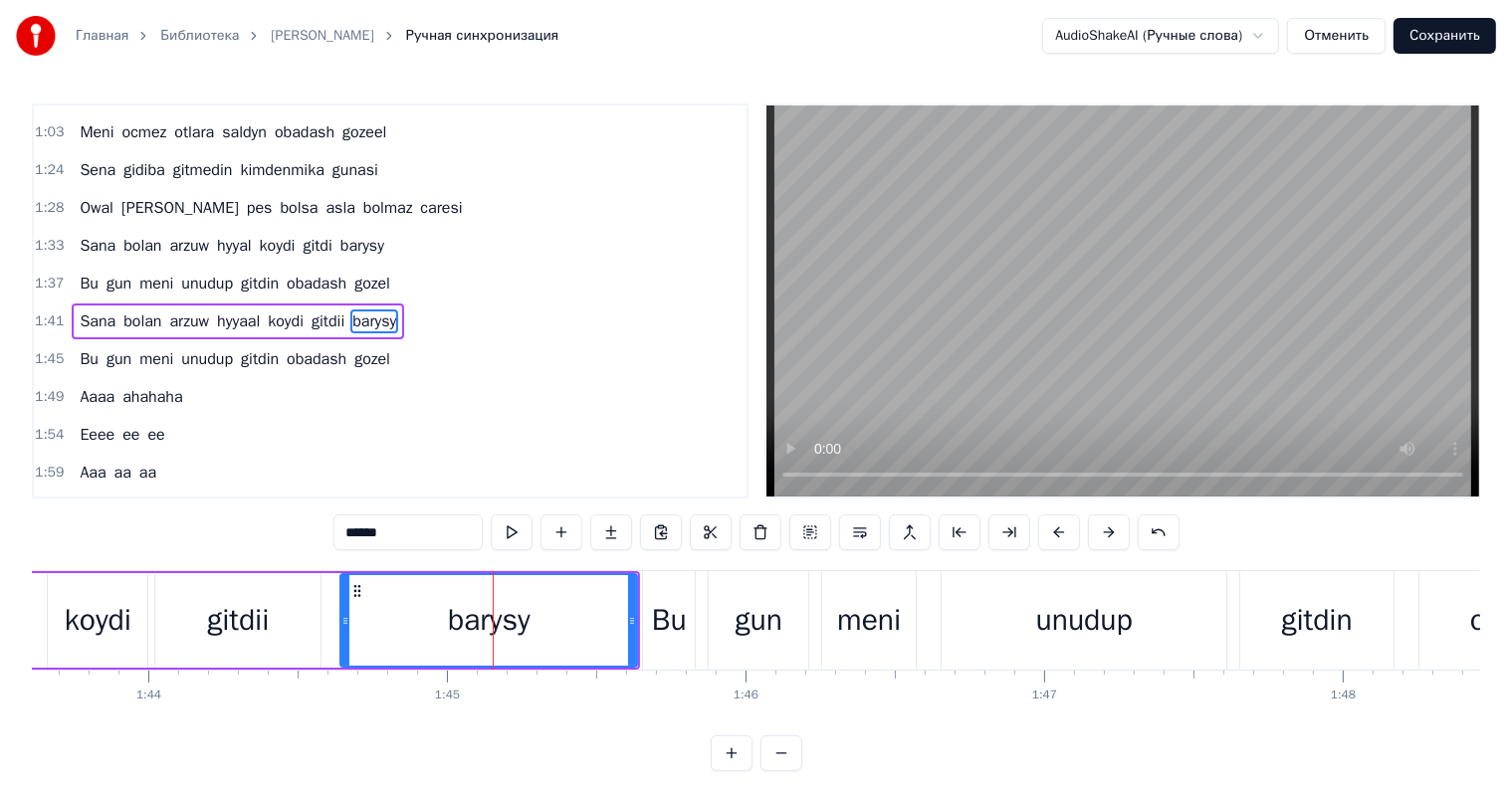 click on "******" at bounding box center [408, 532] 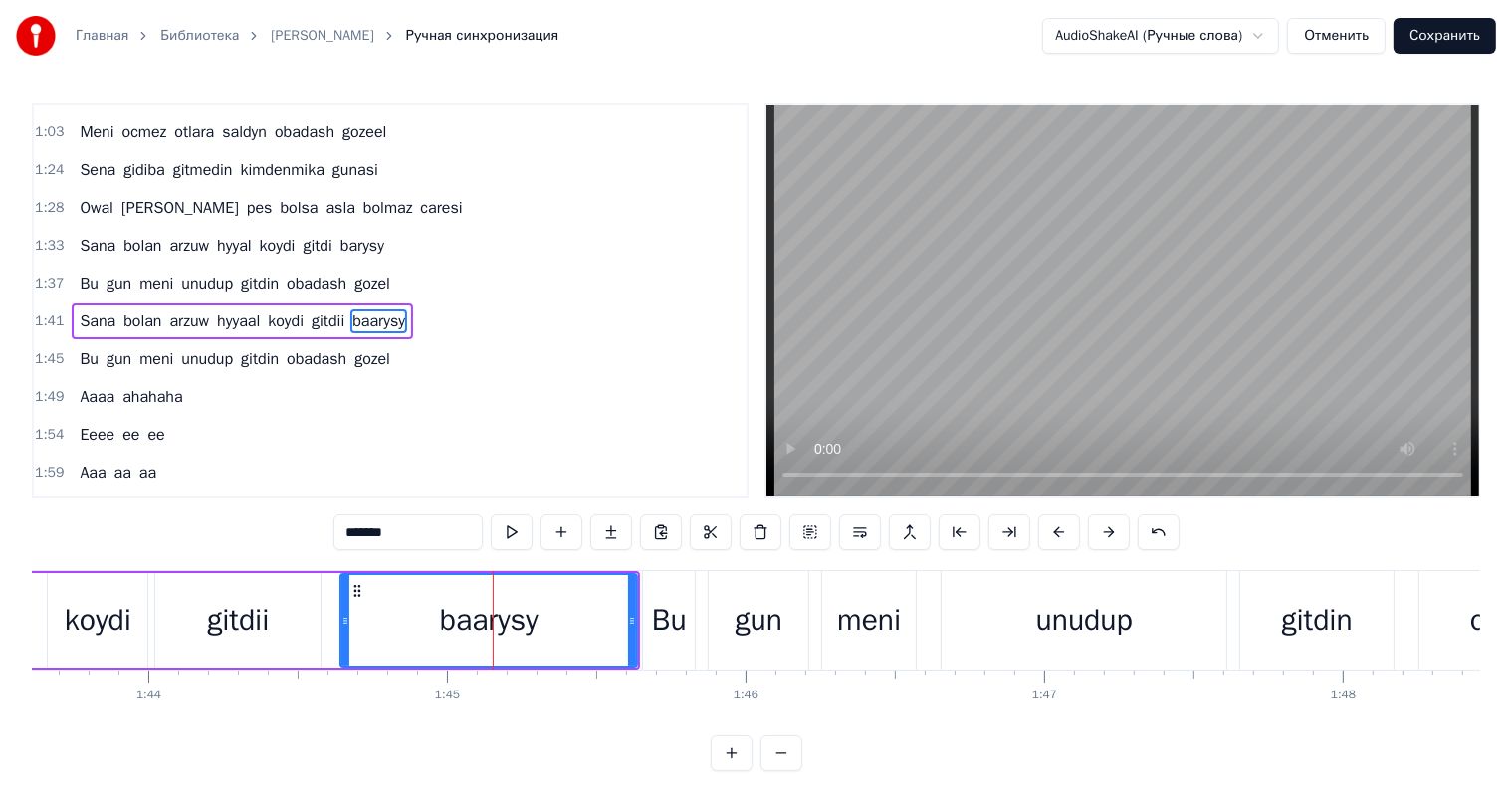 click on "gitdii" at bounding box center (238, 620) 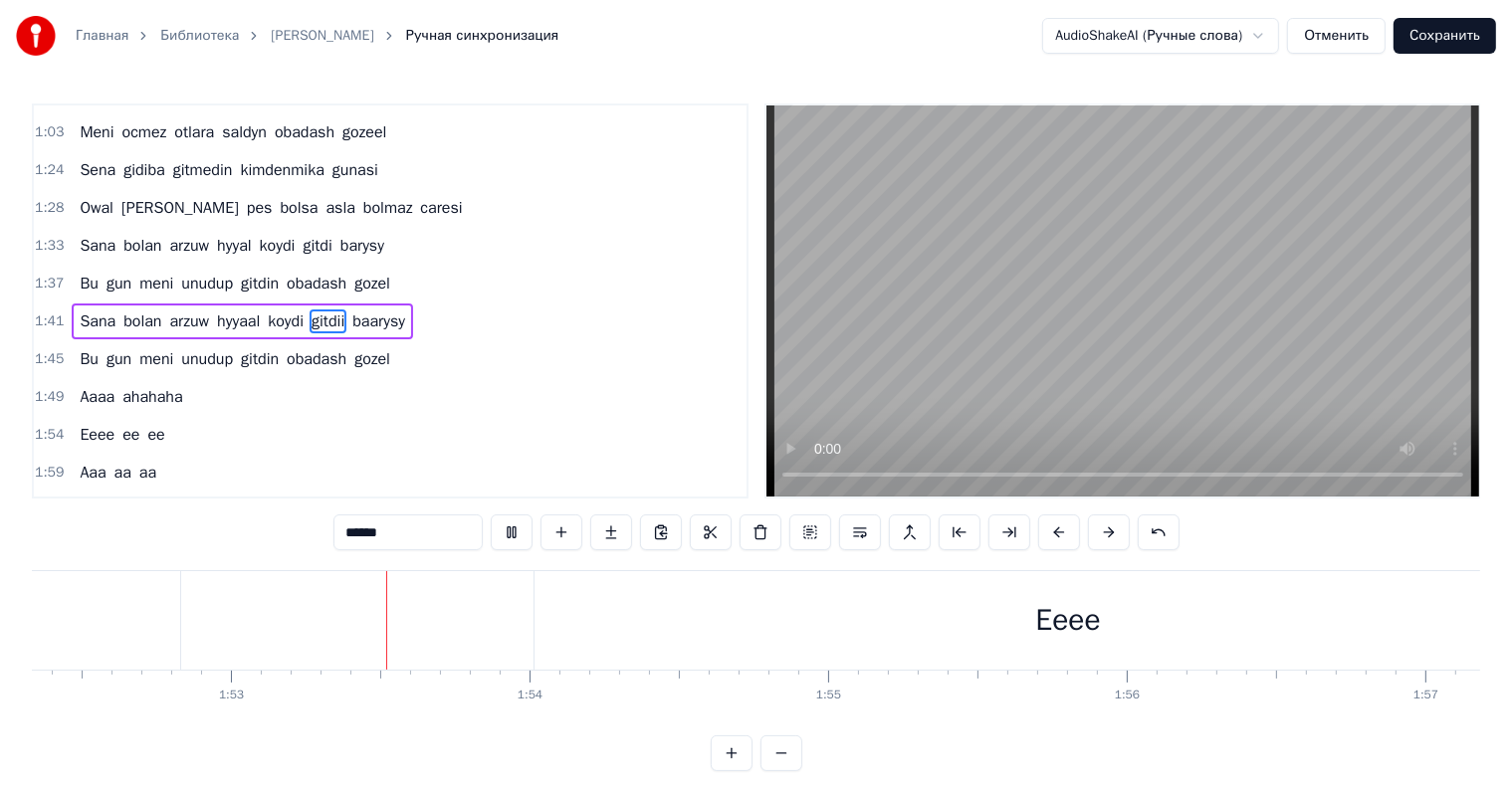 scroll, scrollTop: 0, scrollLeft: 33546, axis: horizontal 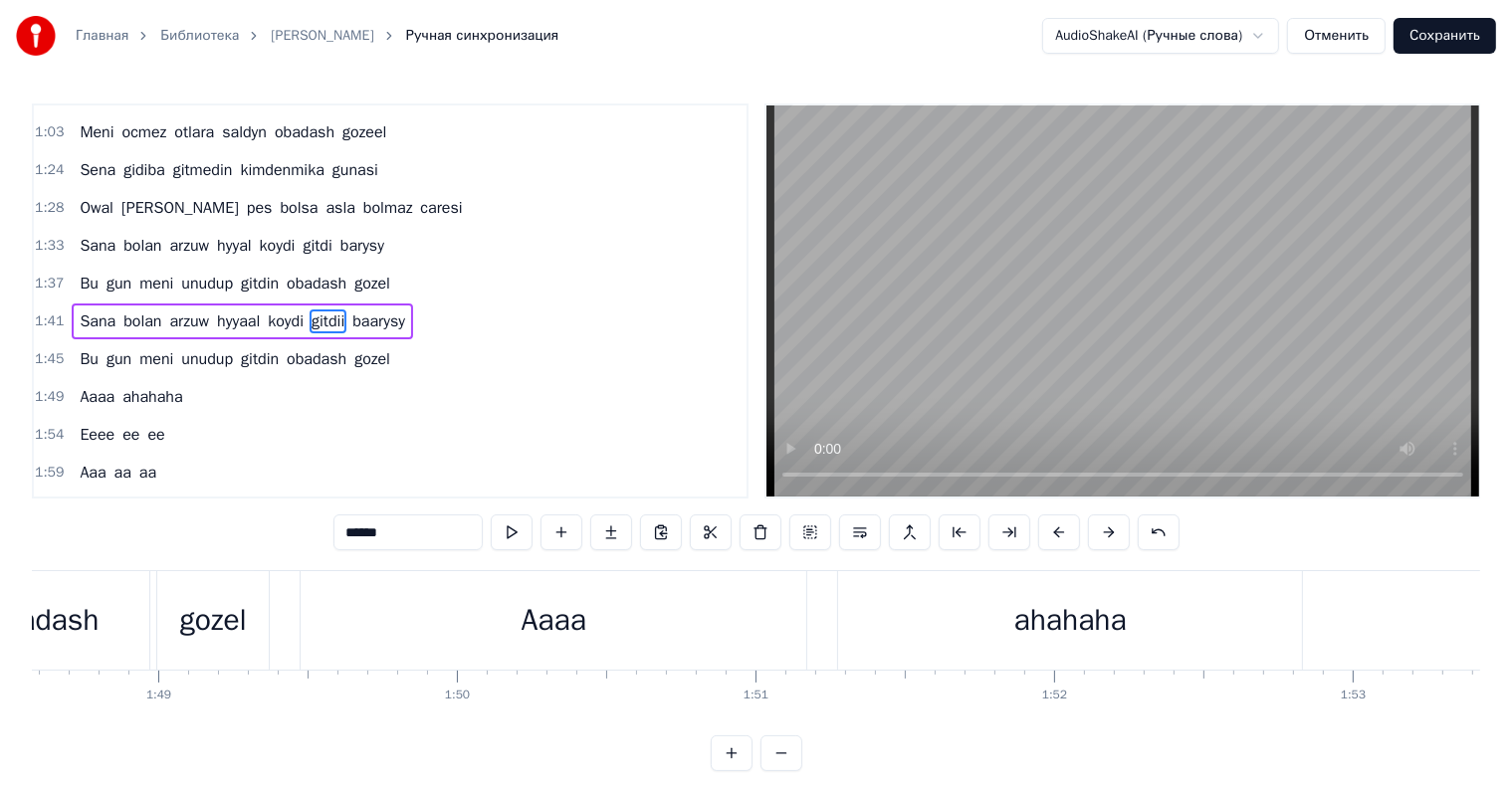 click on "Aaaa" at bounding box center (553, 620) 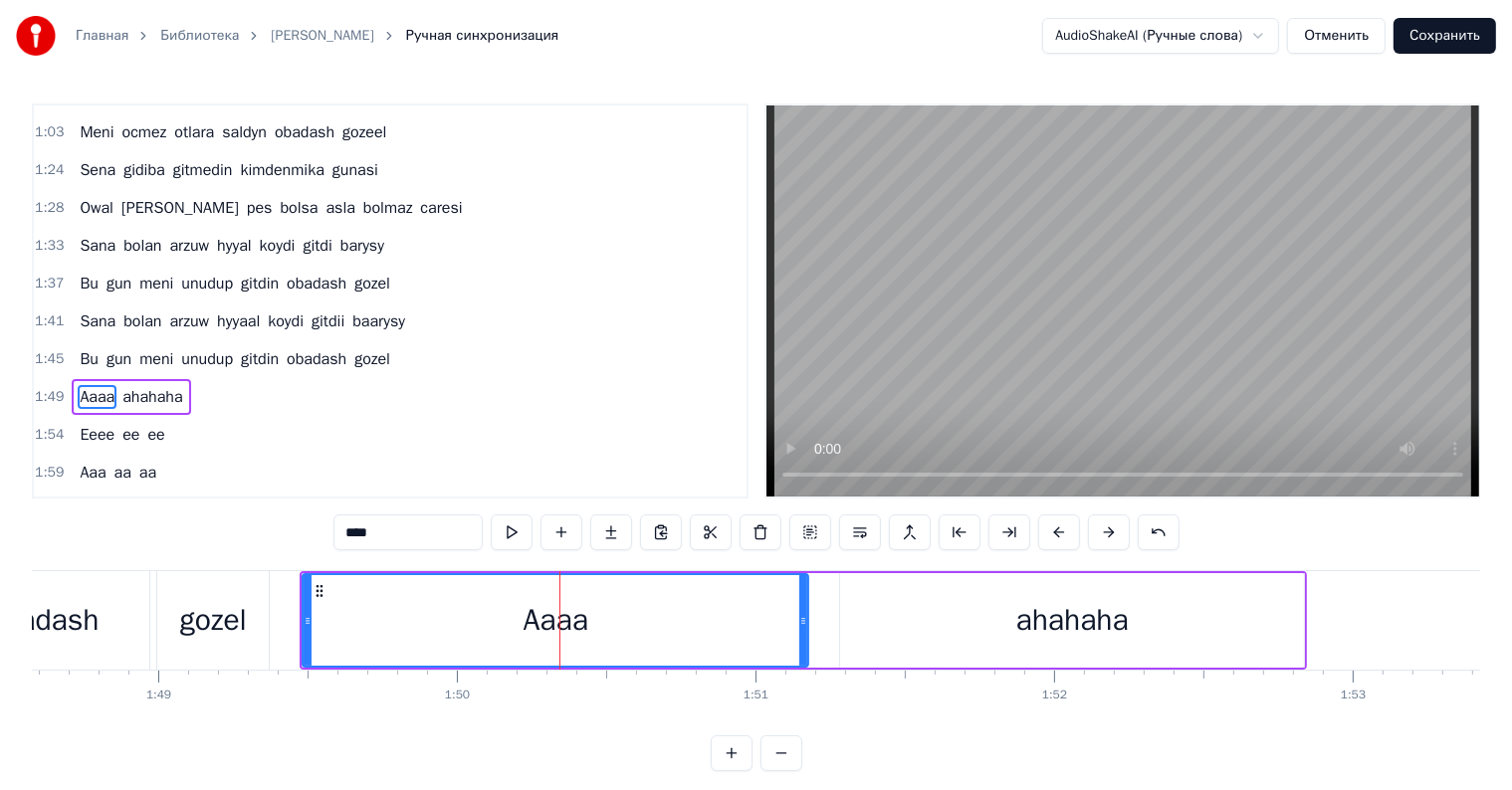 scroll, scrollTop: 414, scrollLeft: 0, axis: vertical 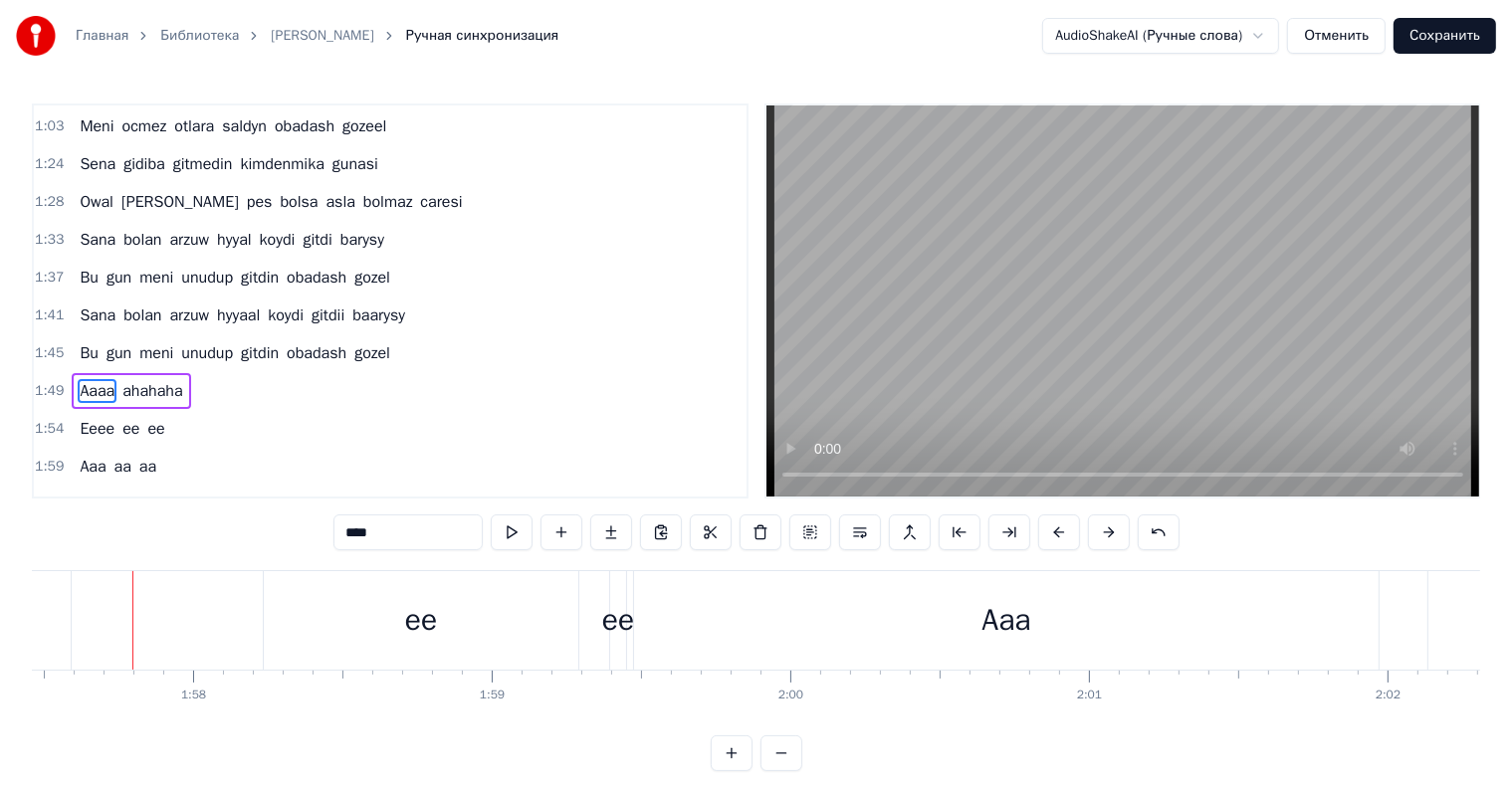 click on "ee" at bounding box center [421, 620] 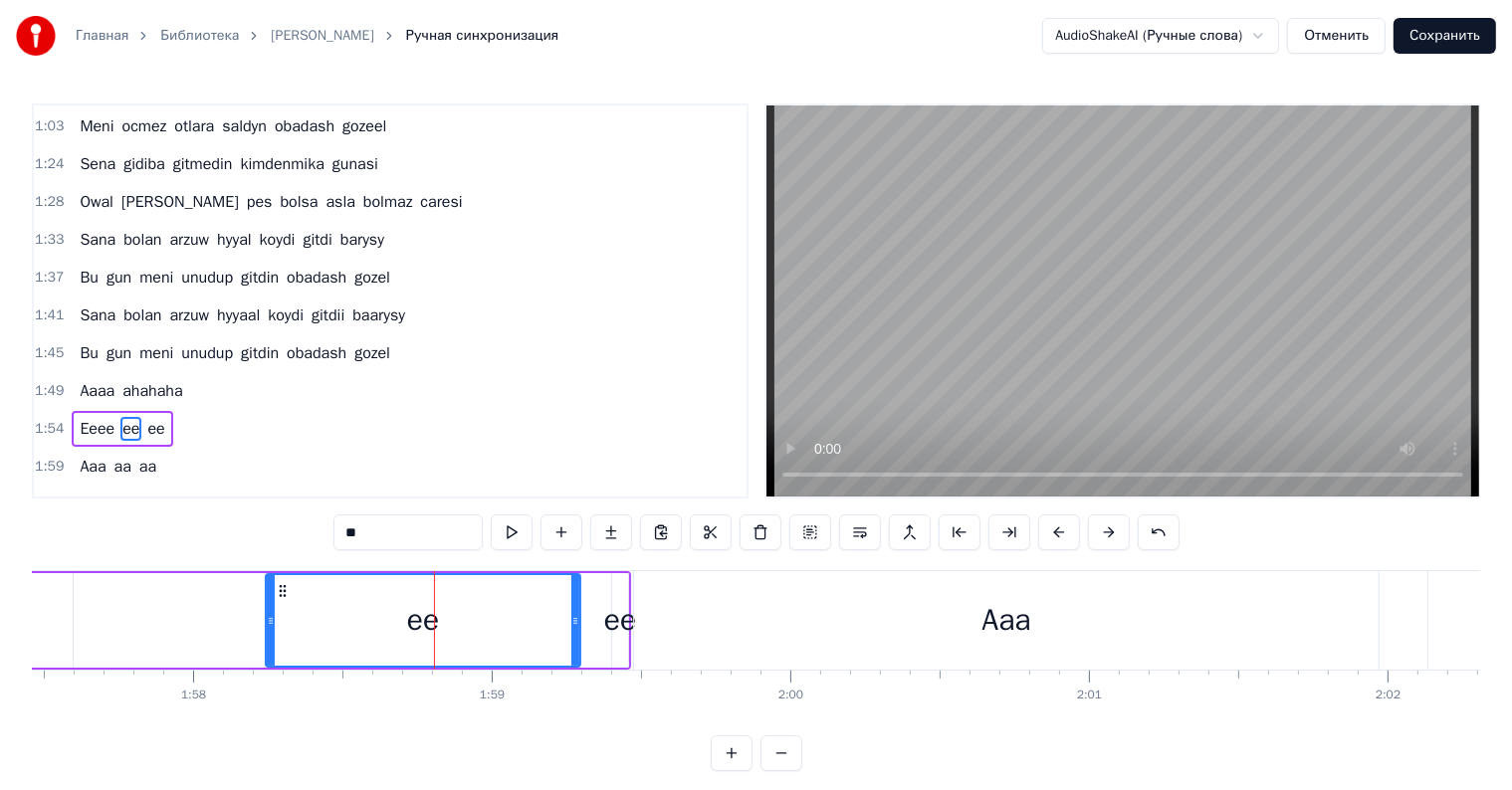 scroll, scrollTop: 9, scrollLeft: 0, axis: vertical 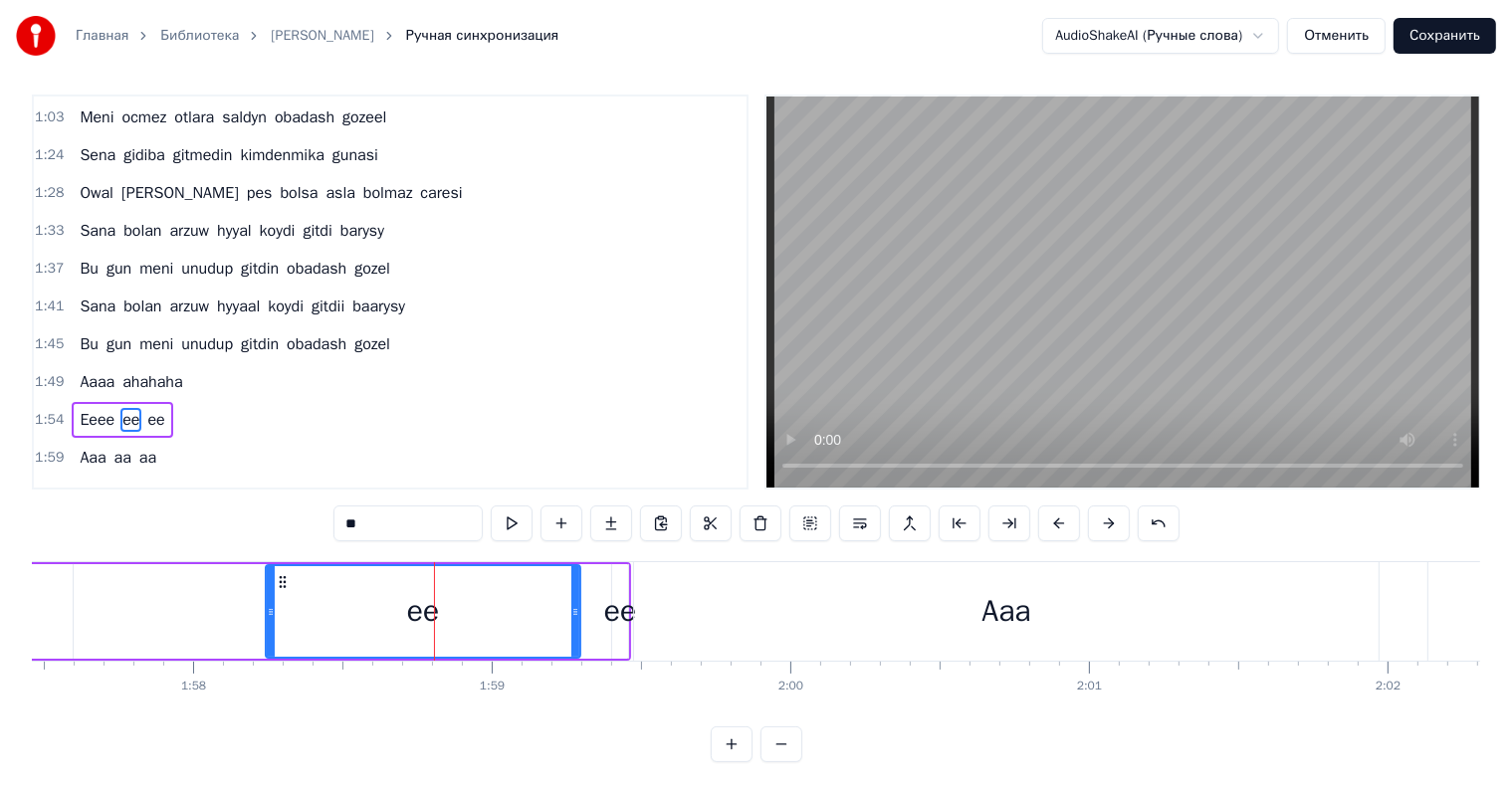 click on "**" at bounding box center (408, 523) 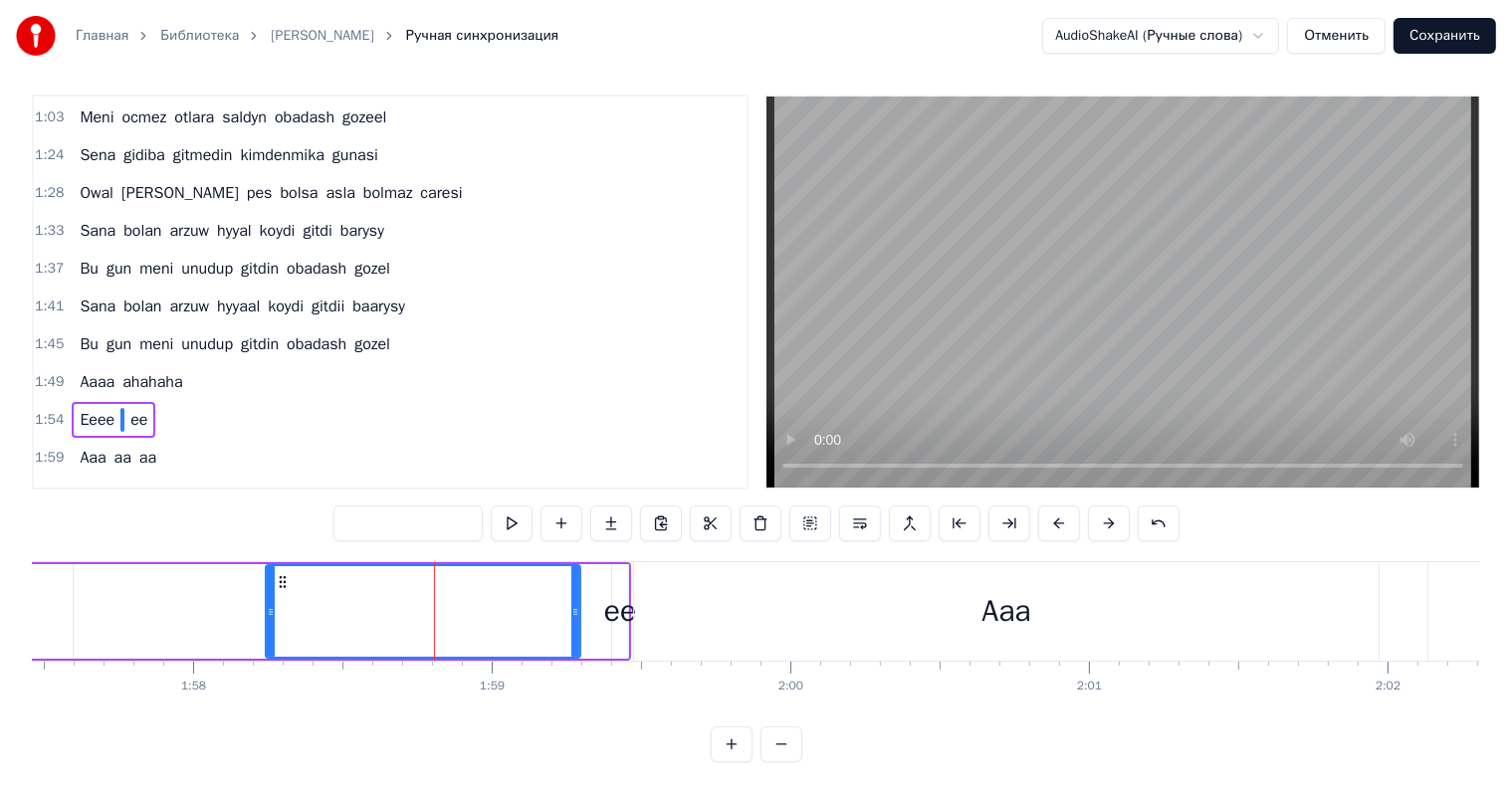 click on "ee" at bounding box center (620, 611) 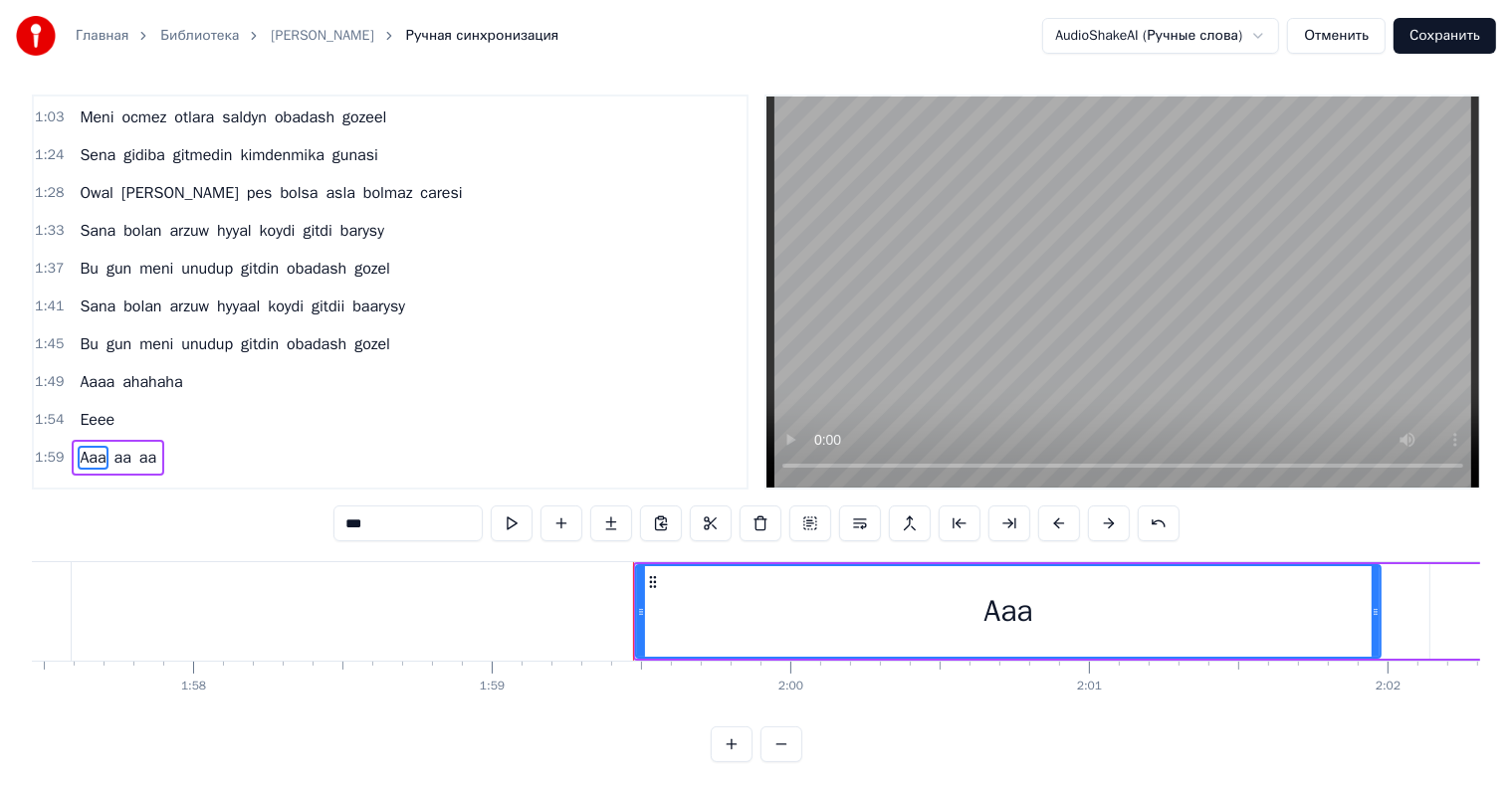 scroll, scrollTop: 30, scrollLeft: 0, axis: vertical 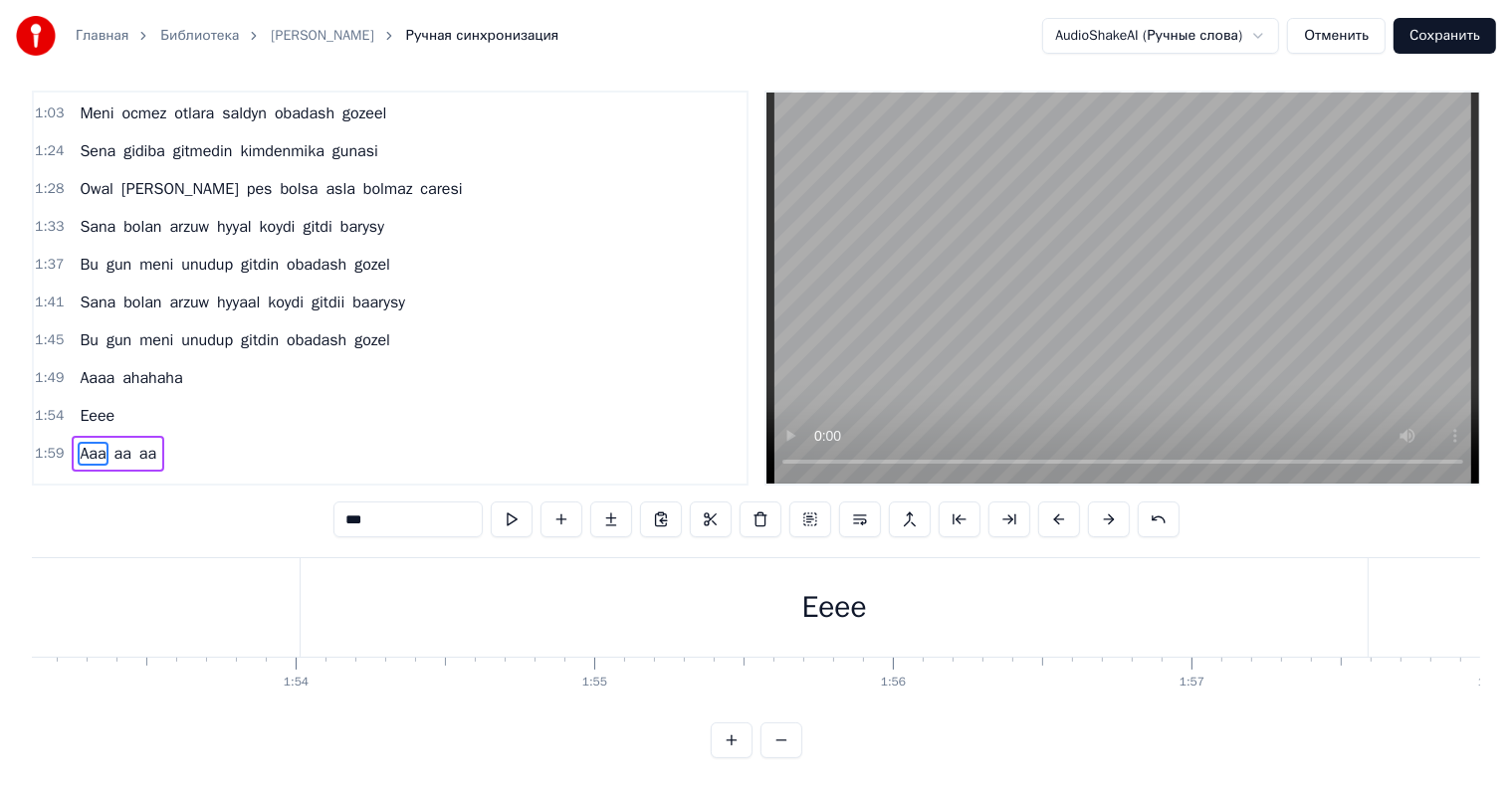 click on "Eeee" at bounding box center [834, 607] 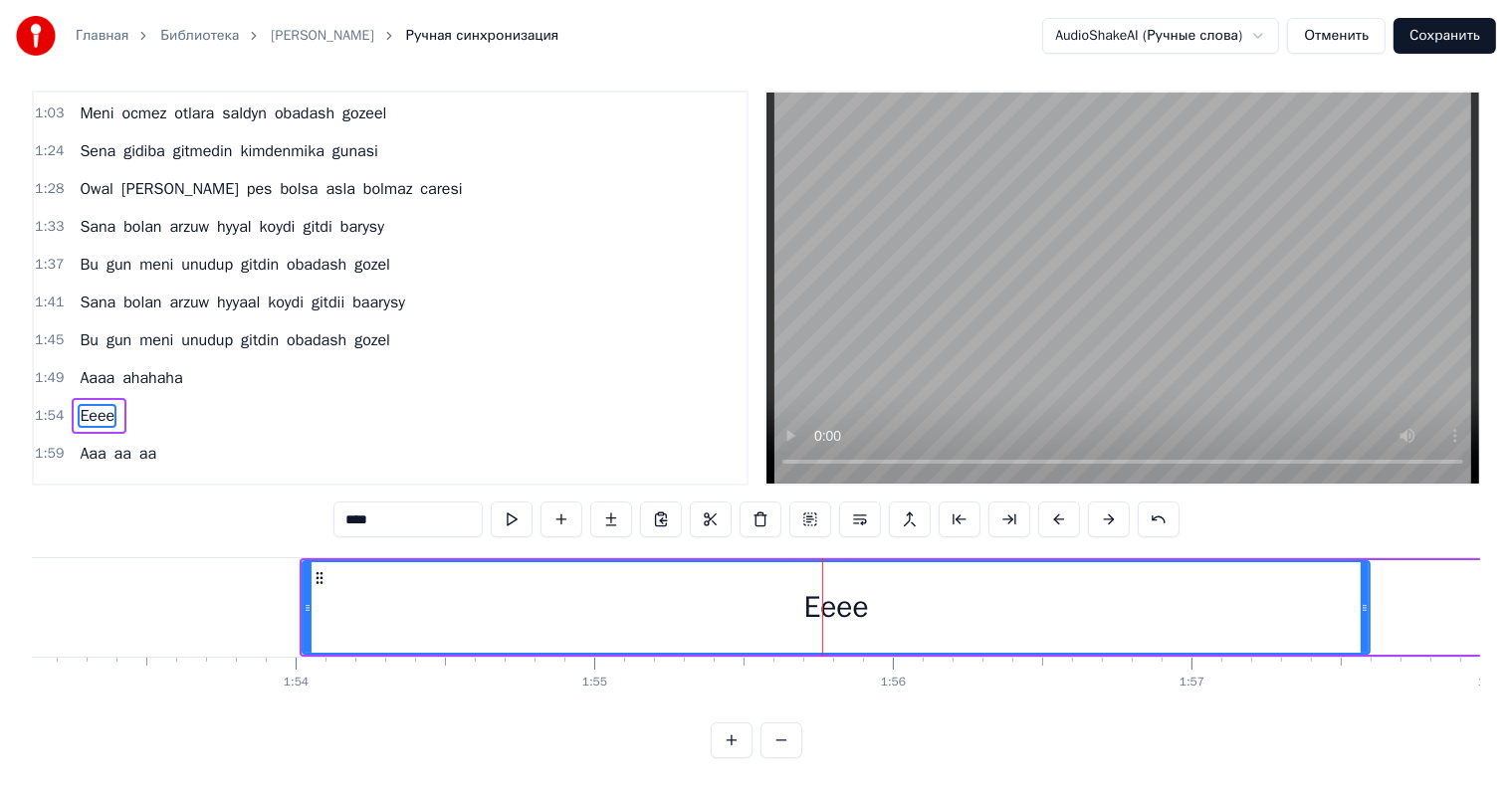 scroll, scrollTop: 9, scrollLeft: 0, axis: vertical 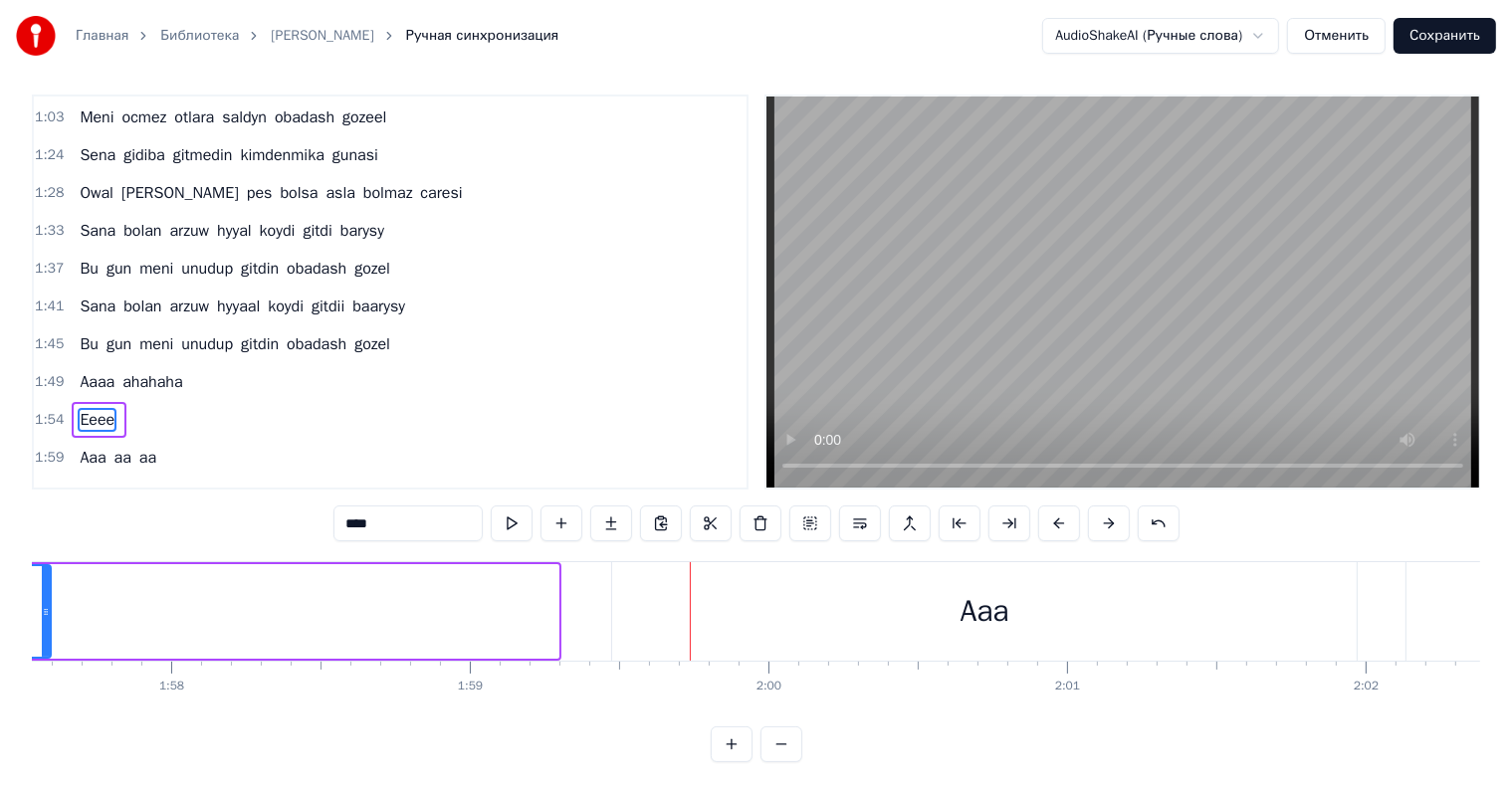 click on "Aaa" at bounding box center [984, 611] 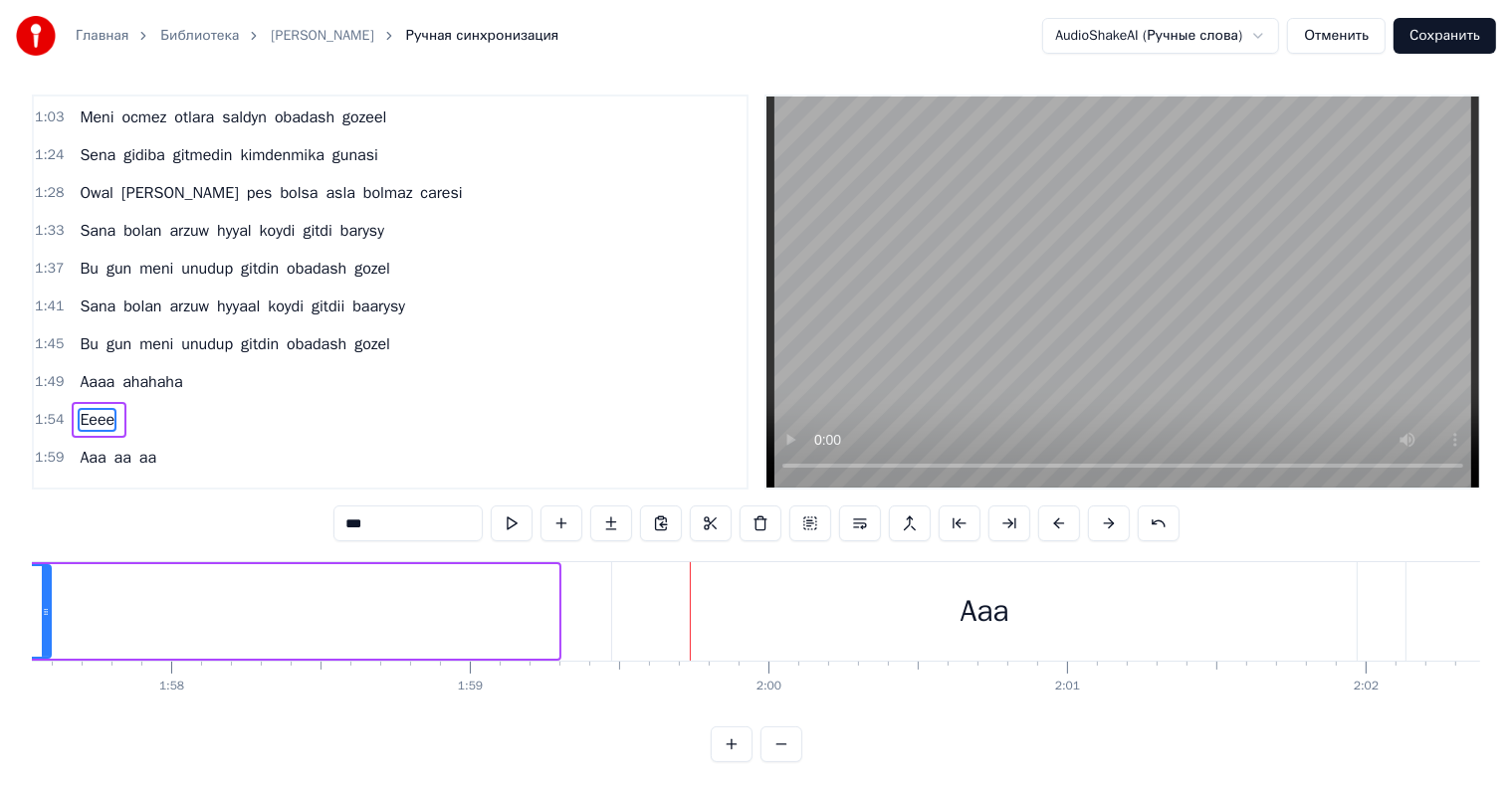 scroll, scrollTop: 30, scrollLeft: 0, axis: vertical 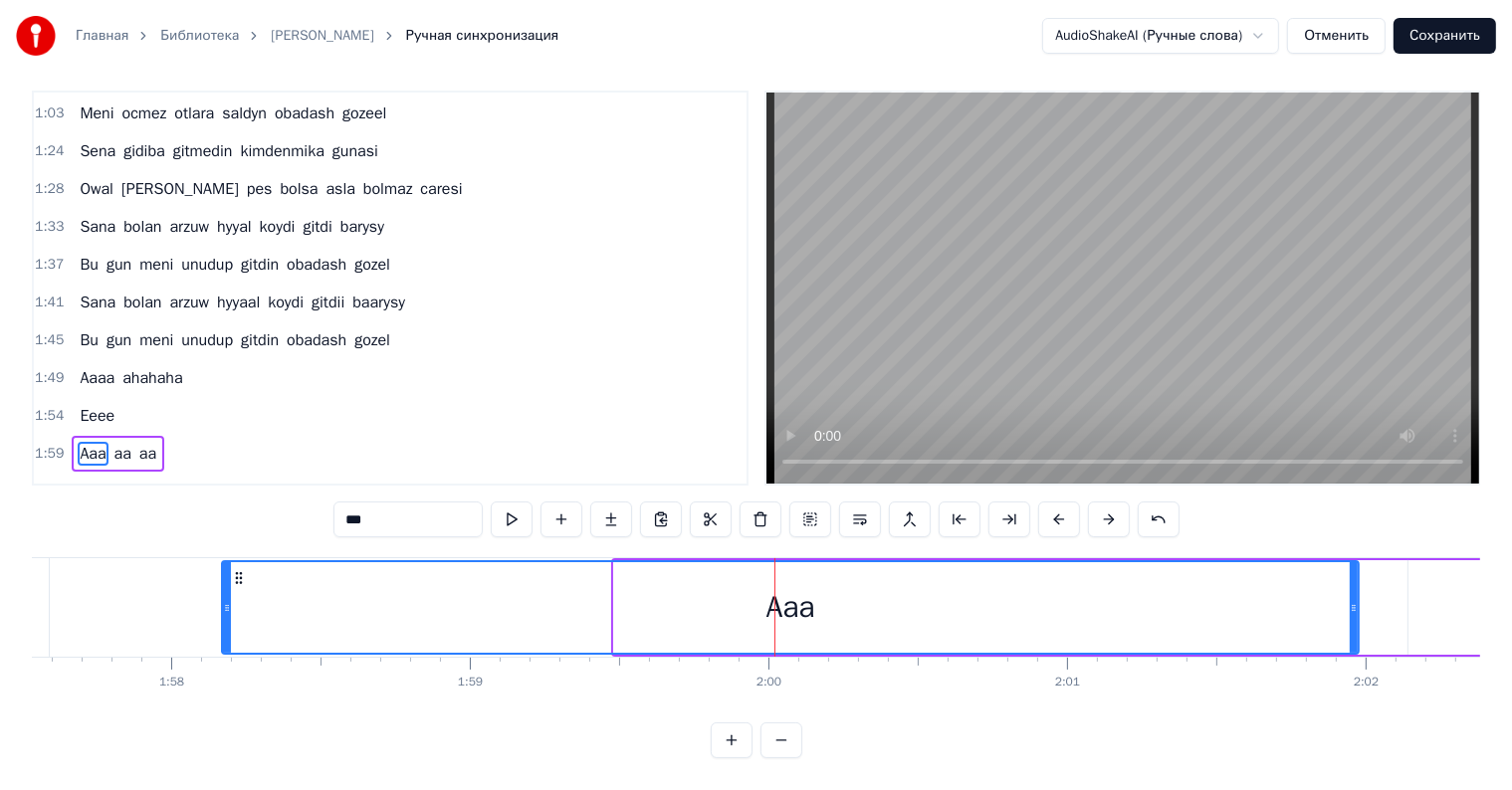 drag, startPoint x: 616, startPoint y: 592, endPoint x: 251, endPoint y: 660, distance: 371.28022 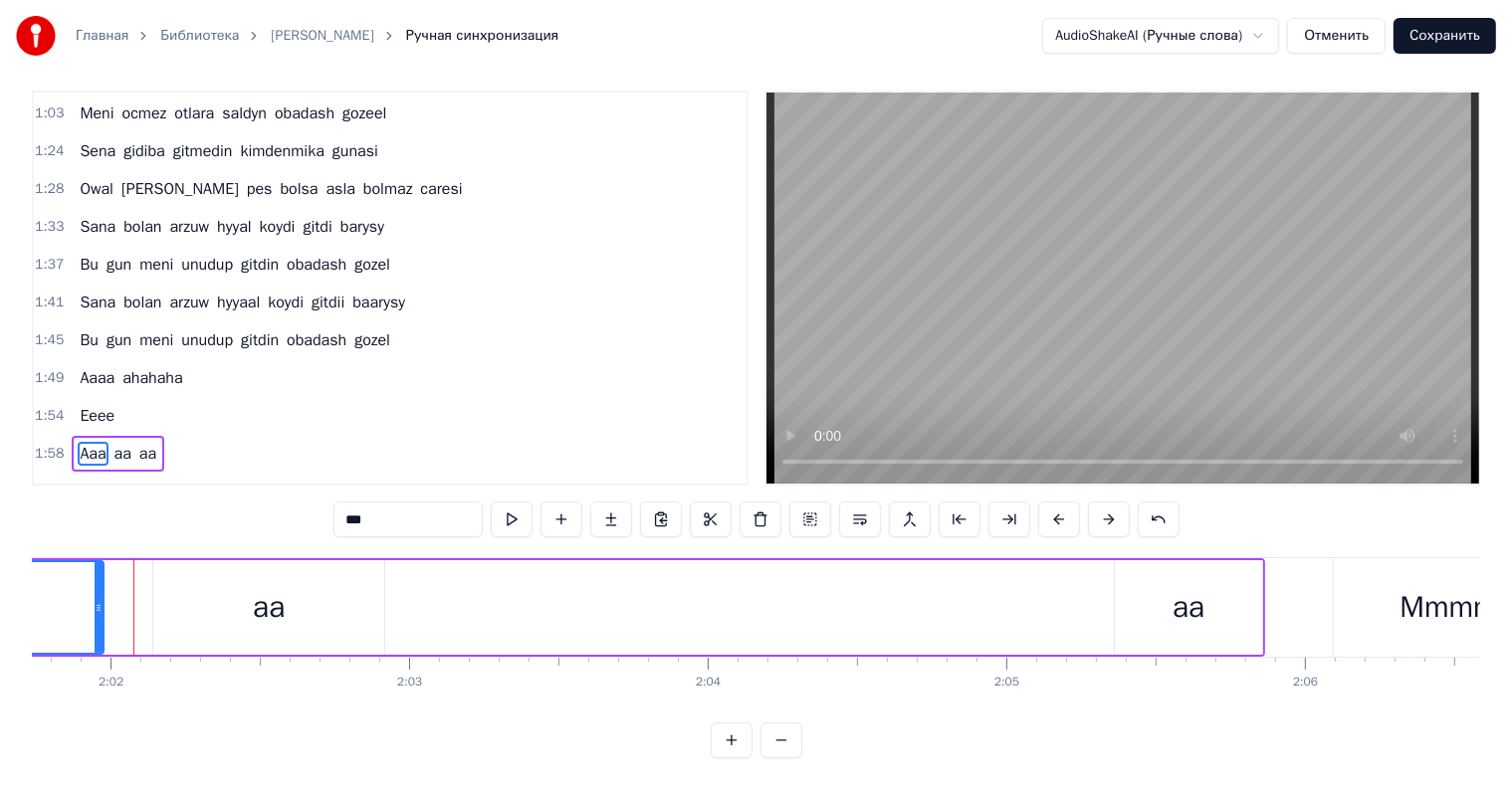 scroll, scrollTop: 0, scrollLeft: 36354, axis: horizontal 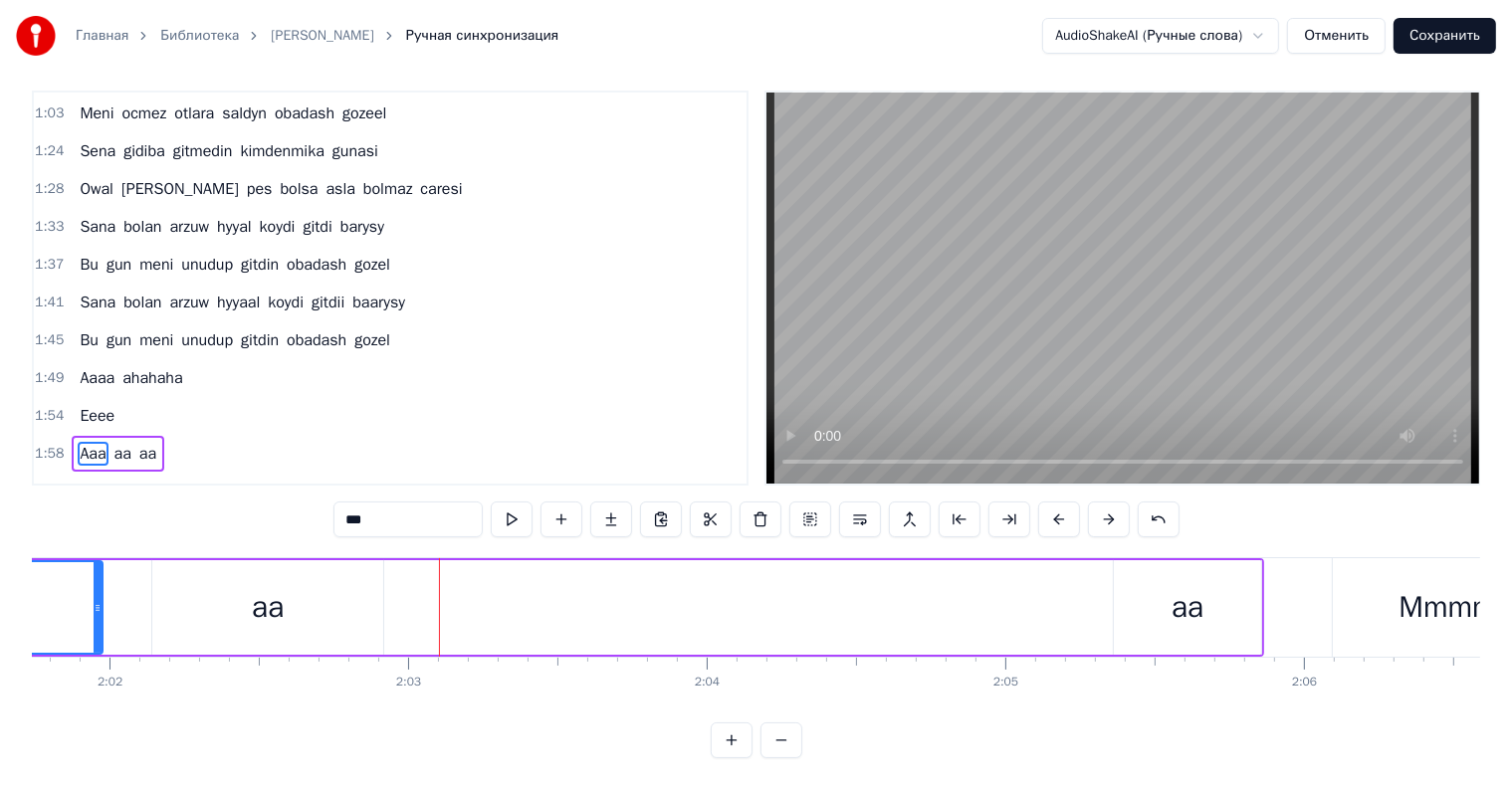 click on "aa" at bounding box center (268, 607) 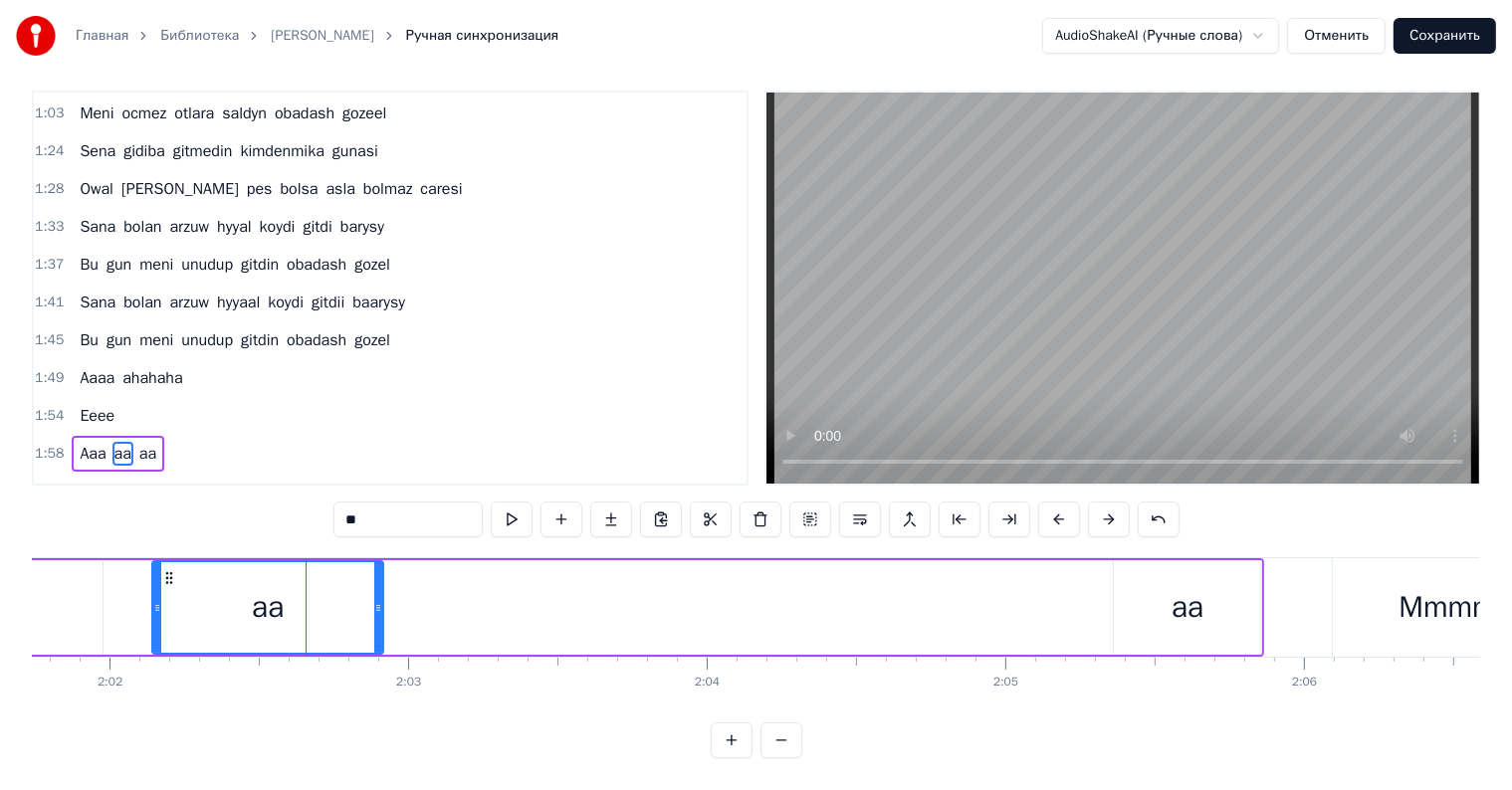 click on "**" at bounding box center [408, 519] 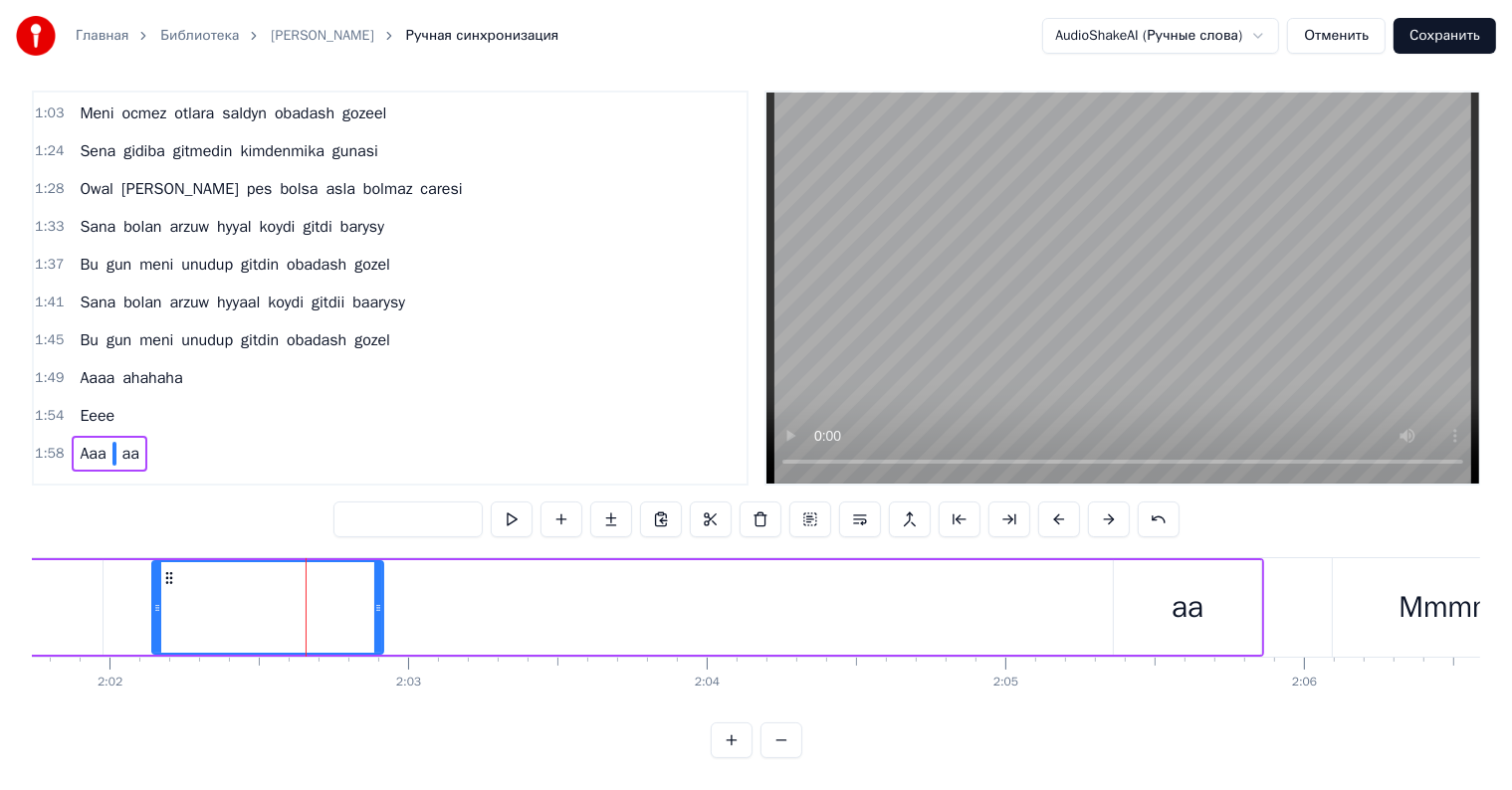 click on "aa" at bounding box center [1188, 607] 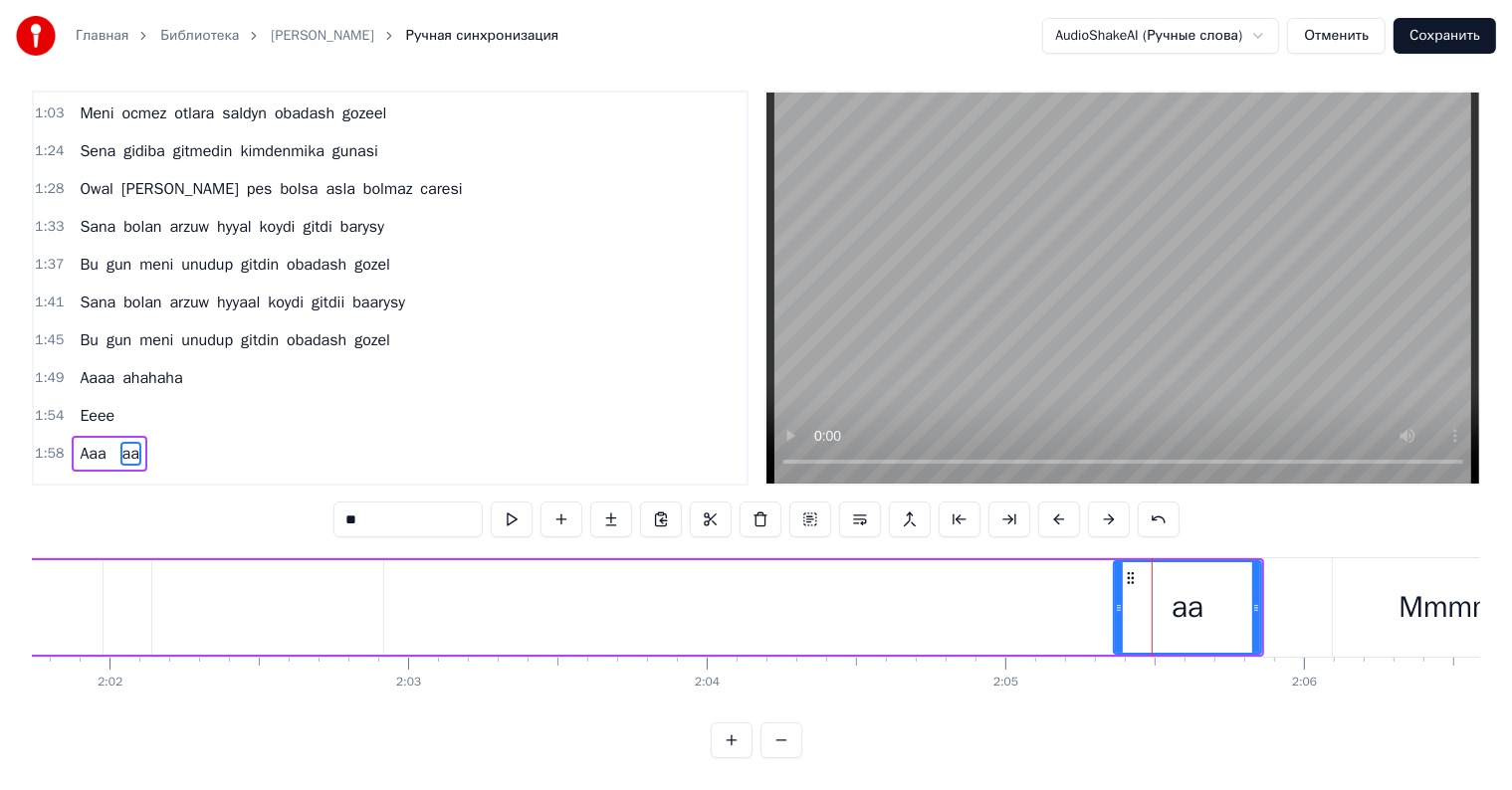click on "**" at bounding box center (408, 519) 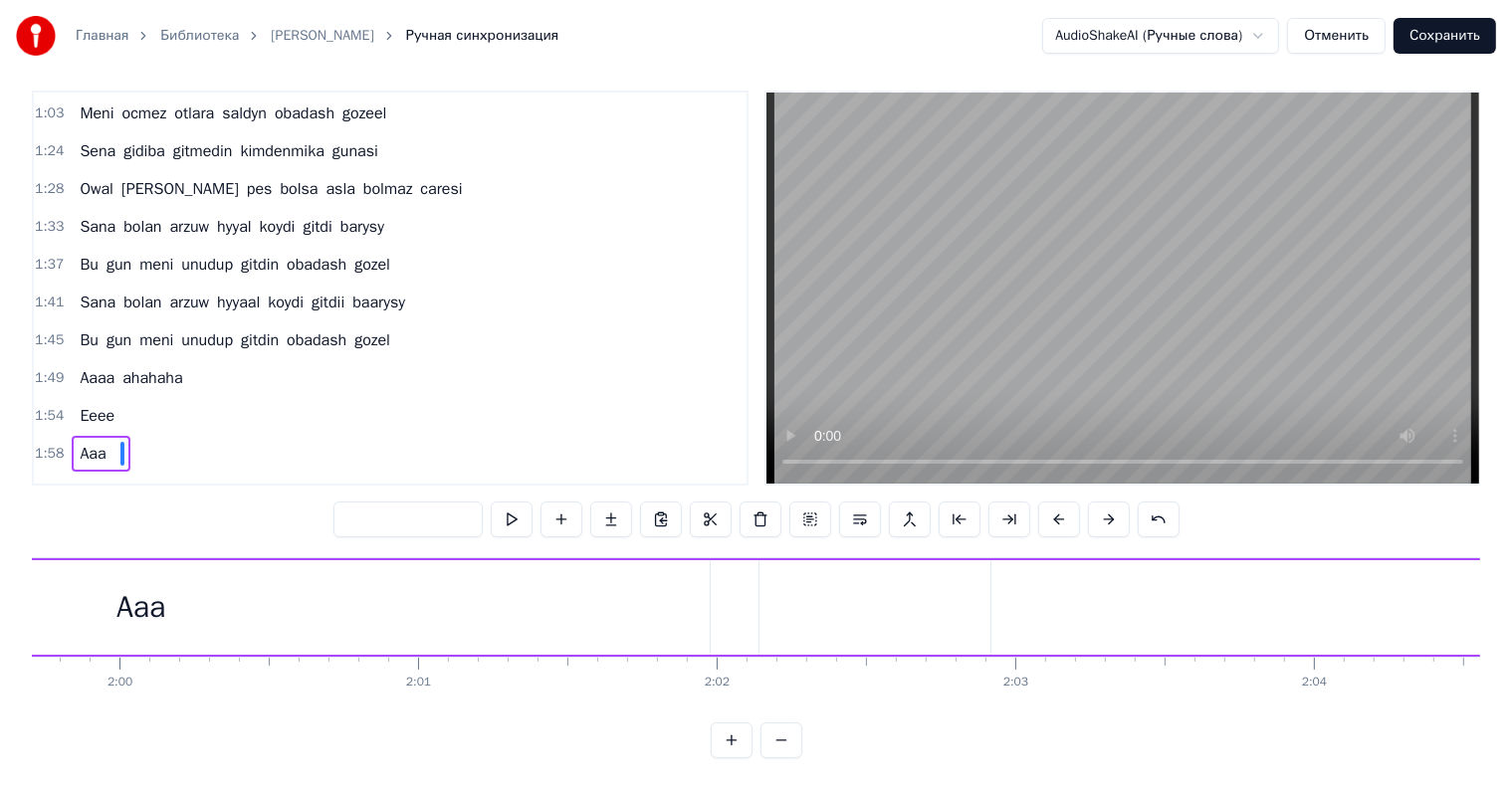 scroll, scrollTop: 0, scrollLeft: 35593, axis: horizontal 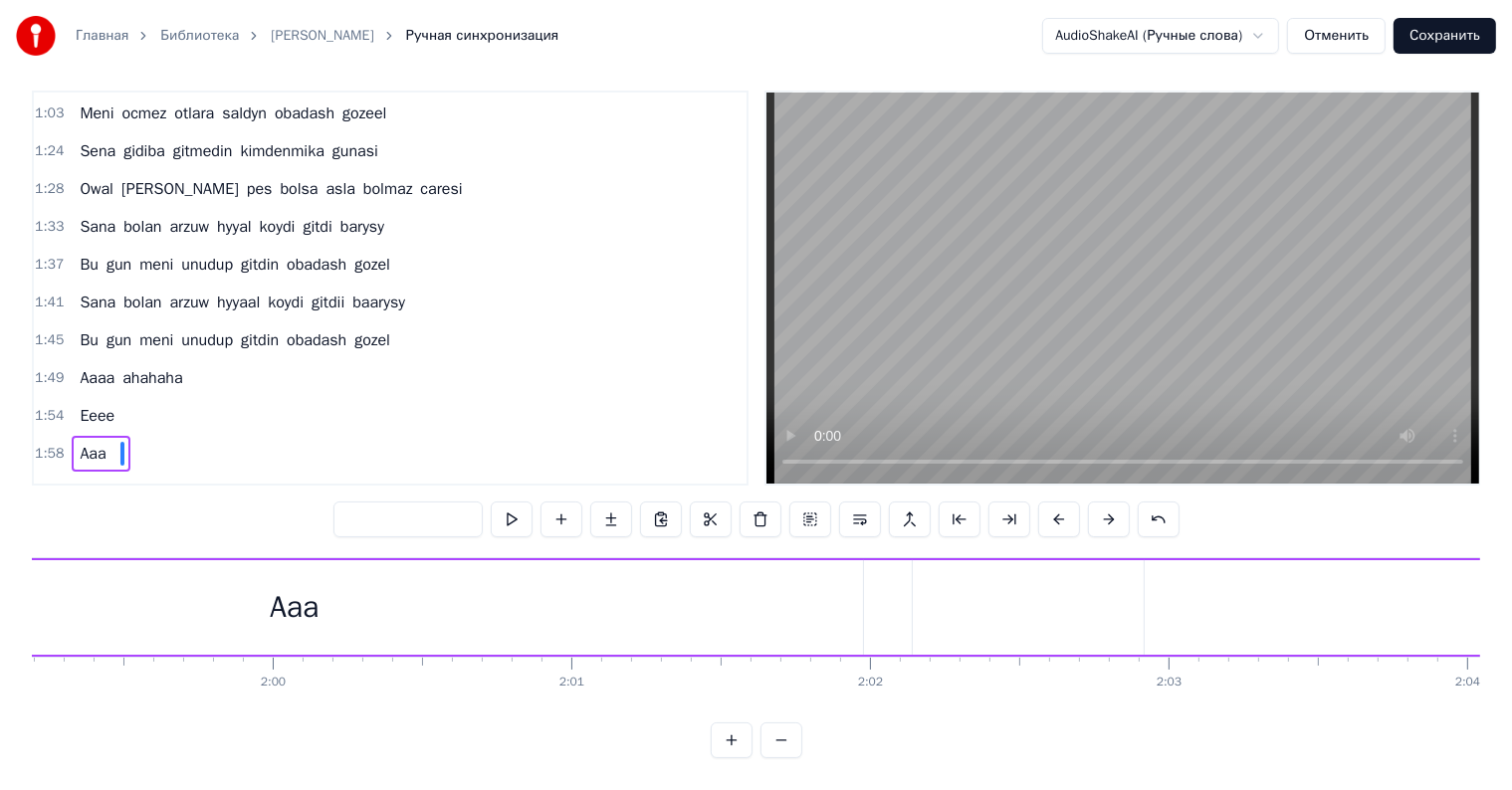 click on "Aaa" at bounding box center (294, 607) 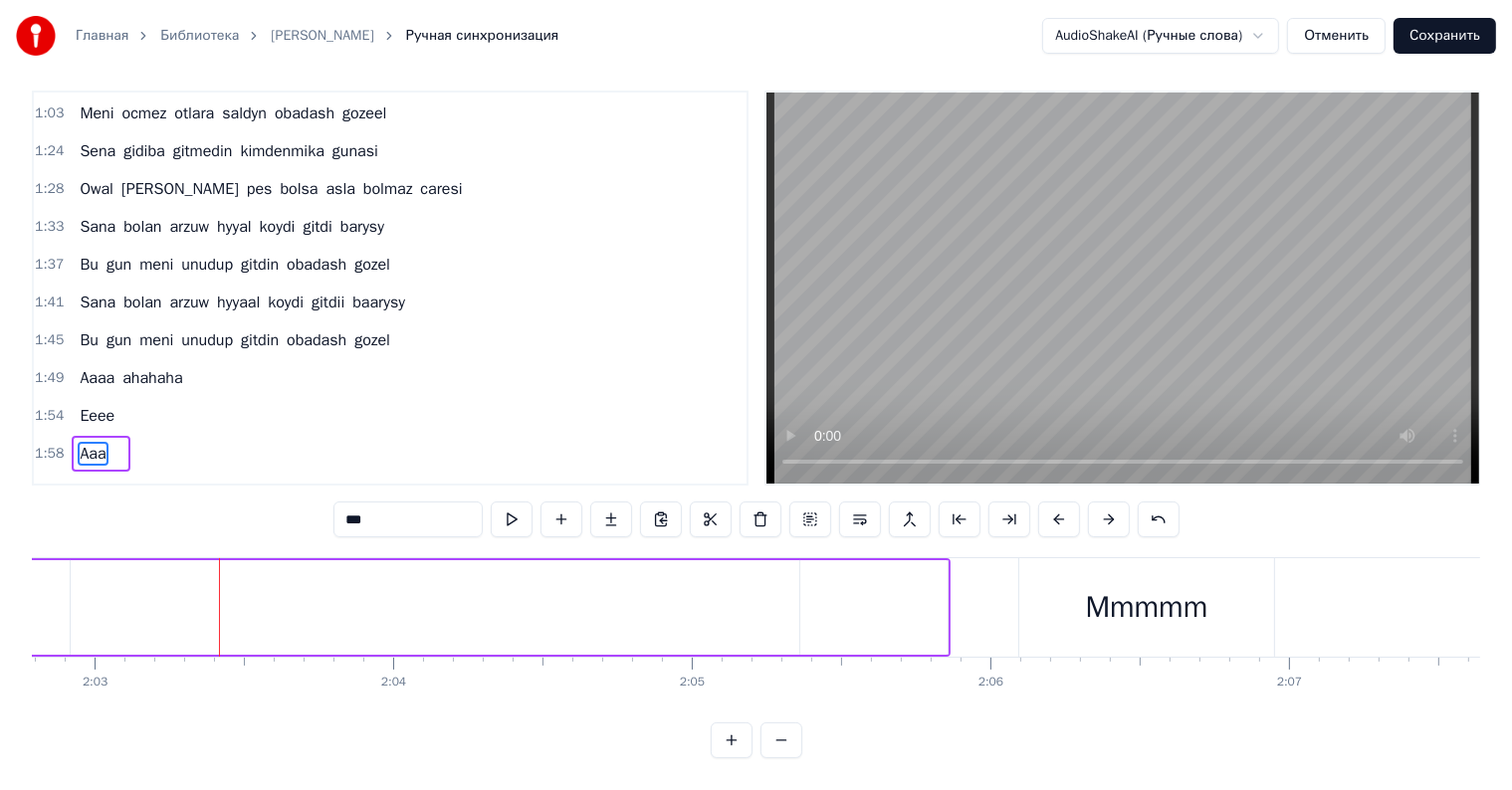 scroll, scrollTop: 0, scrollLeft: 36668, axis: horizontal 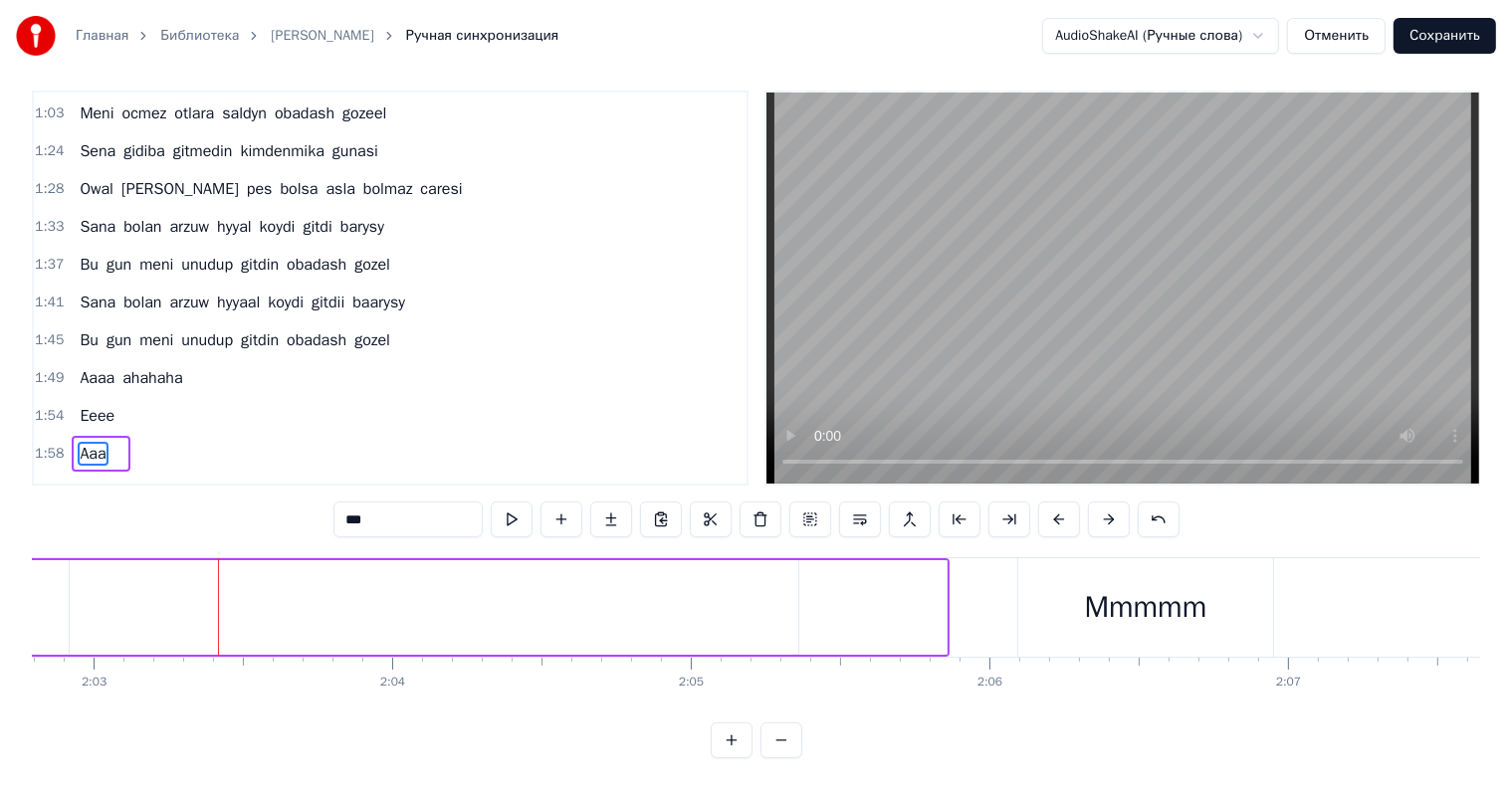click on "Mmmmm" at bounding box center [1146, 607] 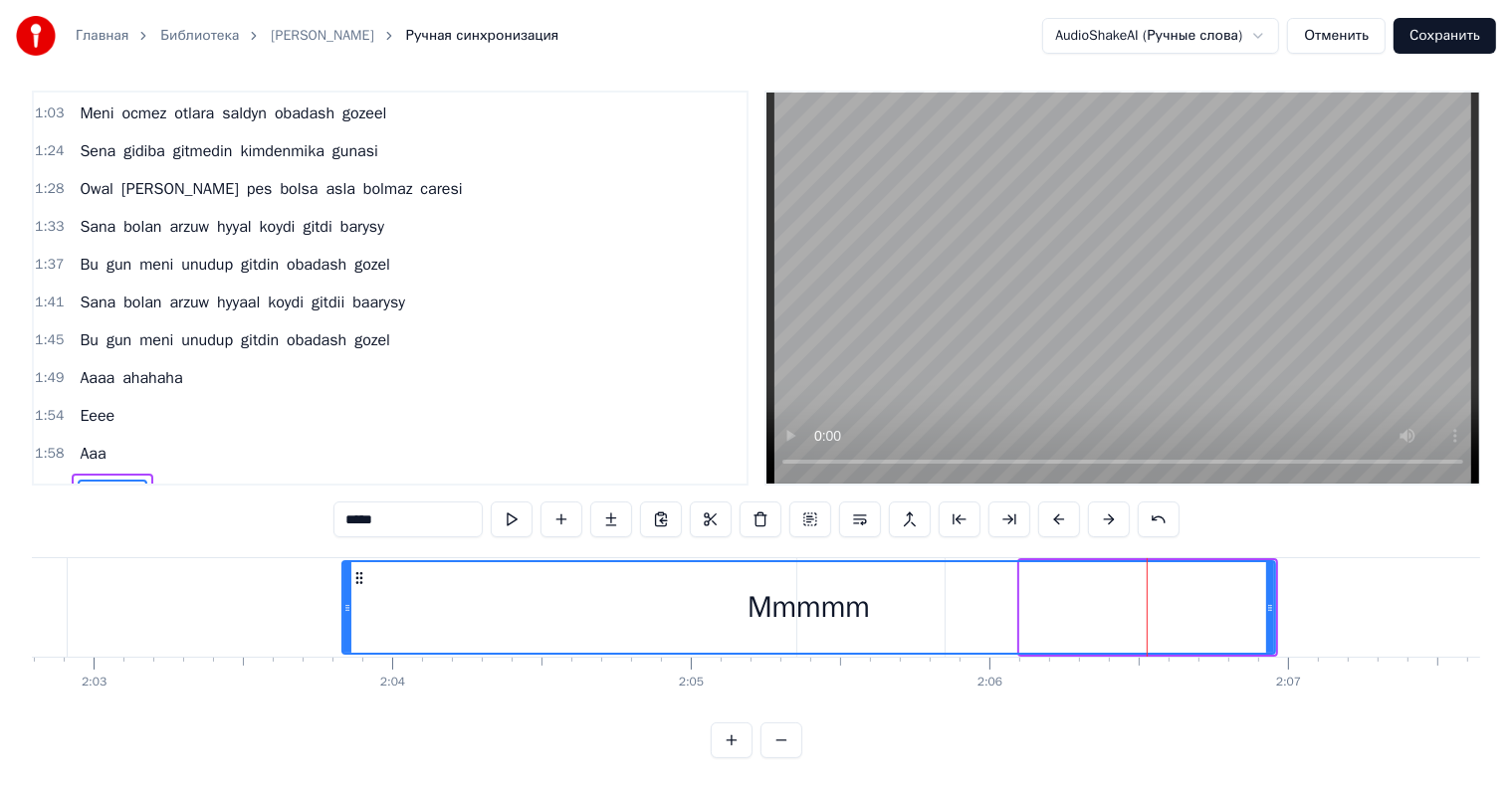 drag, startPoint x: 1022, startPoint y: 589, endPoint x: 227, endPoint y: 711, distance: 804.30653 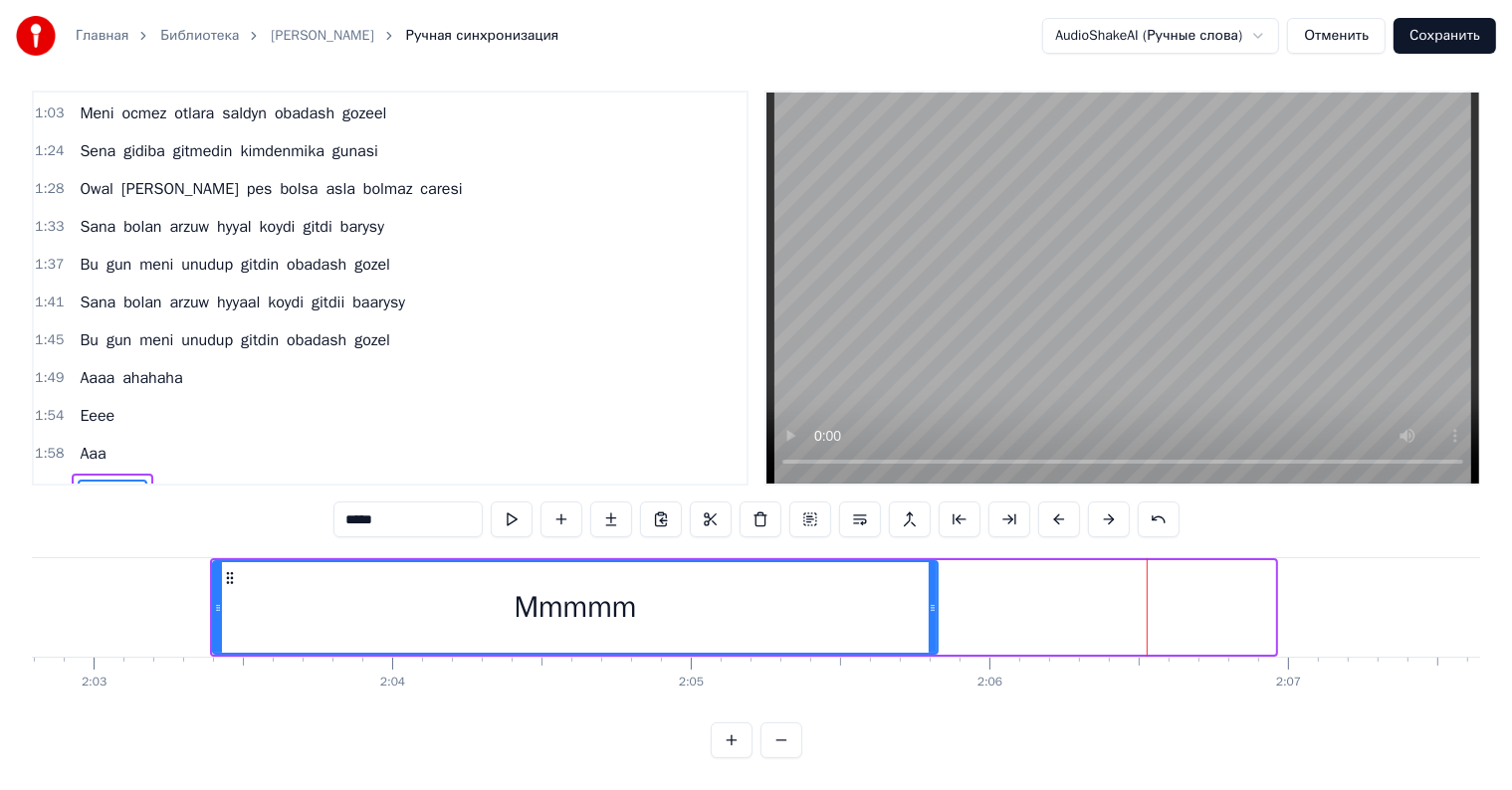 drag, startPoint x: 1272, startPoint y: 590, endPoint x: 980, endPoint y: 656, distance: 299.366 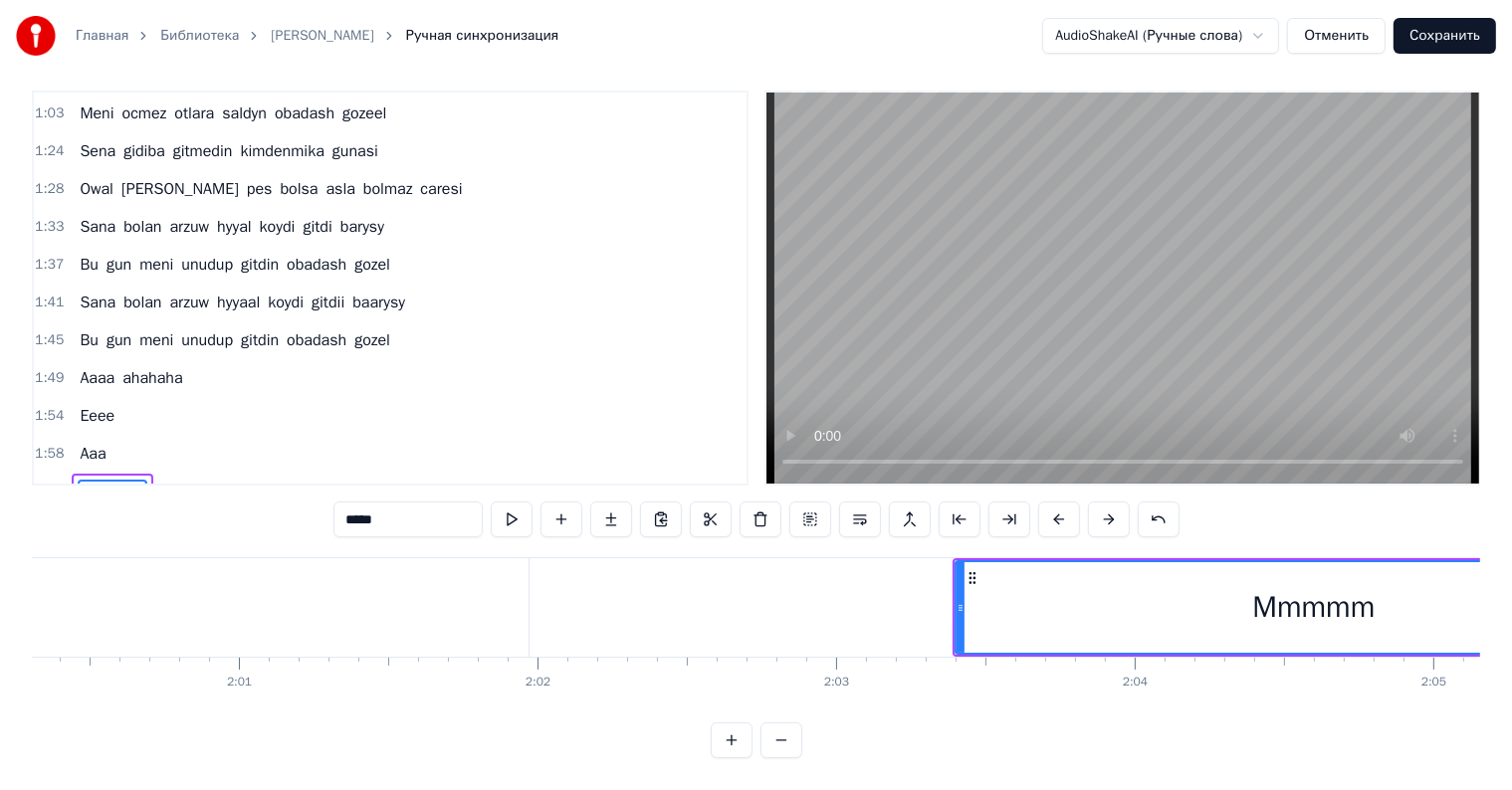 scroll, scrollTop: 0, scrollLeft: 35824, axis: horizontal 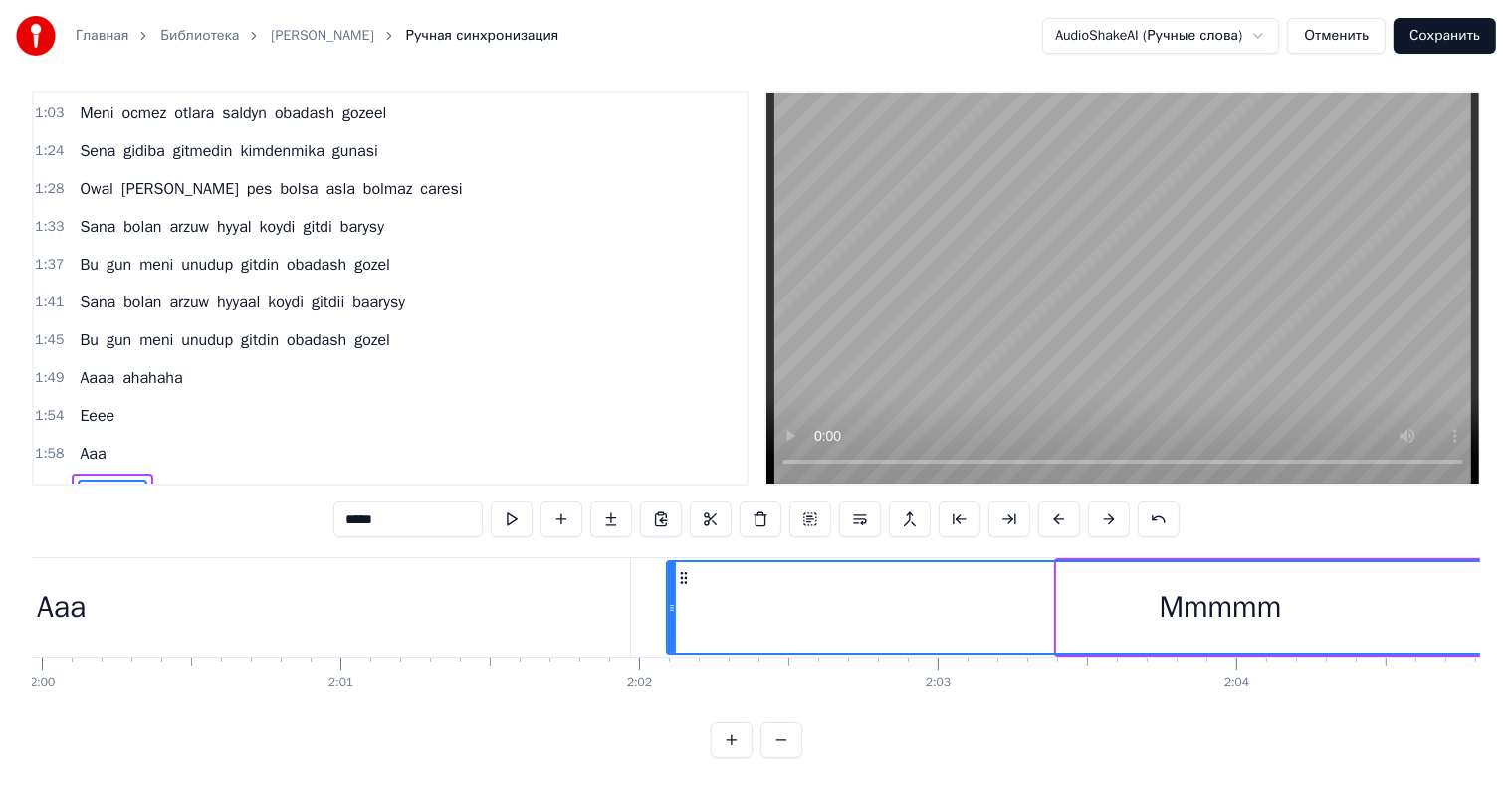 drag, startPoint x: 1059, startPoint y: 593, endPoint x: 669, endPoint y: 649, distance: 394 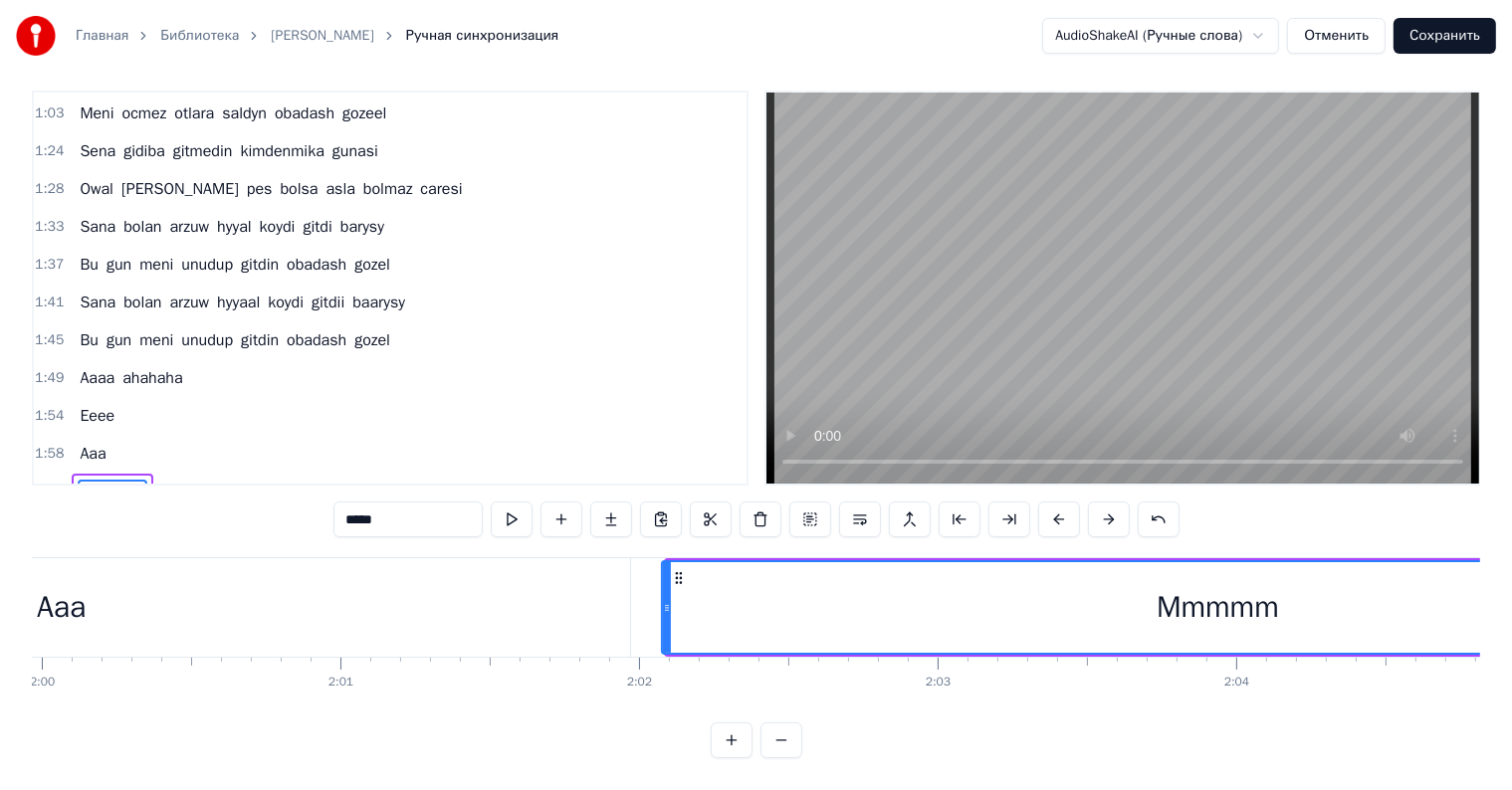 click at bounding box center (667, 607) 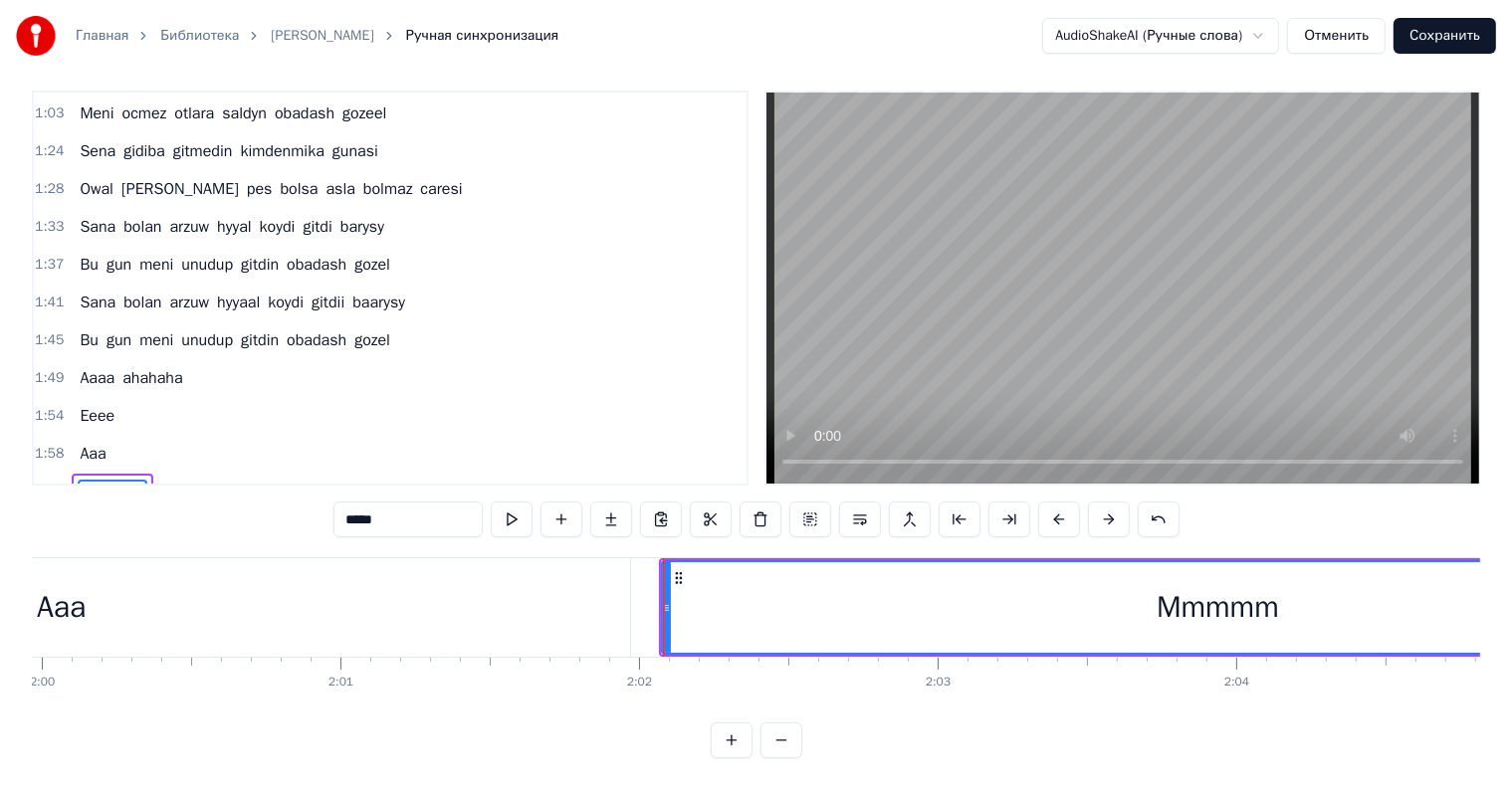 click on "Aaa" at bounding box center (61, 607) 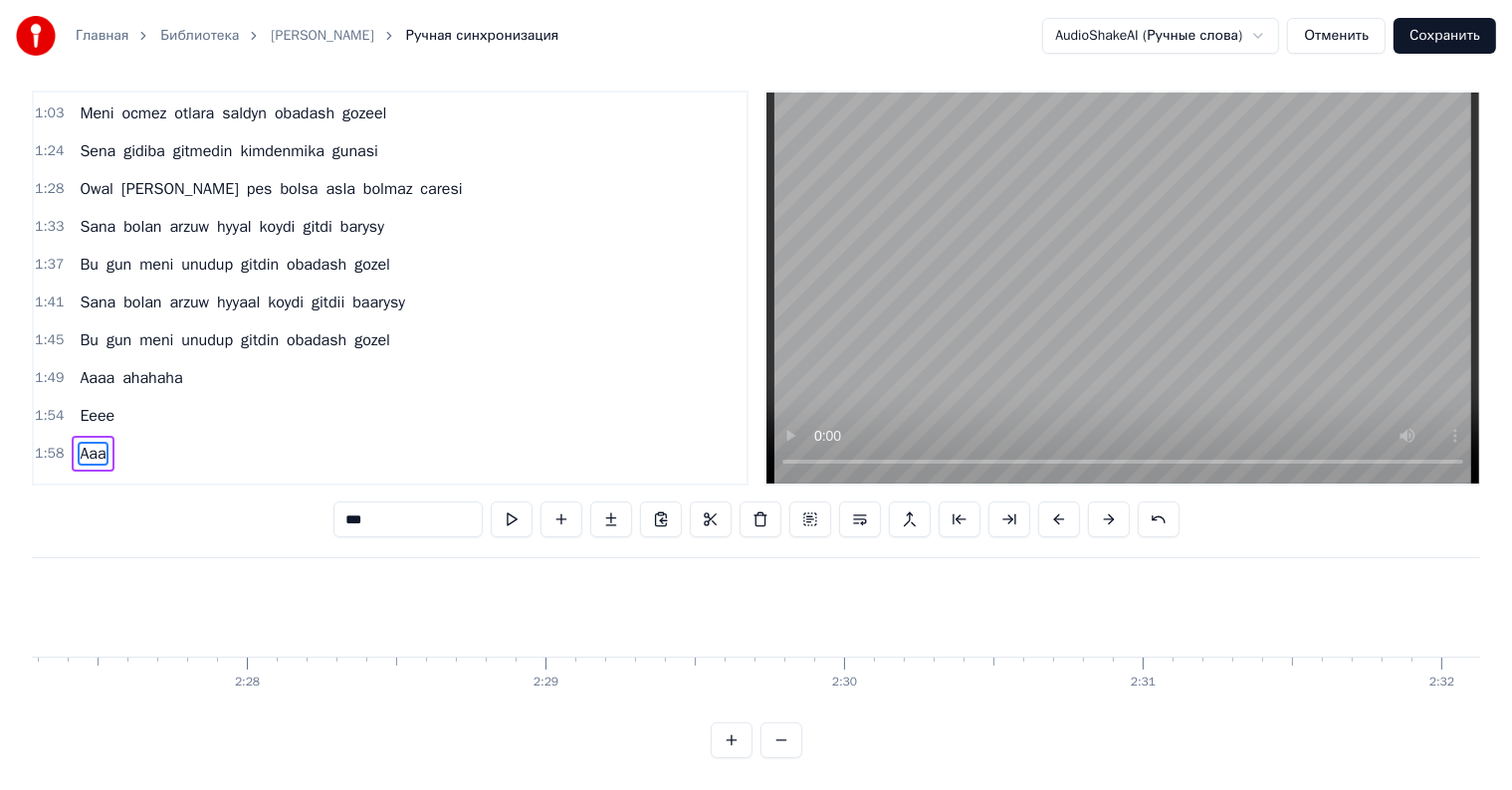scroll, scrollTop: 0, scrollLeft: 43981, axis: horizontal 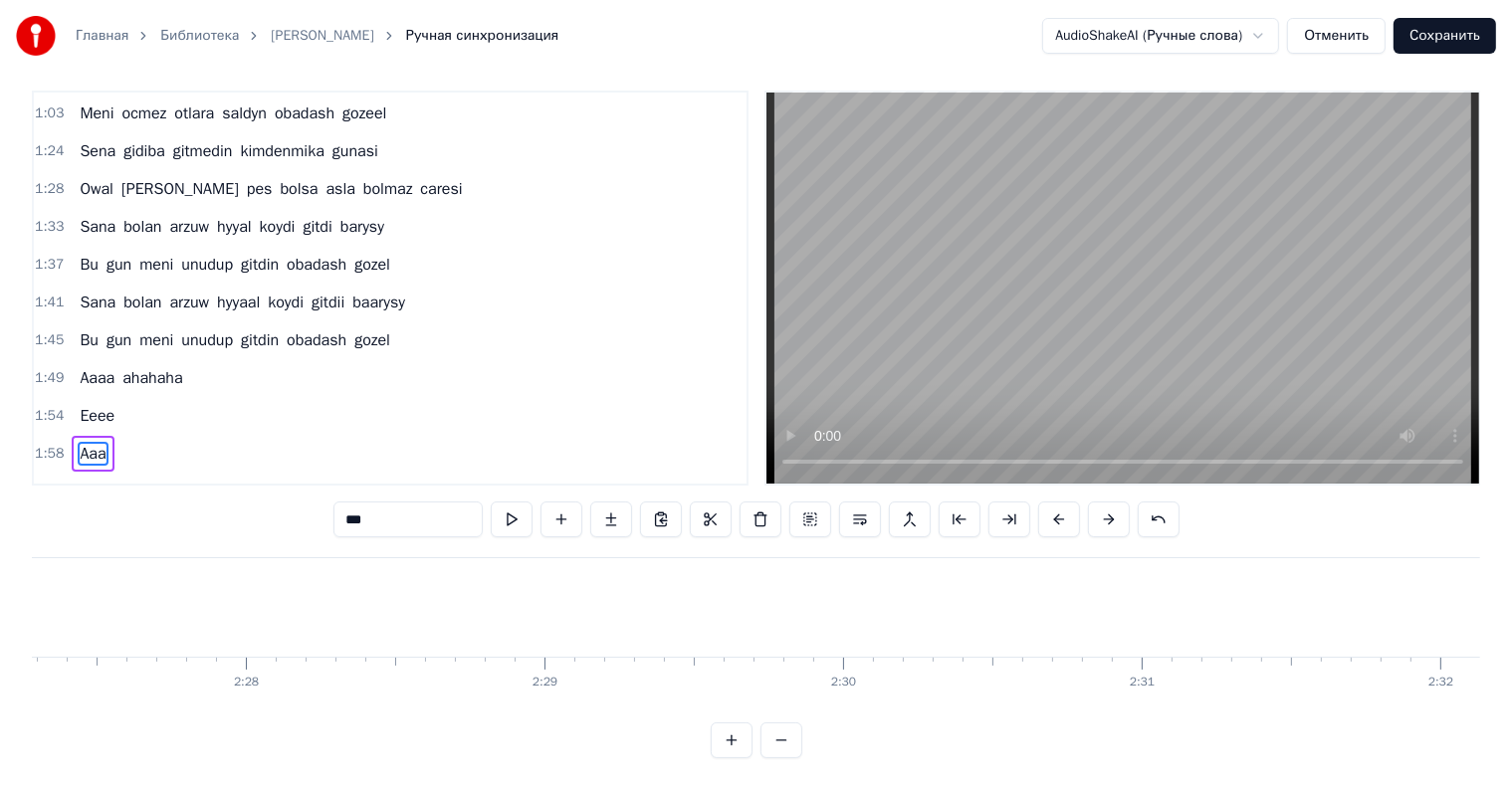 click on "Сохранить" at bounding box center (1444, 36) 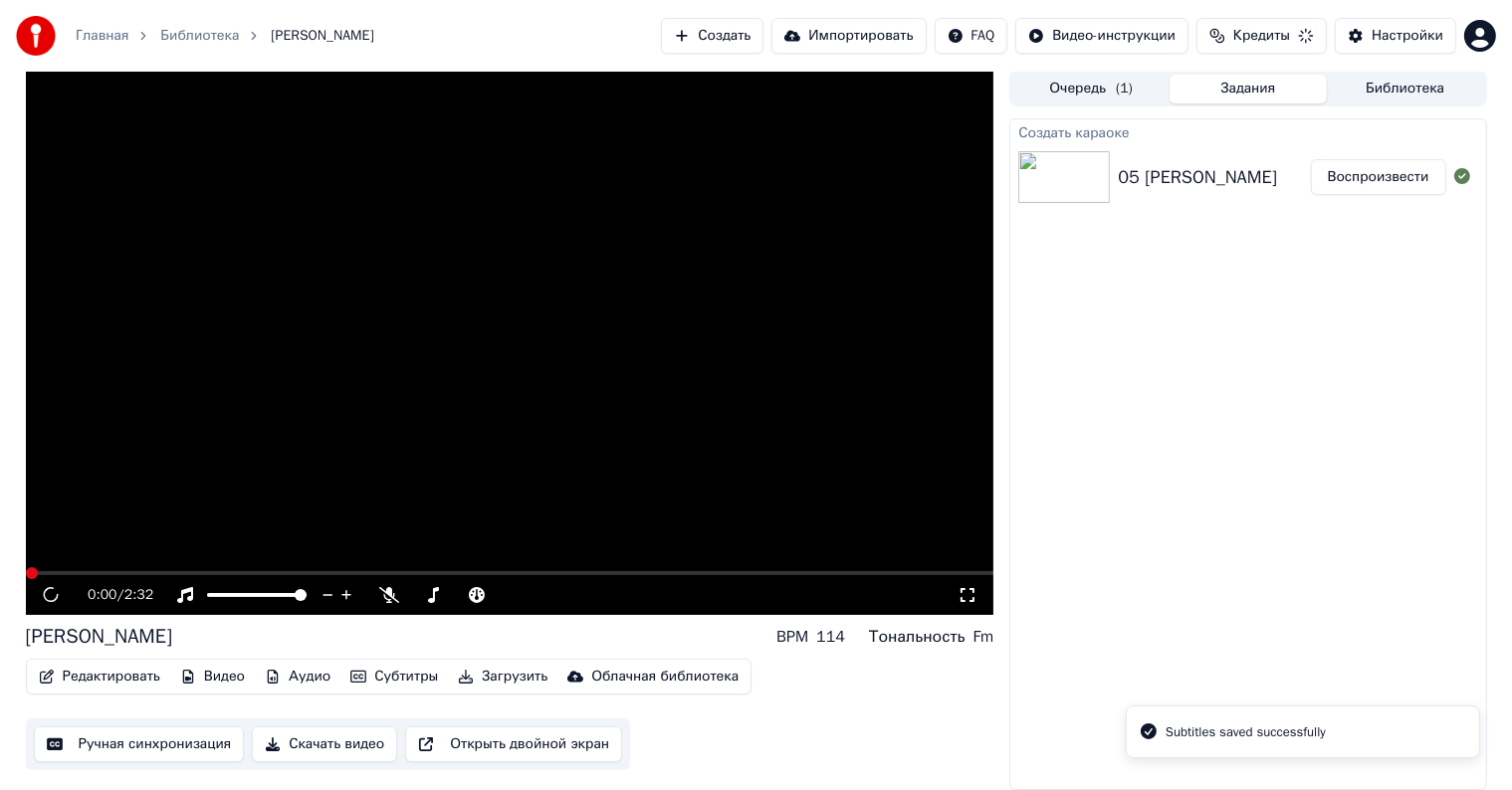 scroll, scrollTop: 0, scrollLeft: 0, axis: both 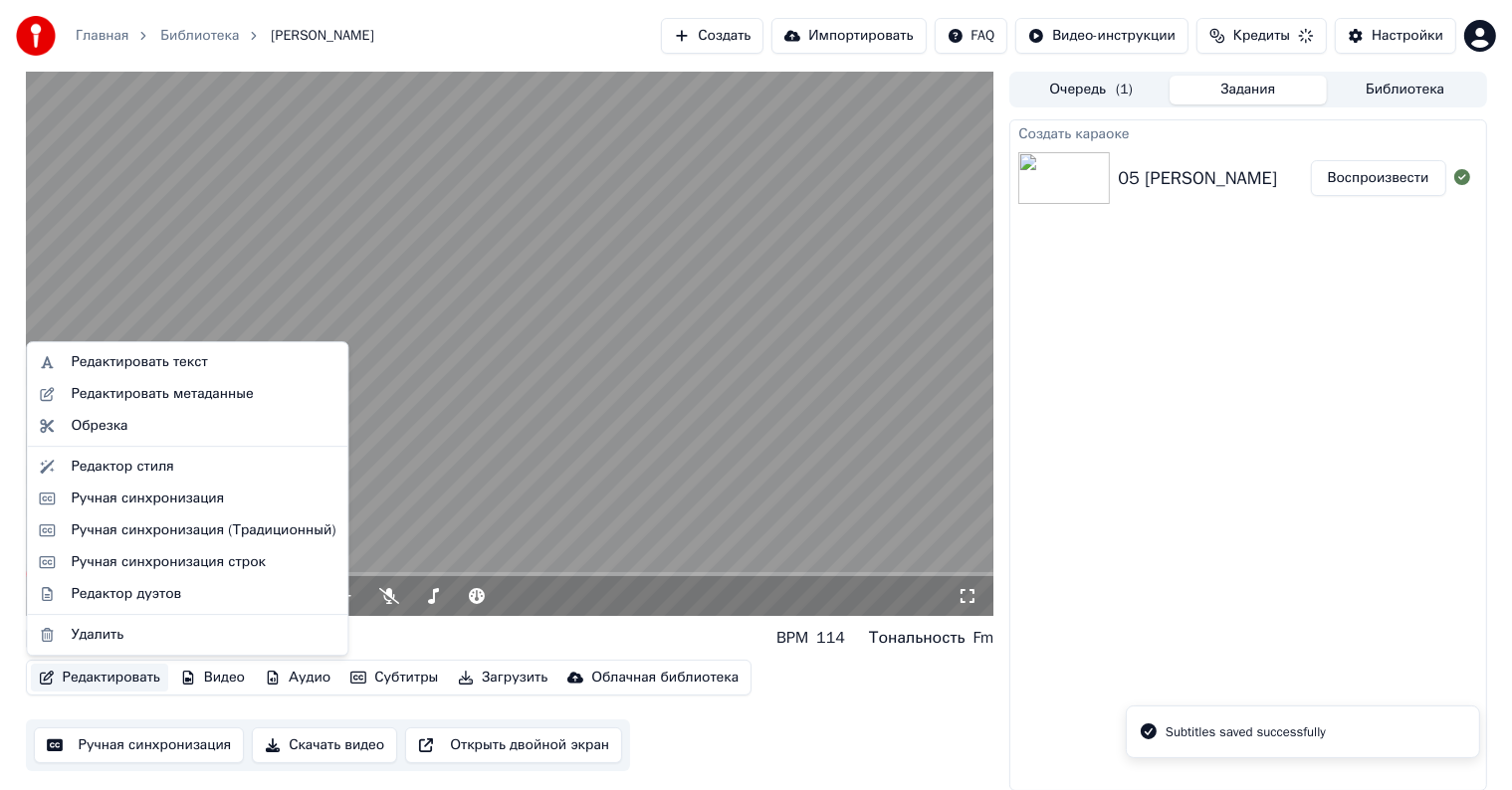 click on "Редактировать" at bounding box center [100, 678] 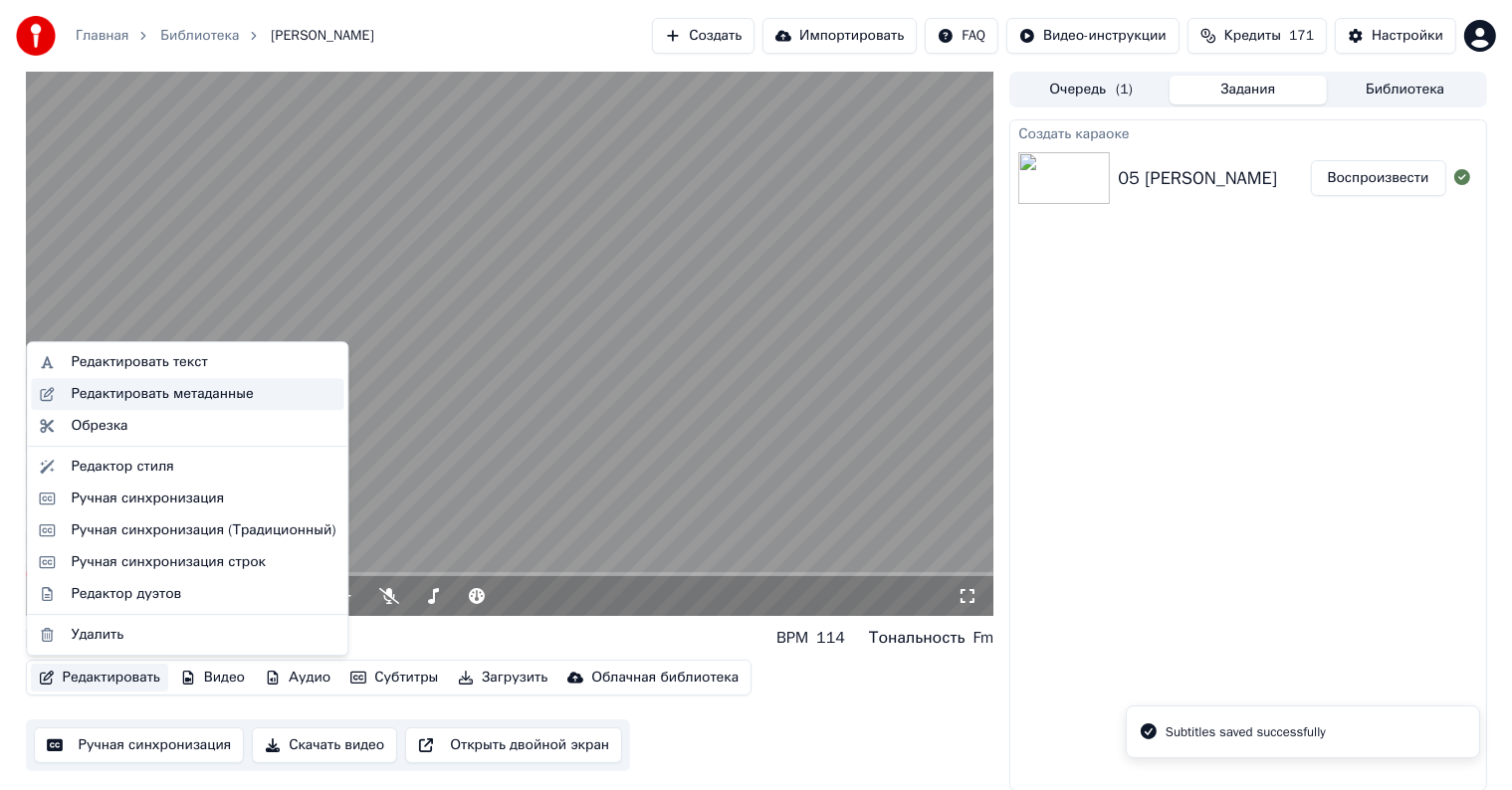 click on "Редактировать метаданные" at bounding box center (161, 394) 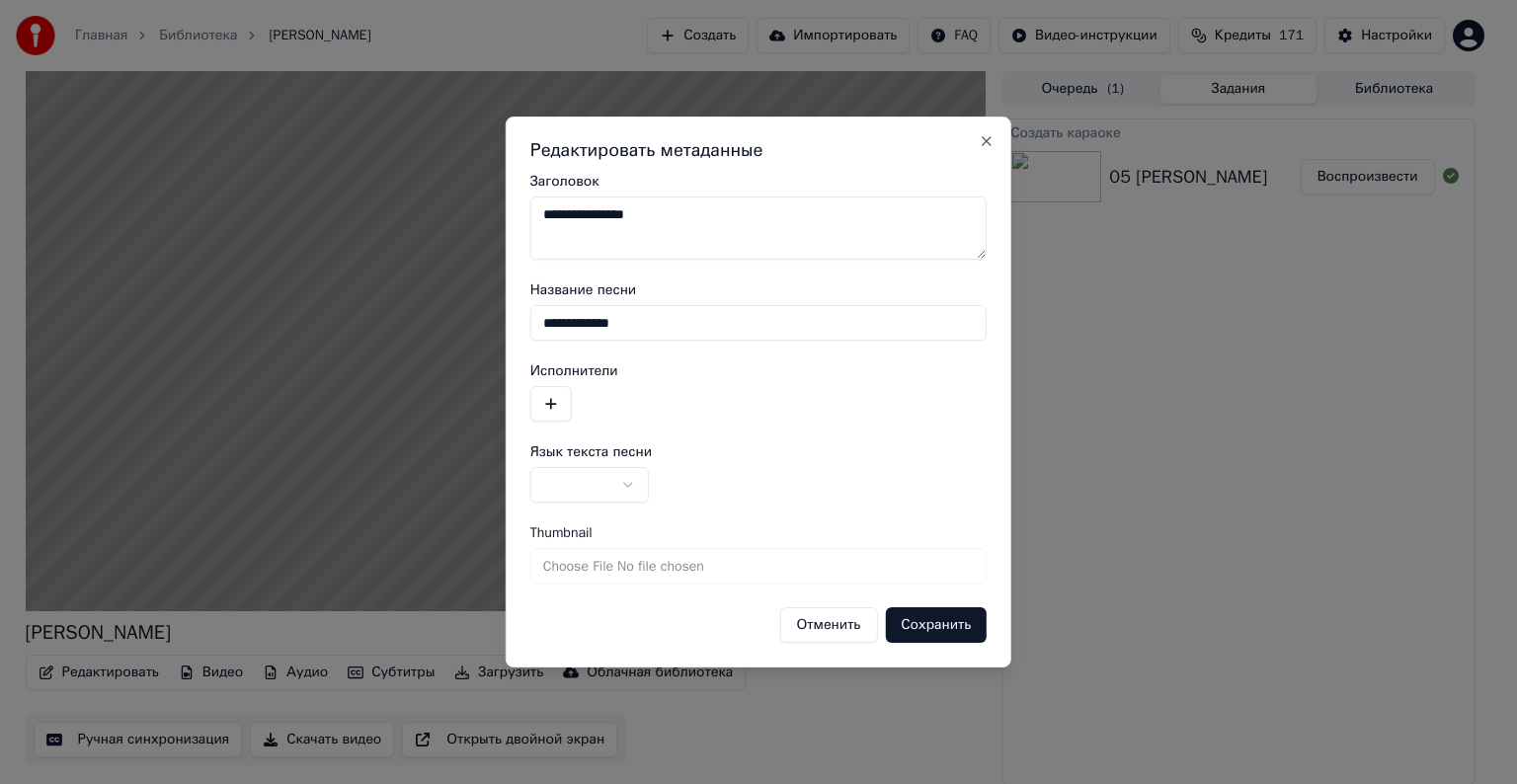 click on "**********" at bounding box center [758, 228] 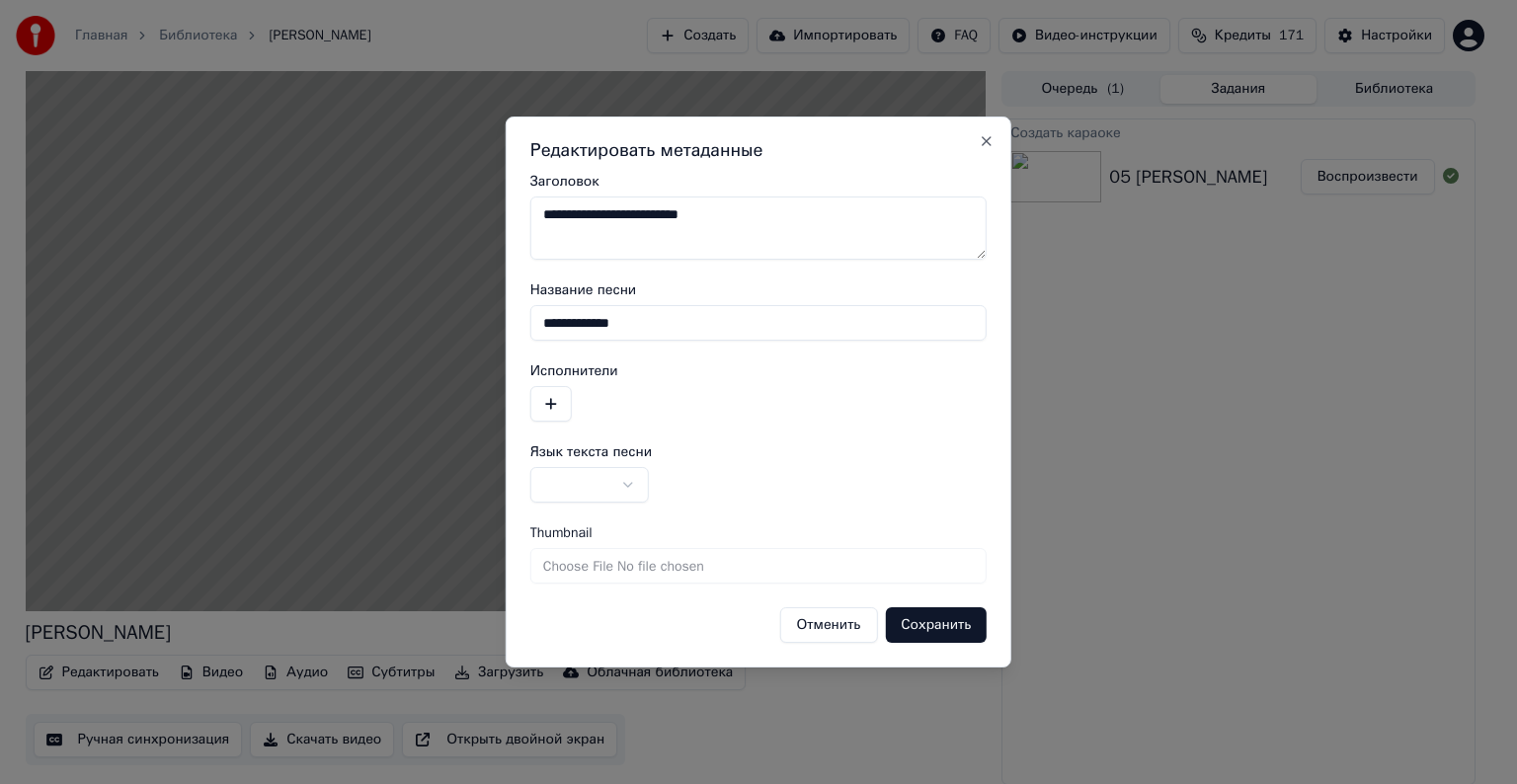 type on "**********" 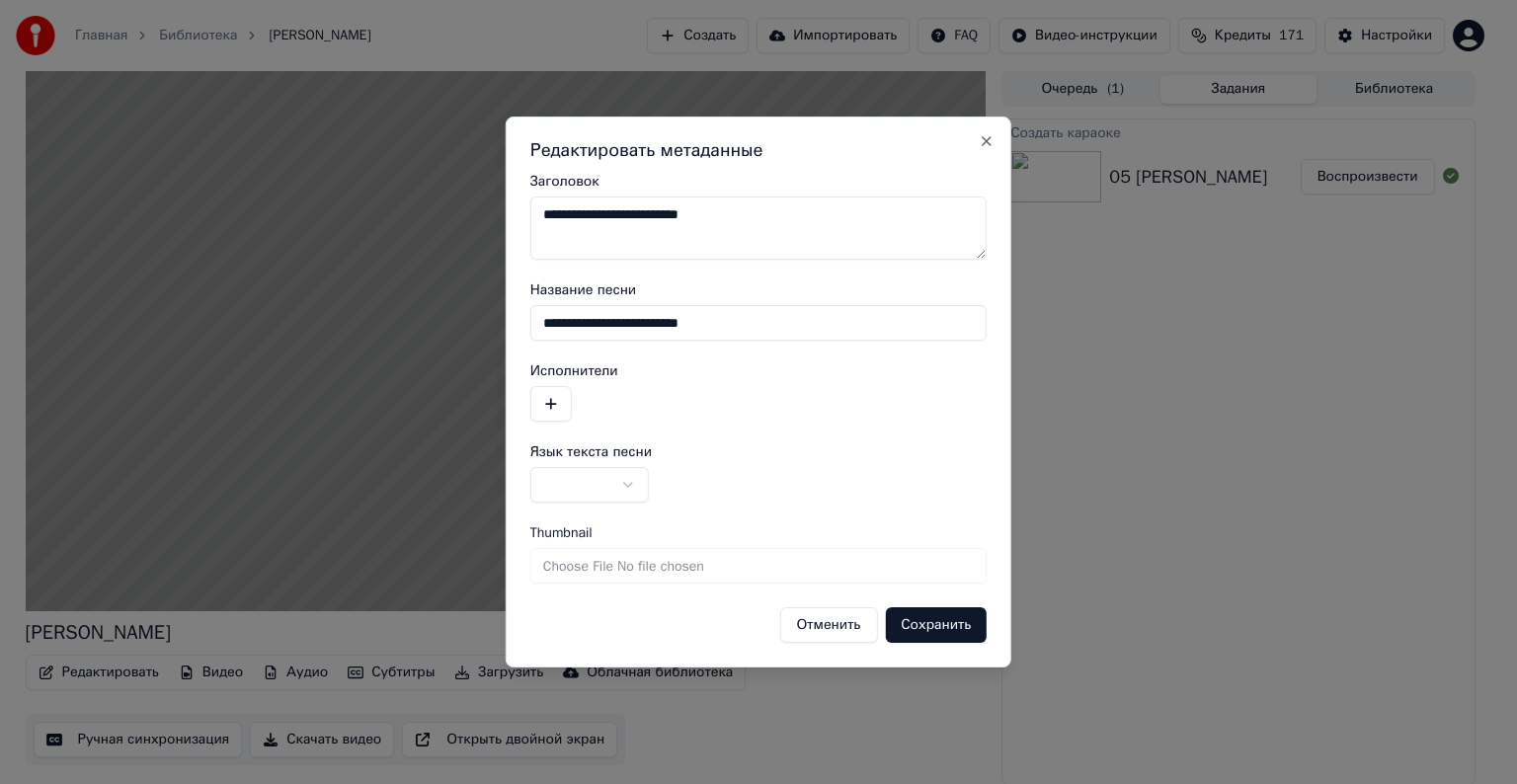 type on "**********" 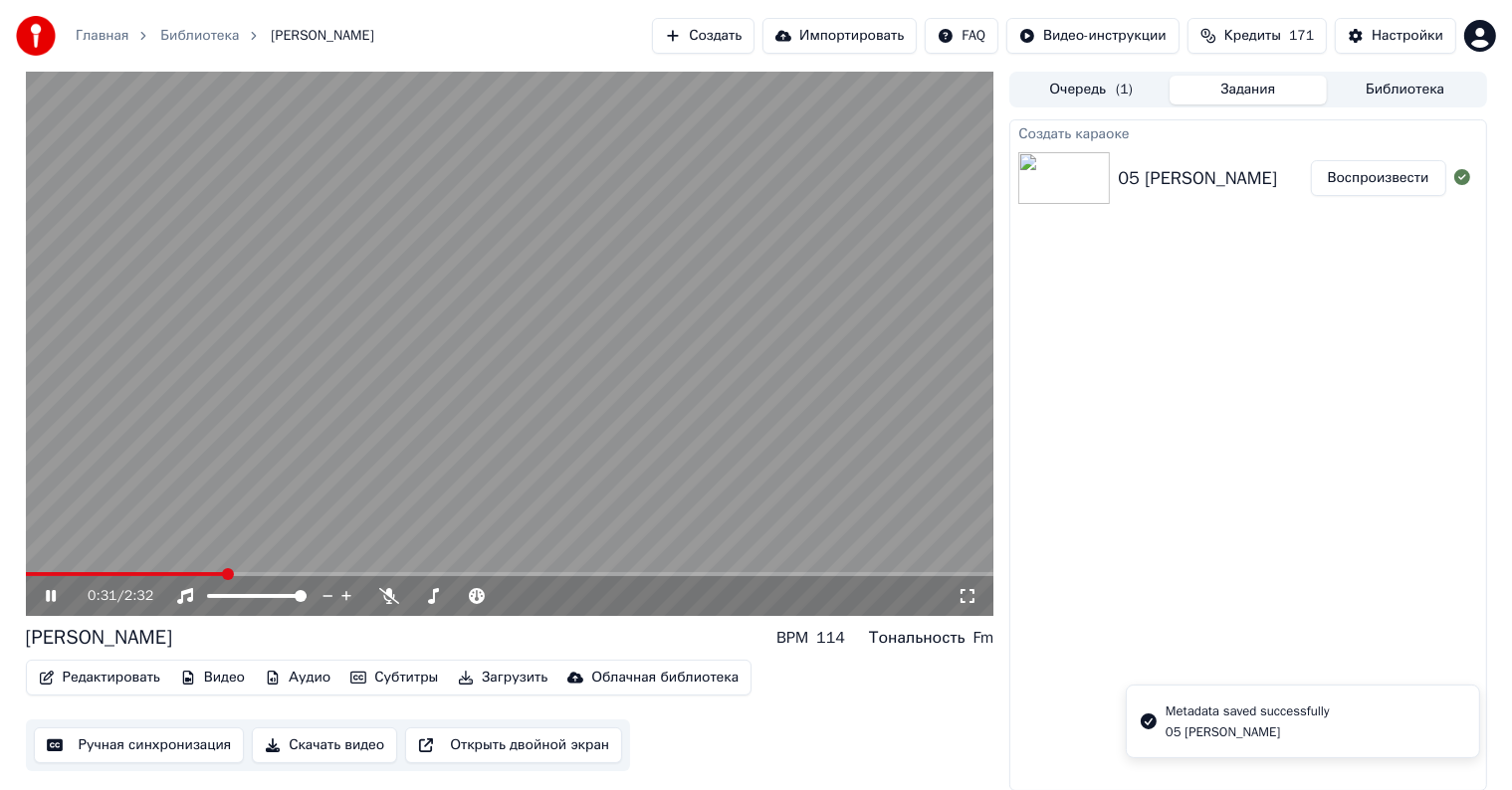 click on "Скачать видео" at bounding box center [324, 745] 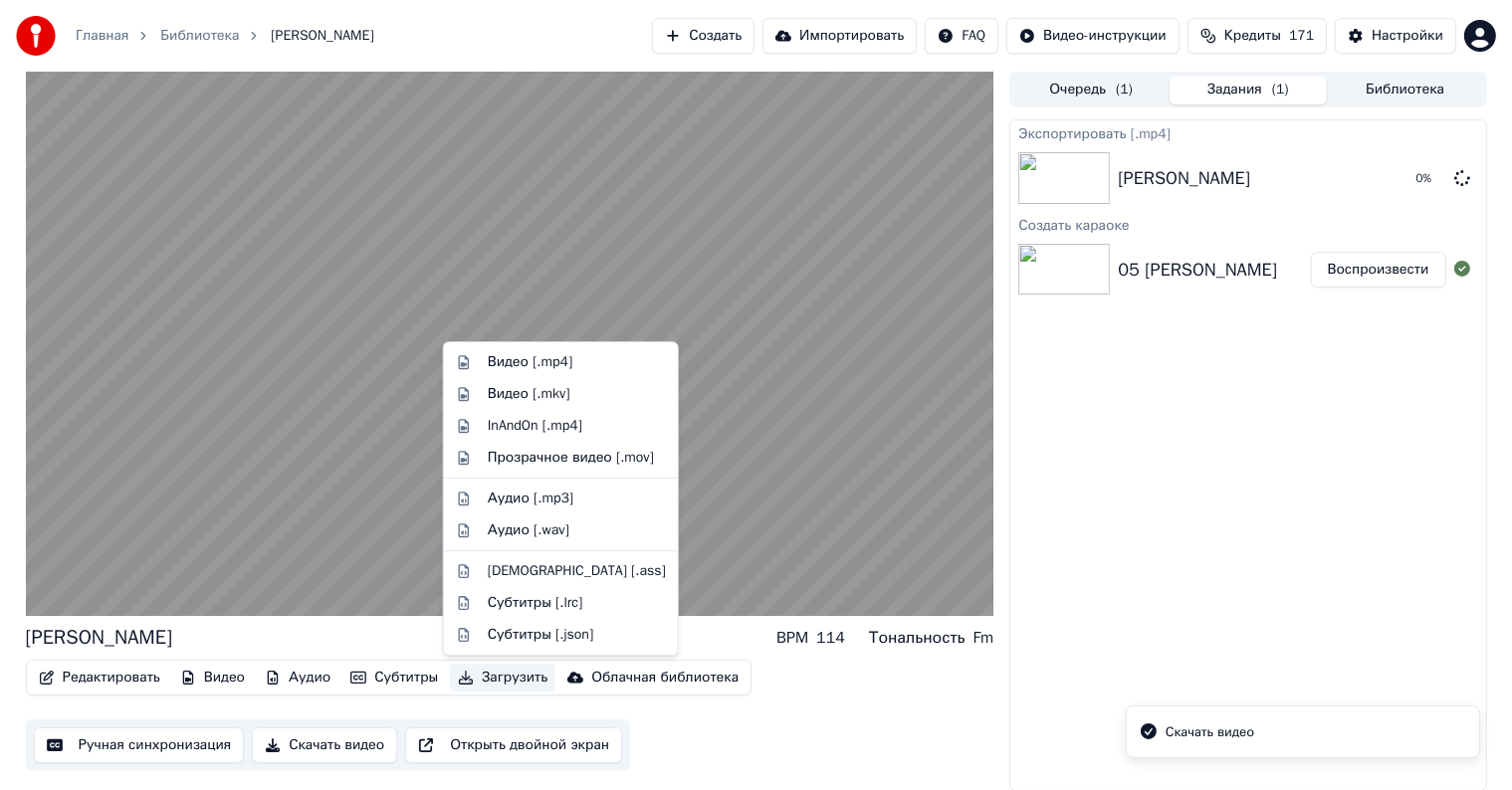 click on "Загрузить" at bounding box center (503, 678) 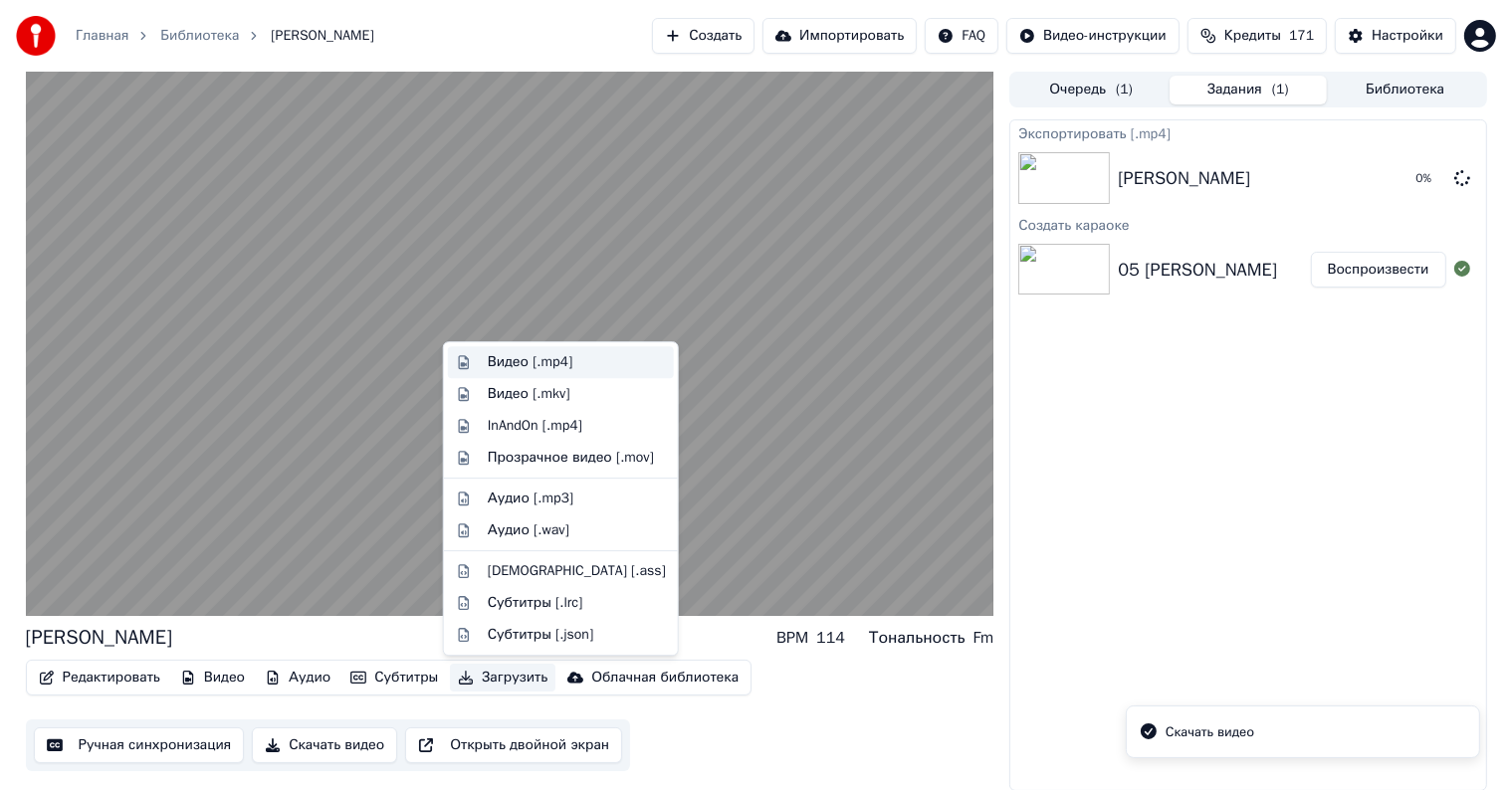 click on "Видео [.mp4]" at bounding box center [576, 362] 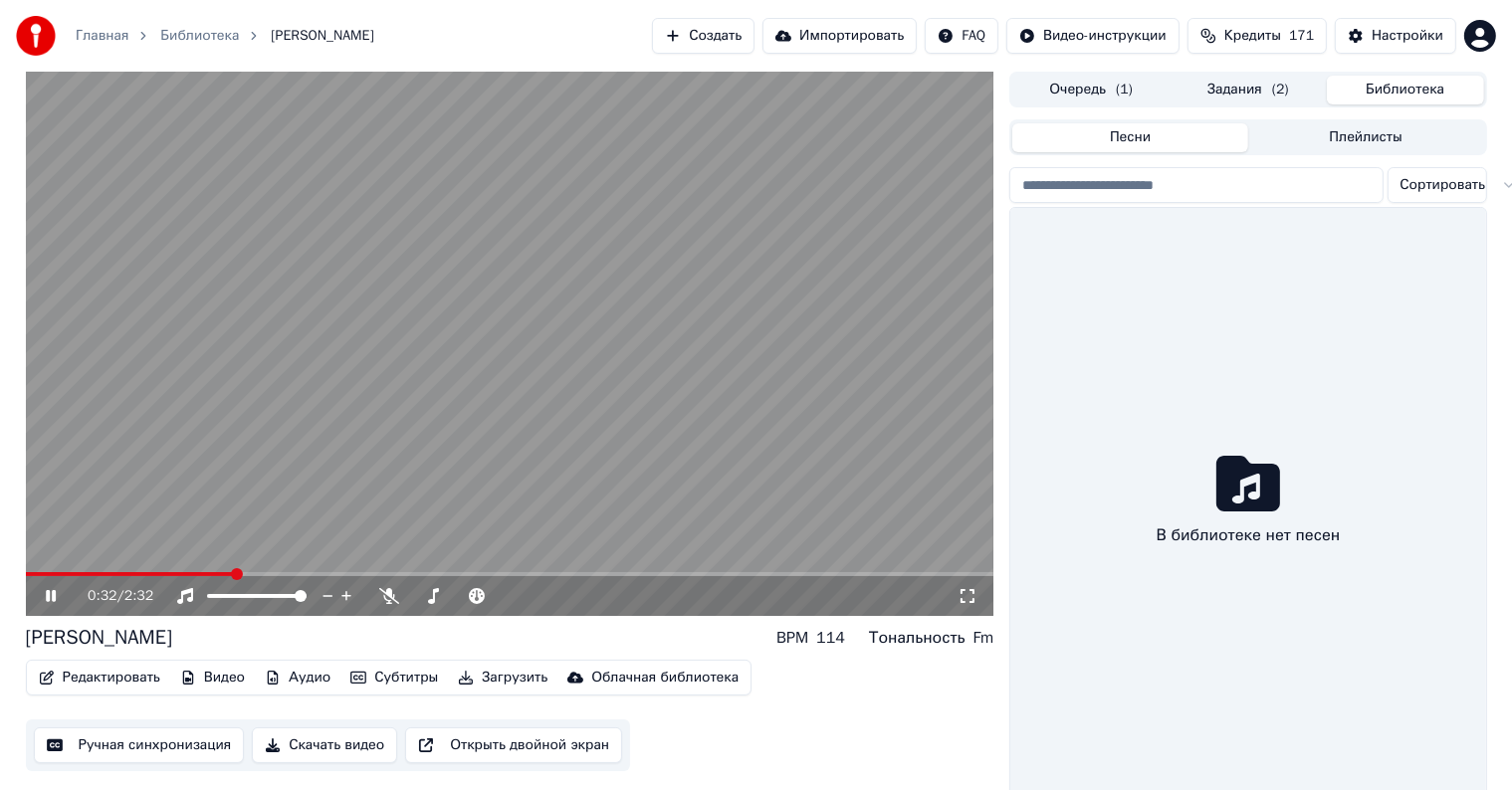 click on "Библиотека" at bounding box center (1405, 90) 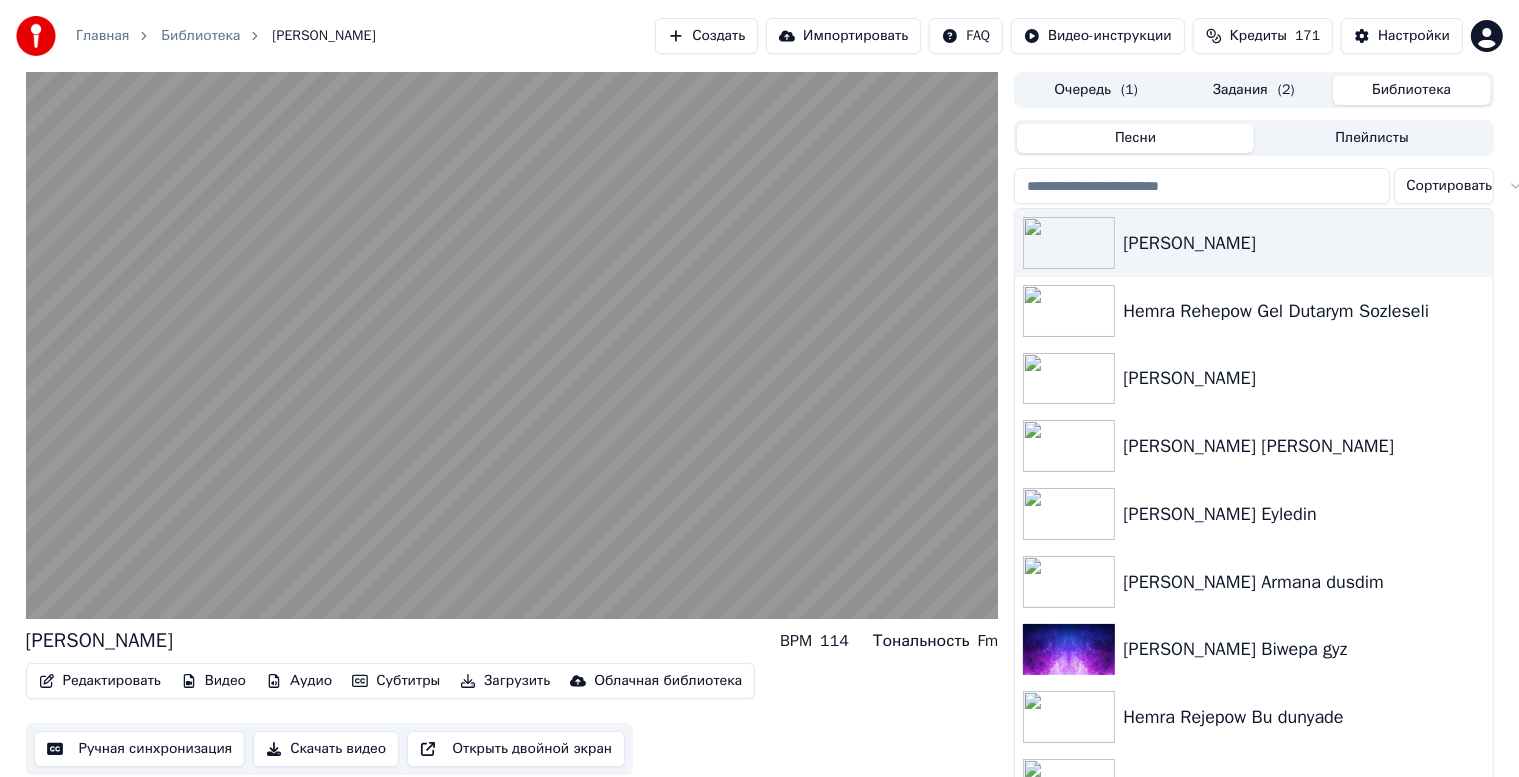 click on "Задания ( 2 )" at bounding box center [1254, 90] 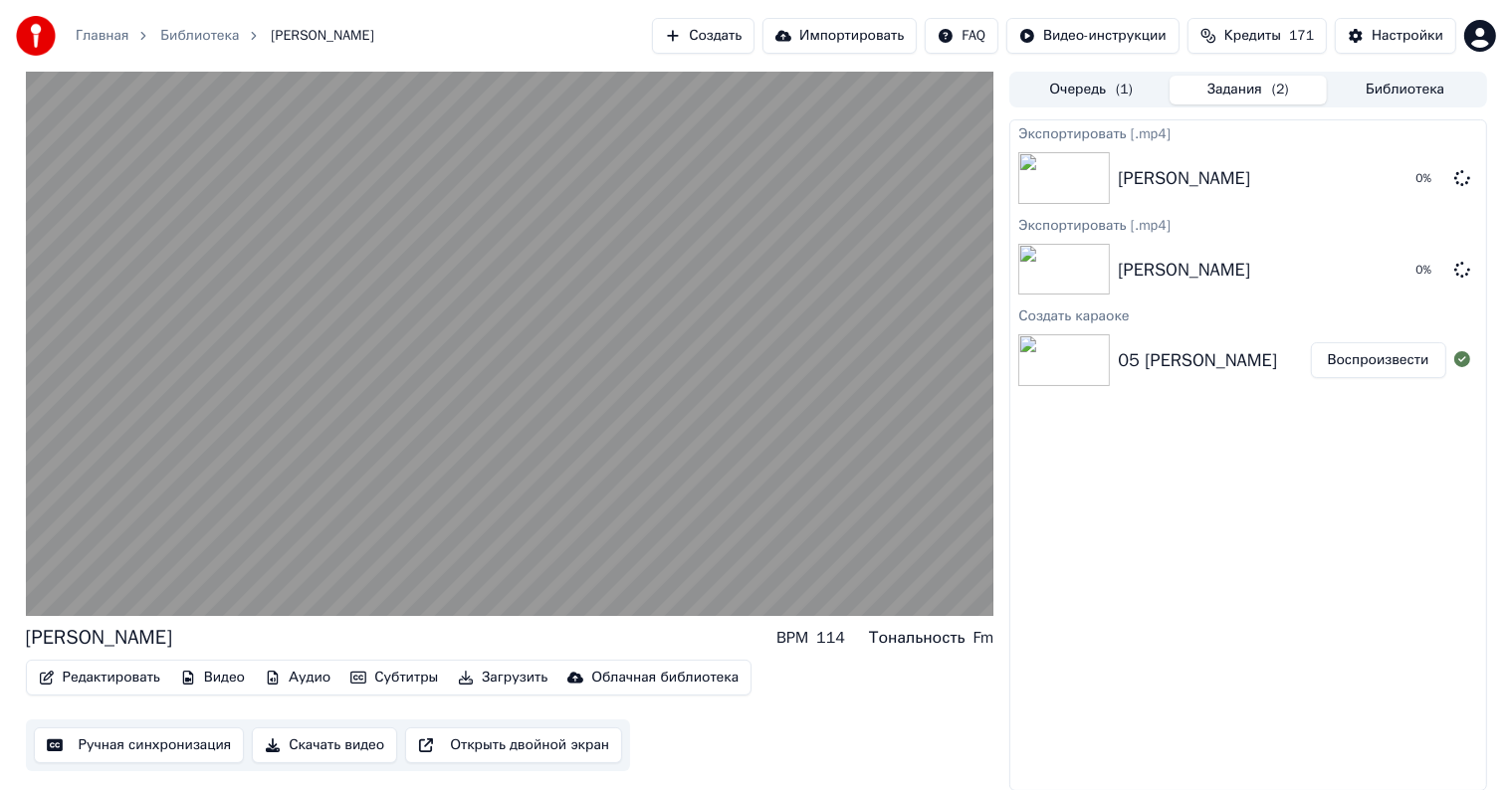 click on "Очередь ( 1 )" at bounding box center [1091, 90] 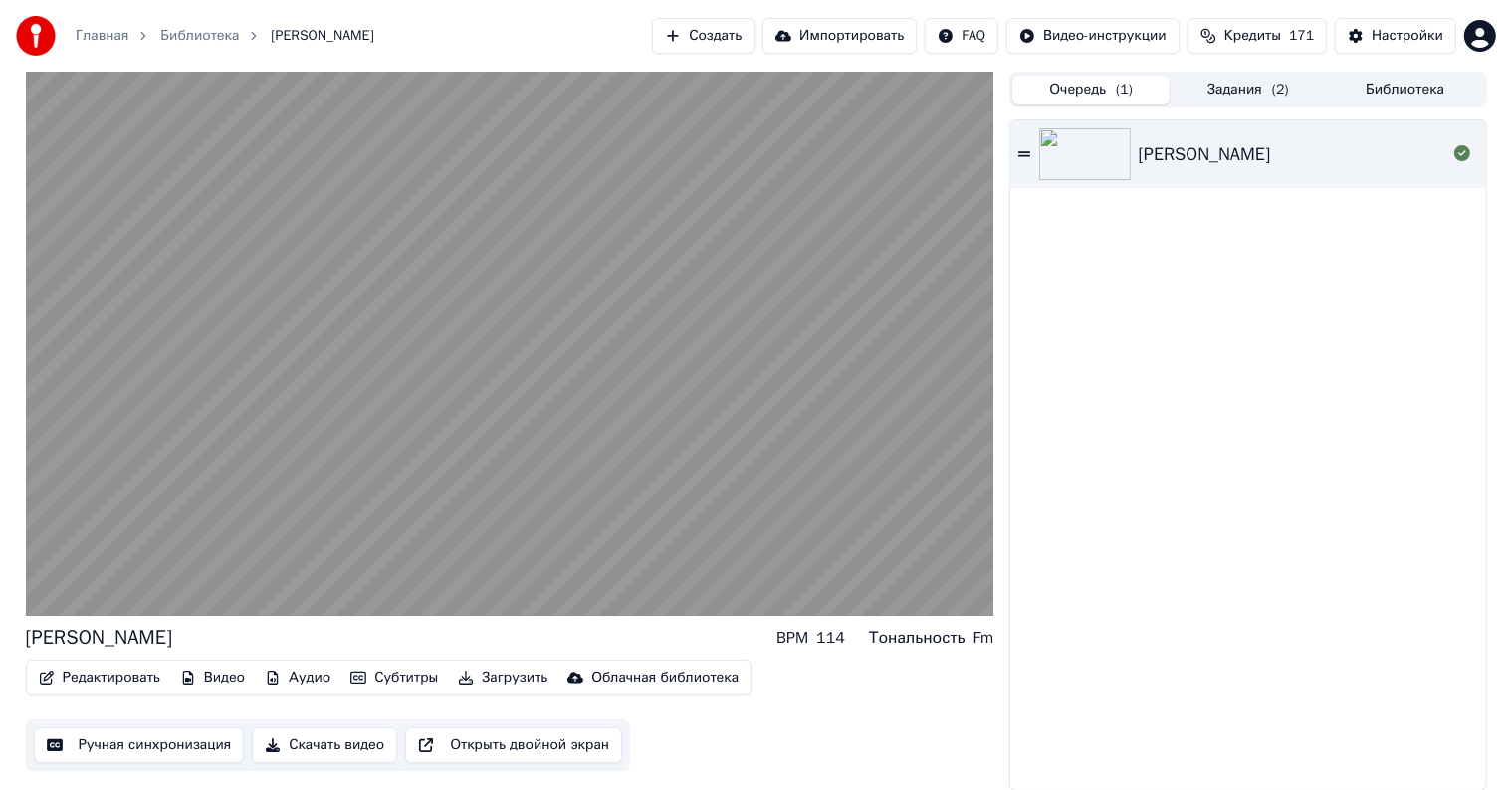 click on "Задания ( 2 )" at bounding box center (1248, 90) 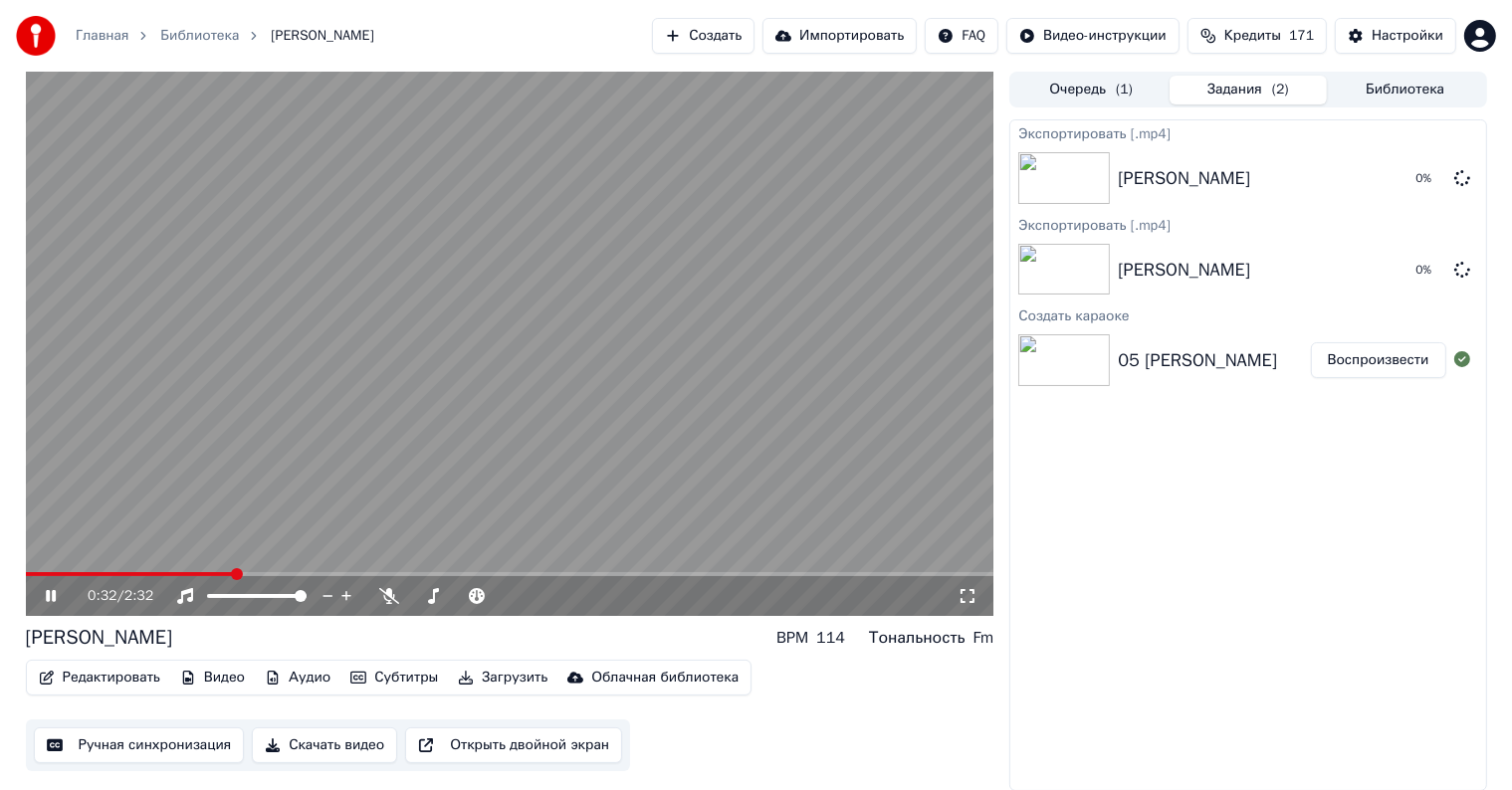 click 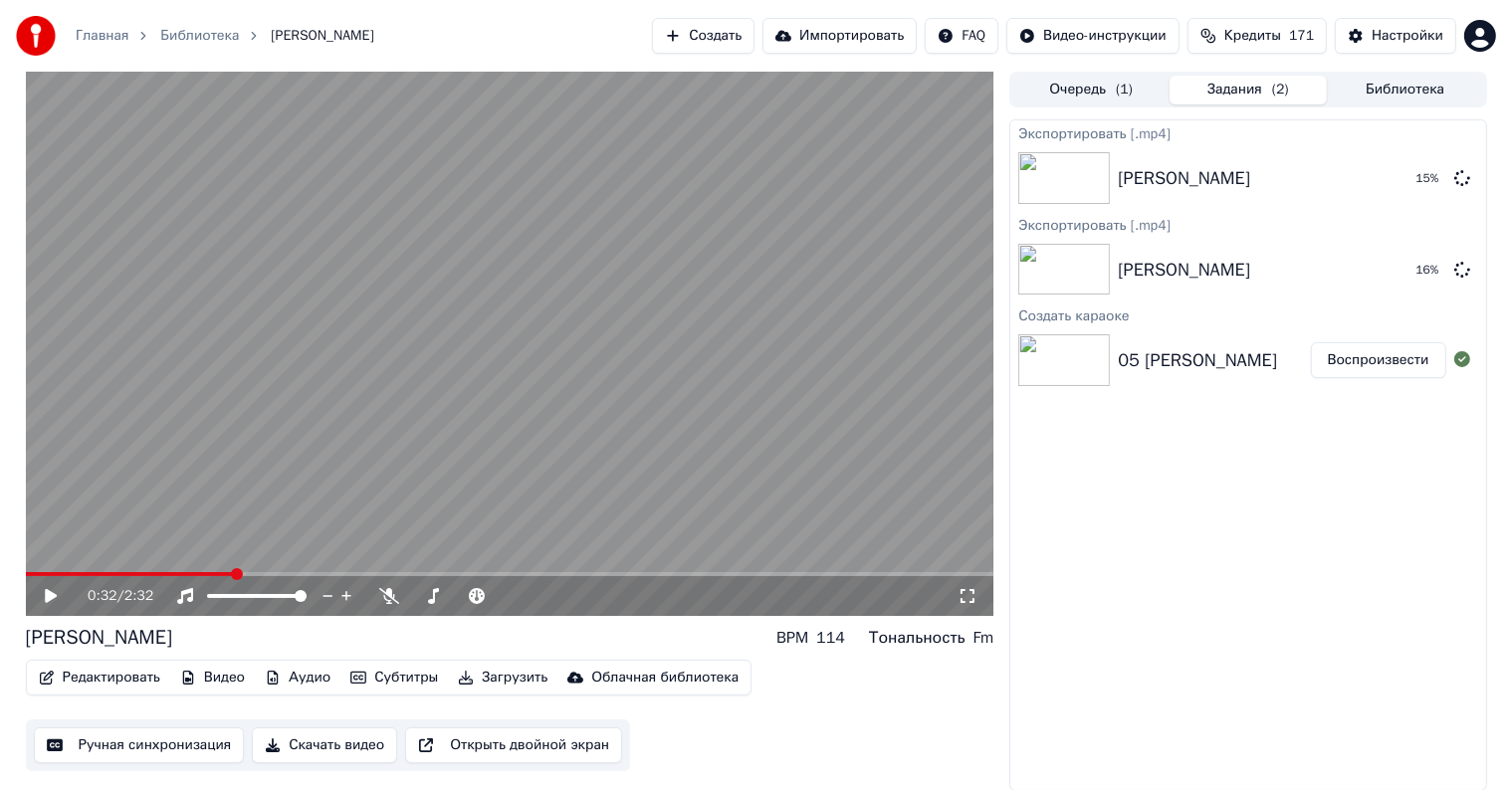 click on "Экспортировать [.mp4] Hemra Rejepow Obasdas Gozel 15 % Экспортировать [.mp4] Hemra Rejepow Obasdas Gozel 16 % Создать караоке 05 Obasdas Gozel Воспроизвести" at bounding box center [1247, 455] 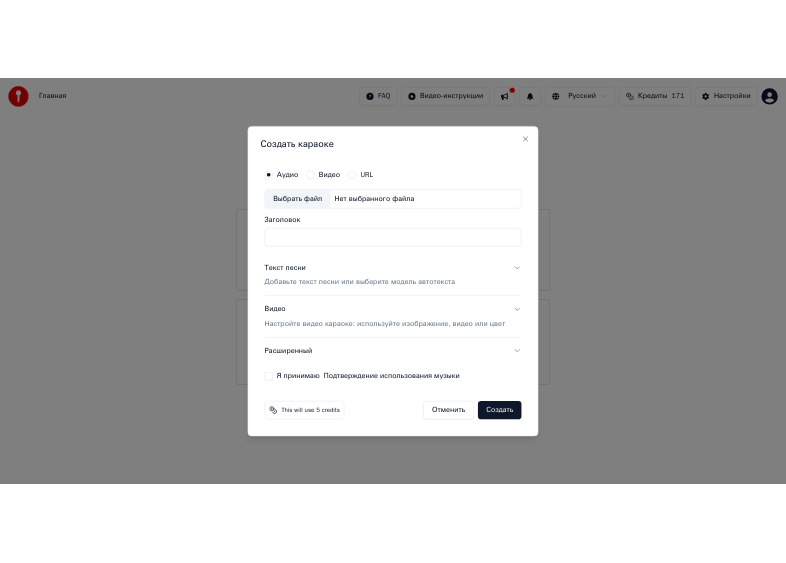scroll, scrollTop: 0, scrollLeft: 0, axis: both 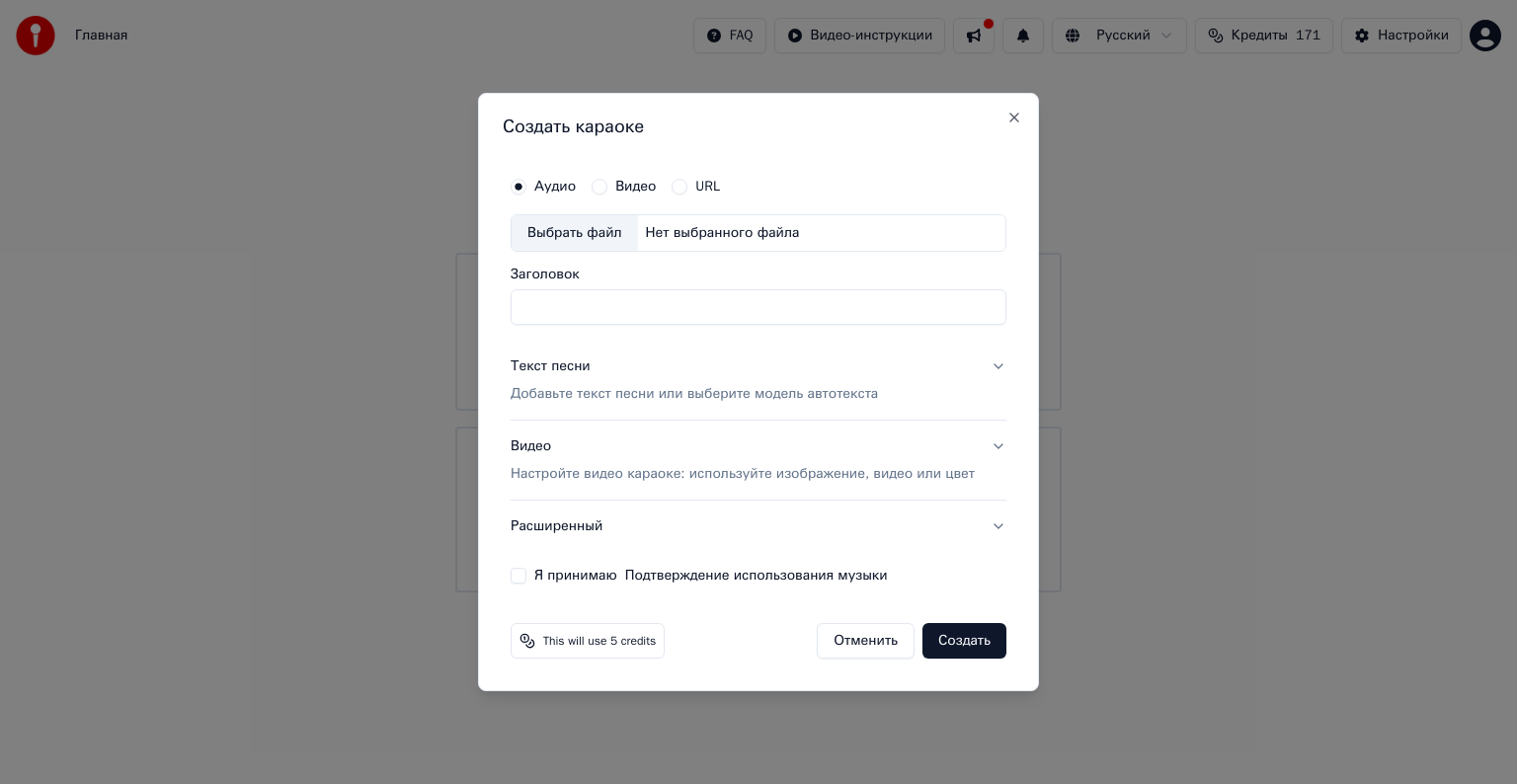 click on "Выбрать файл" at bounding box center [575, 233] 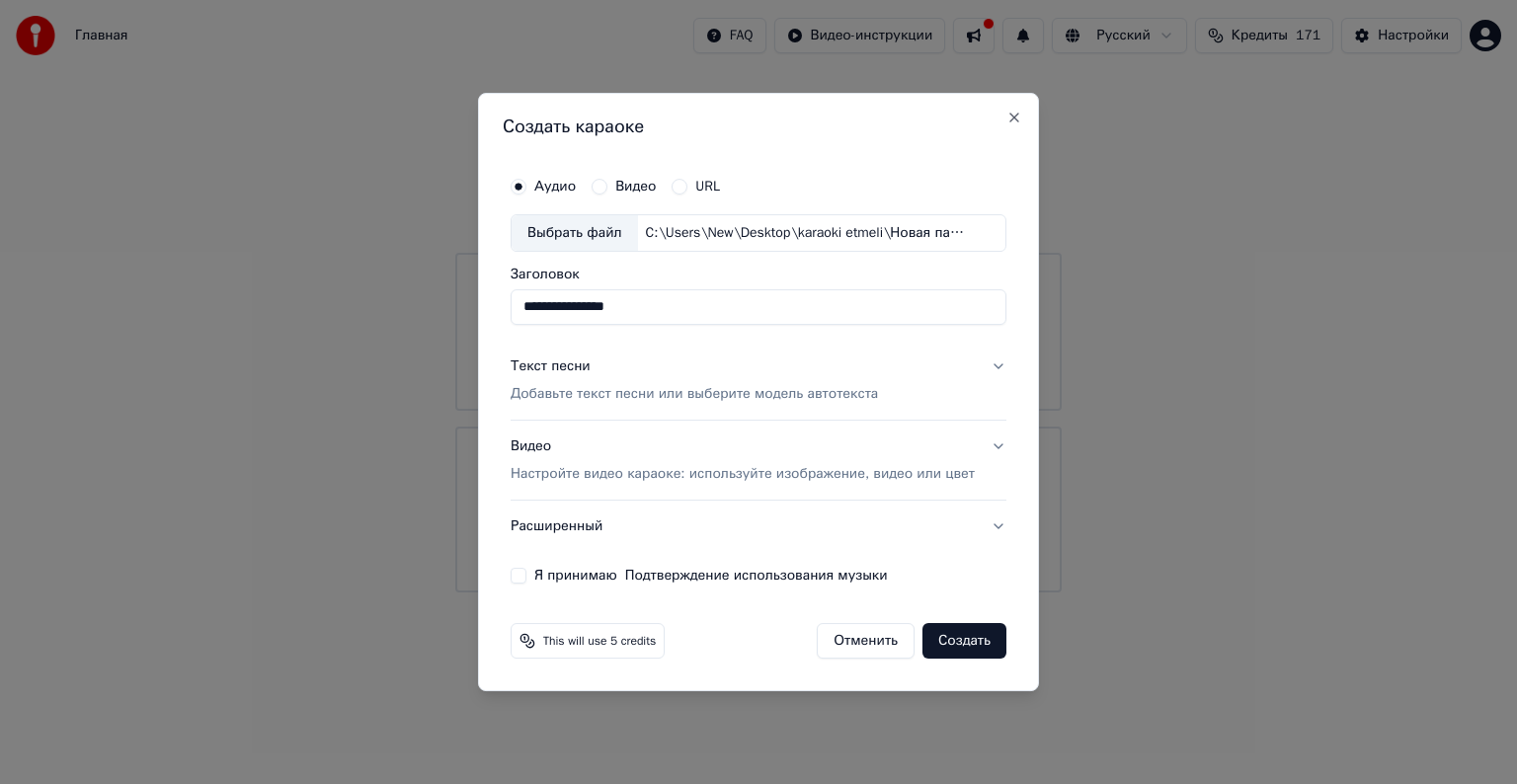 type on "**********" 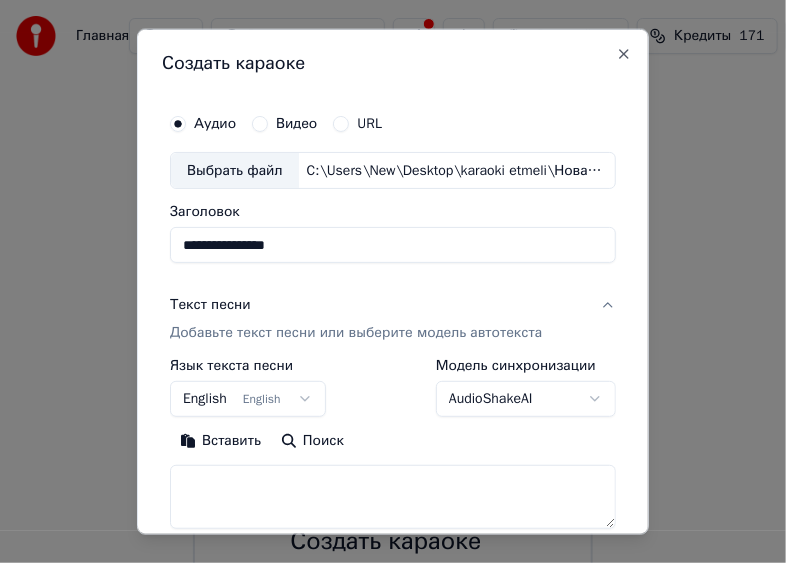 click on "Вставить" at bounding box center (220, 441) 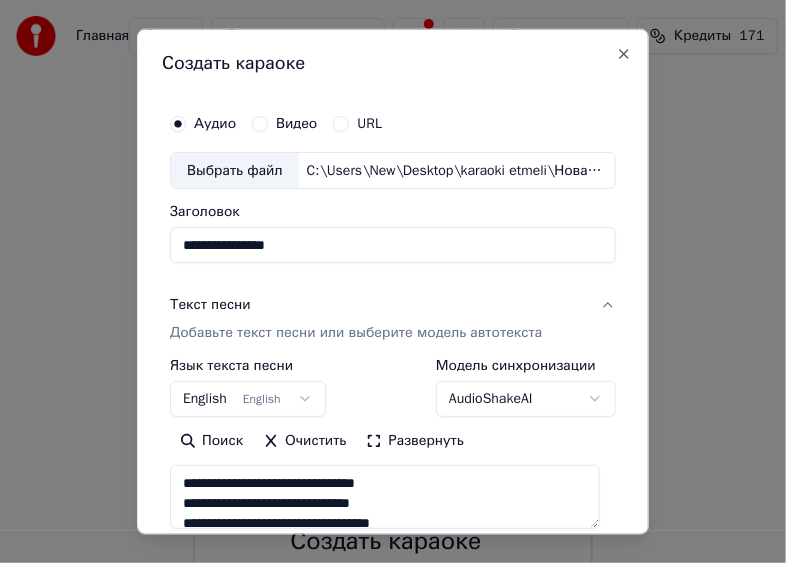 scroll, scrollTop: 303, scrollLeft: 0, axis: vertical 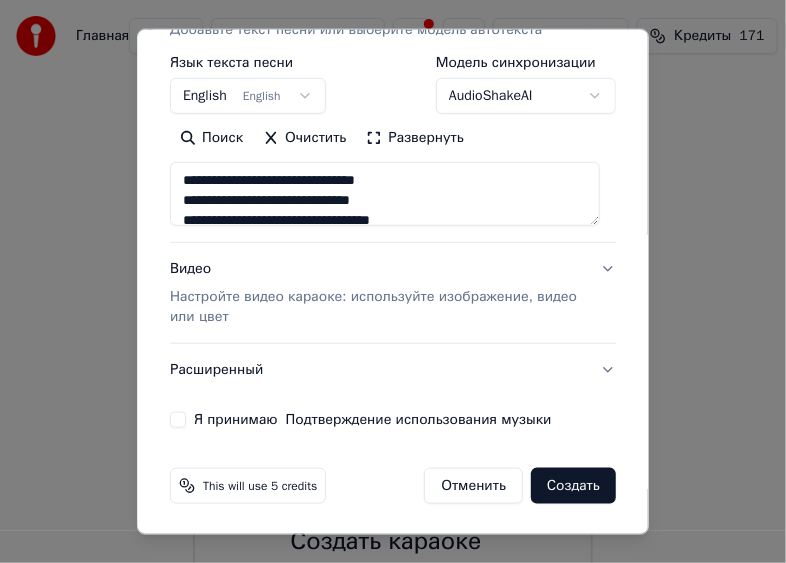 click on "Я принимаю   Подтверждение использования музыки" at bounding box center [178, 420] 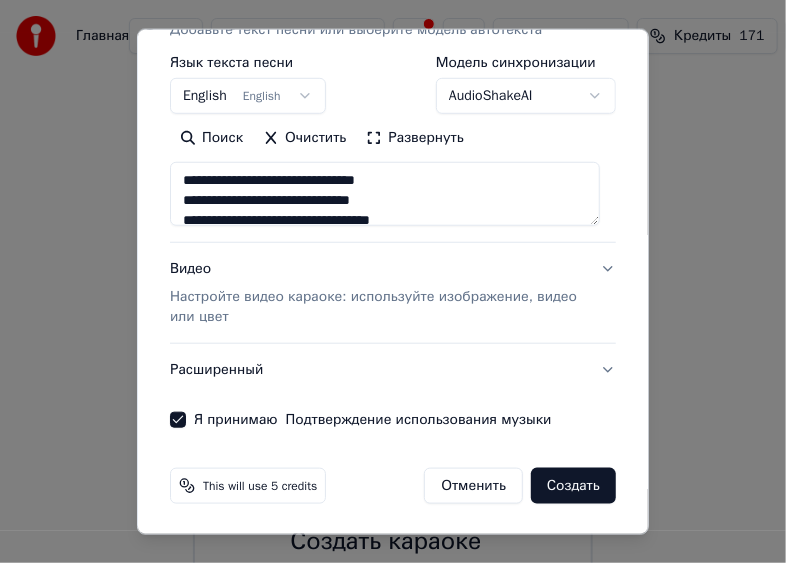 click on "Настройте видео караоке: используйте изображение, видео или цвет" at bounding box center (377, 307) 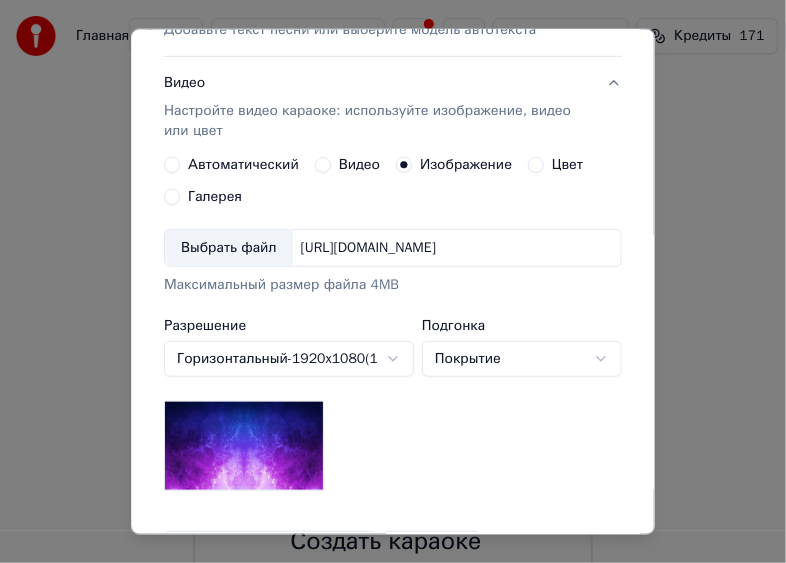 click on "Выбрать файл" at bounding box center [229, 248] 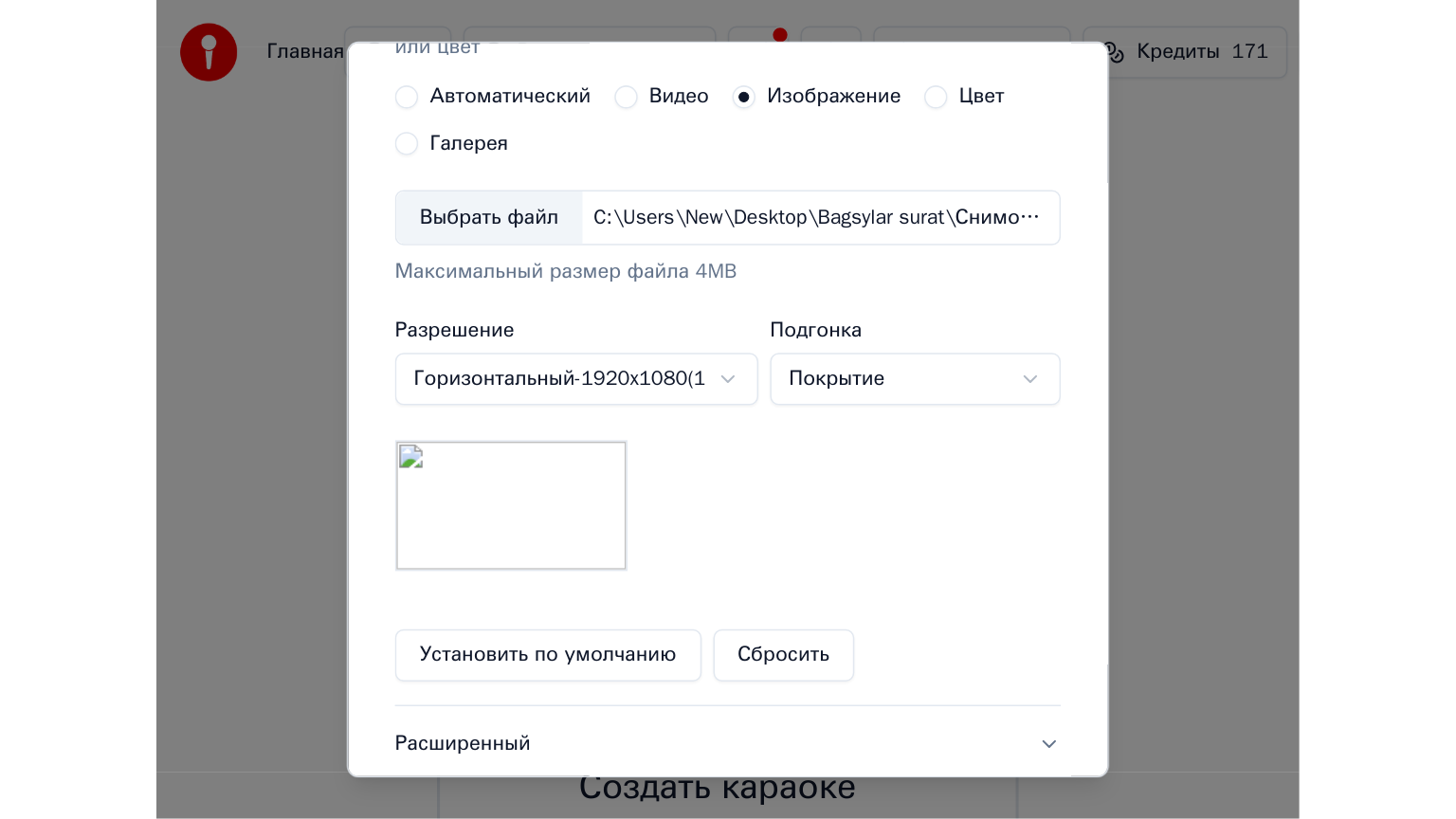 scroll, scrollTop: 515, scrollLeft: 0, axis: vertical 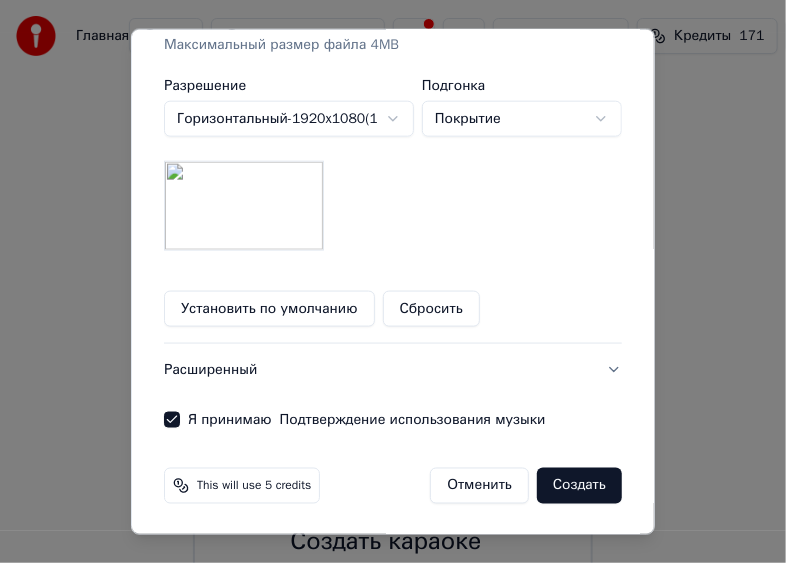 drag, startPoint x: 576, startPoint y: 485, endPoint x: 572, endPoint y: 467, distance: 18.439089 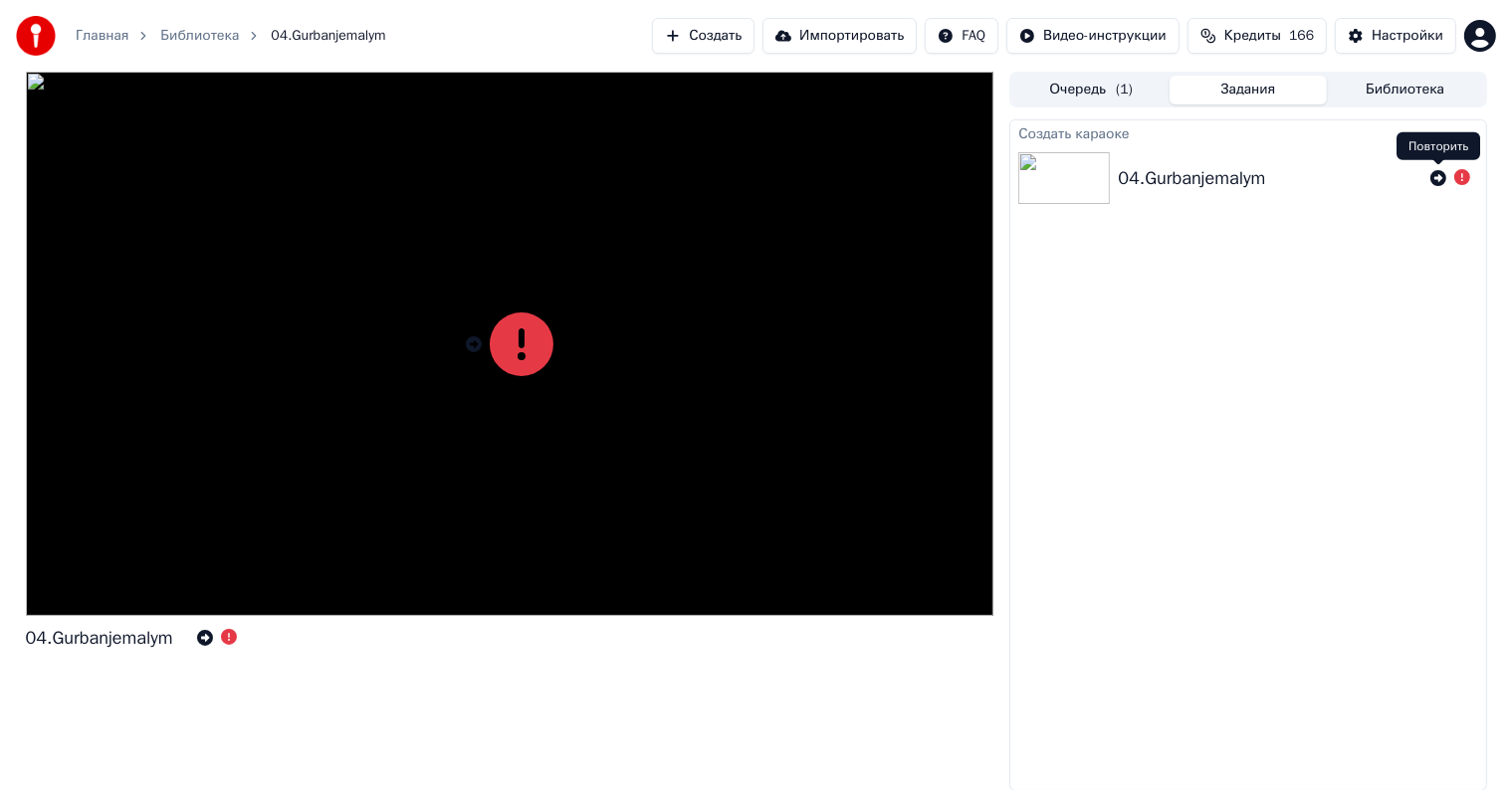 click 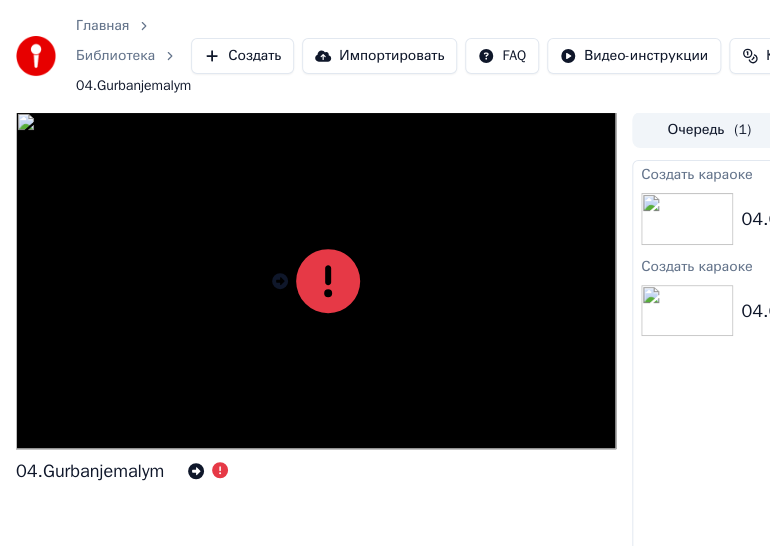click 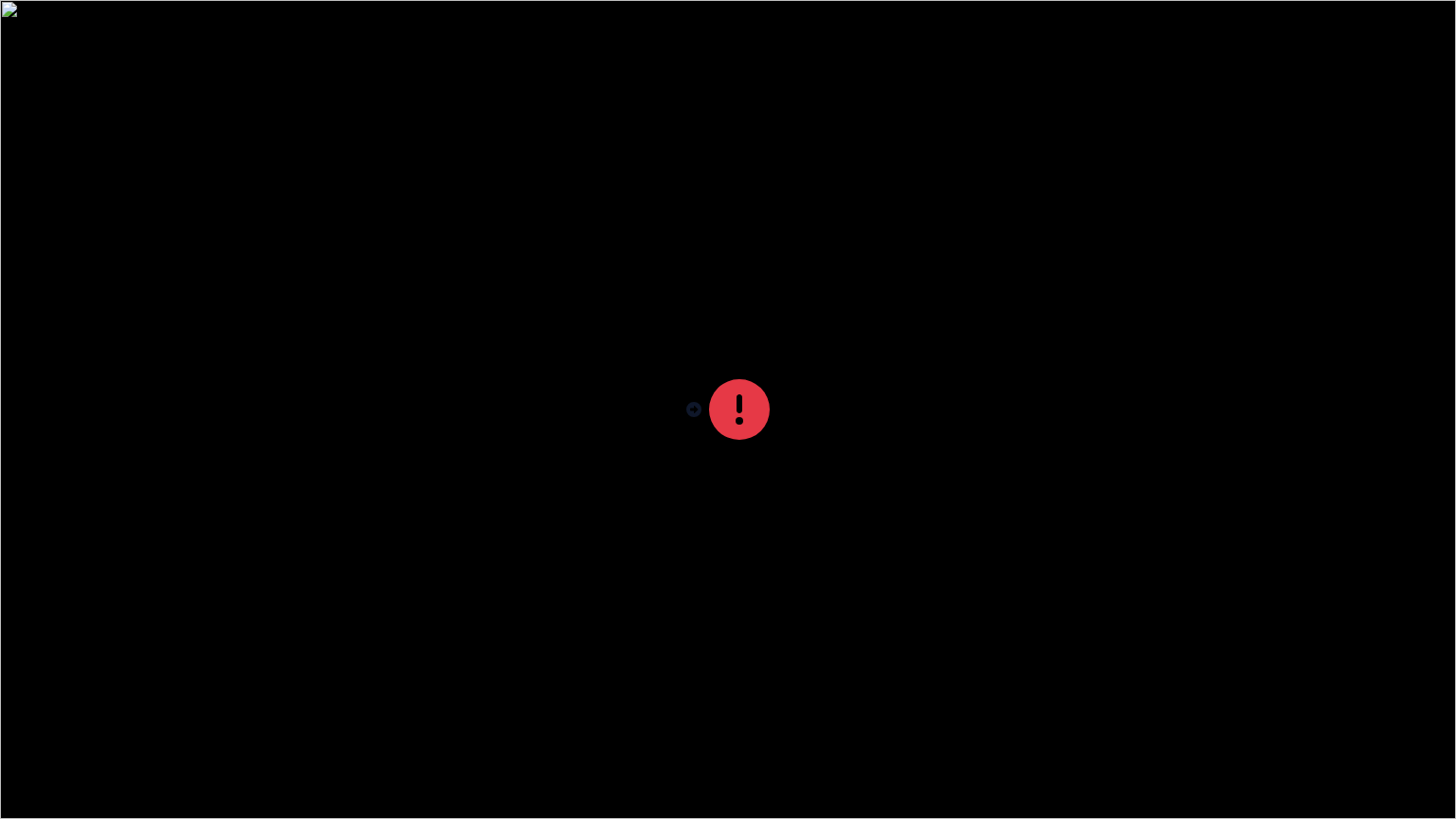 click at bounding box center [728, 410] 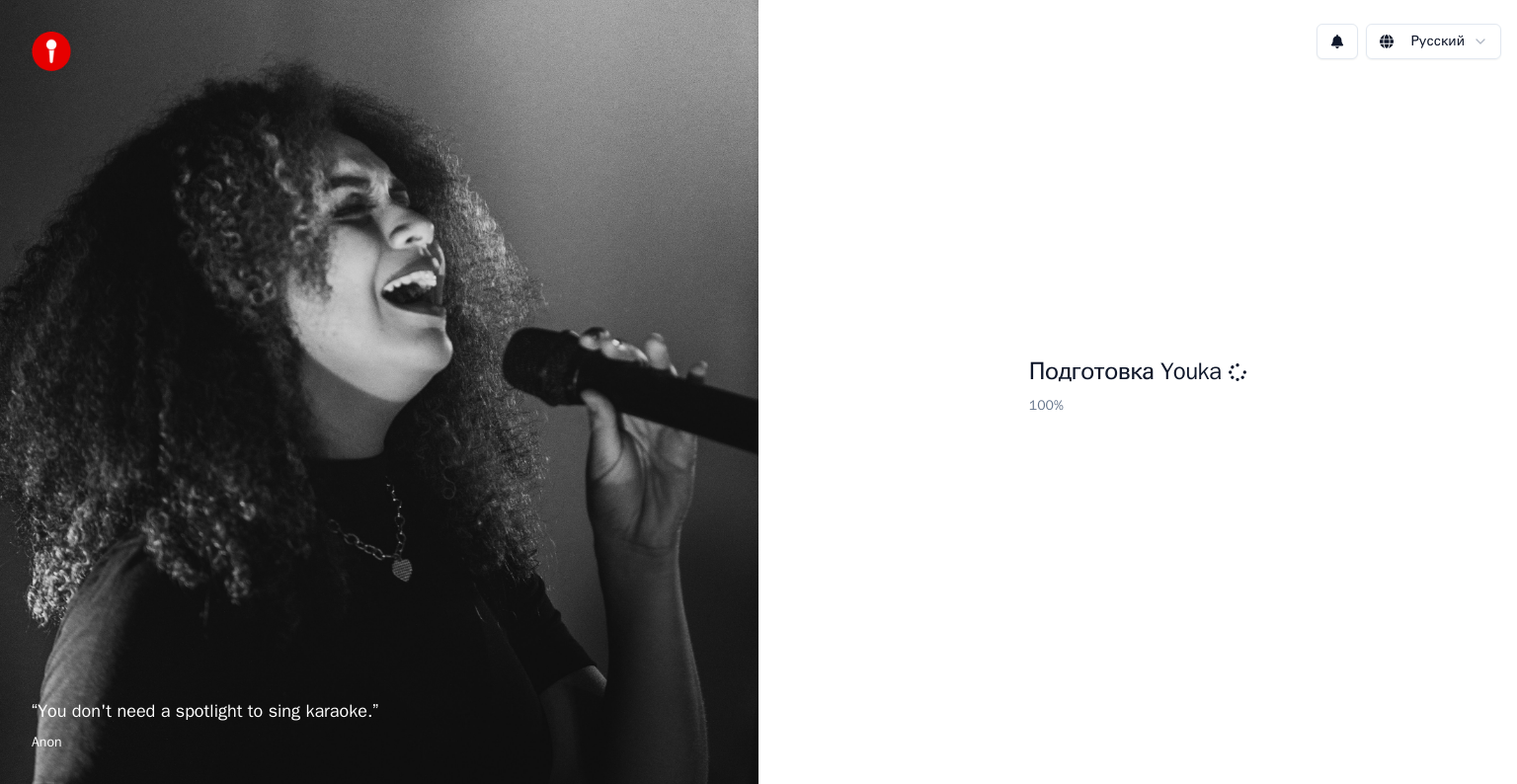 scroll, scrollTop: 0, scrollLeft: 0, axis: both 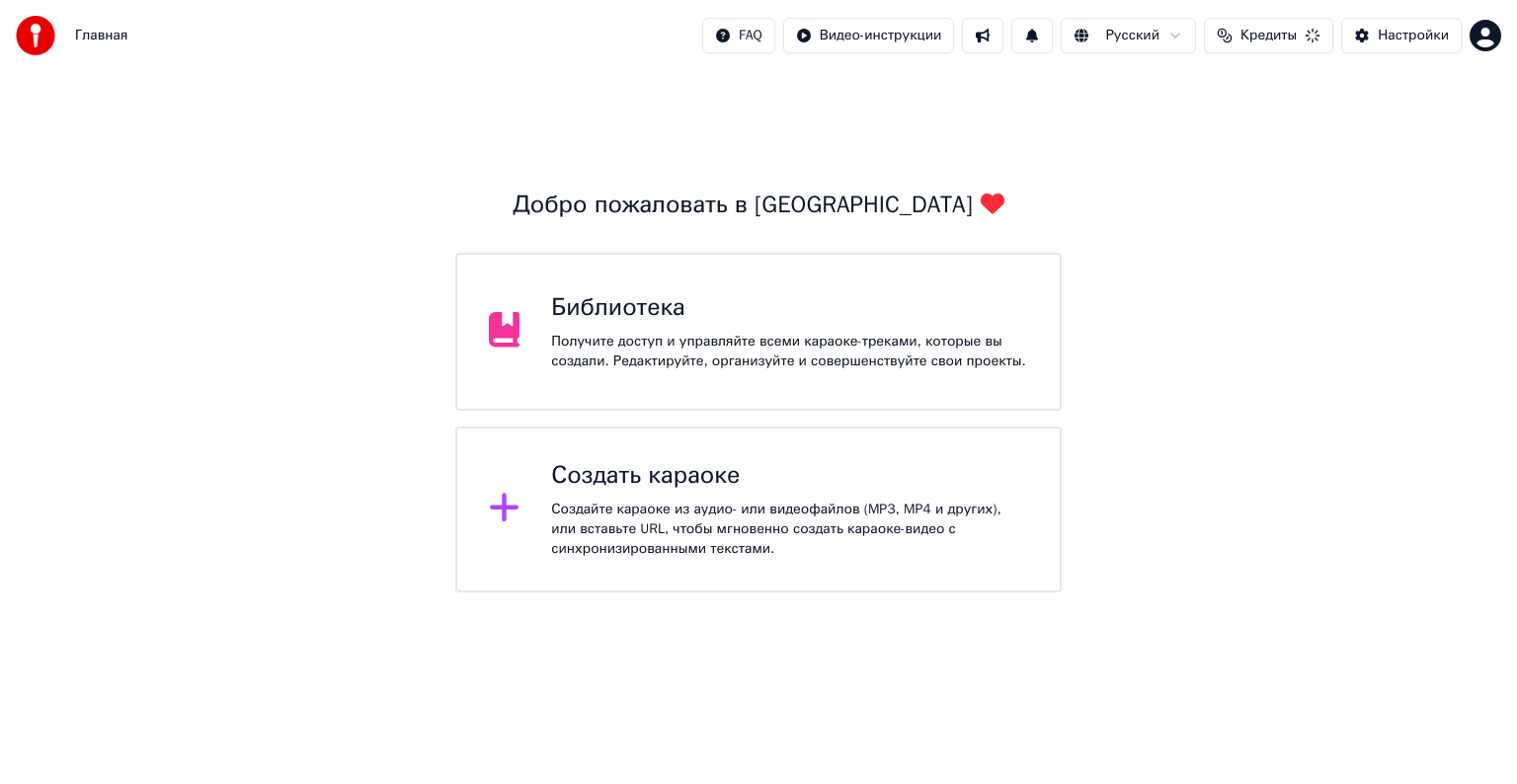 click on "Добро пожаловать в Youka Библиотека Получите доступ и управляйте всеми караоке-треками, которые вы создали. Редактируйте, организуйте и совершенствуйте свои проекты. Создать караоке Создайте караоке из аудио- или видеофайлов (MP3, MP4 и других), или вставьте URL, чтобы мгновенно создать караоке-видео с синхронизированными текстами." at bounding box center [758, 391] 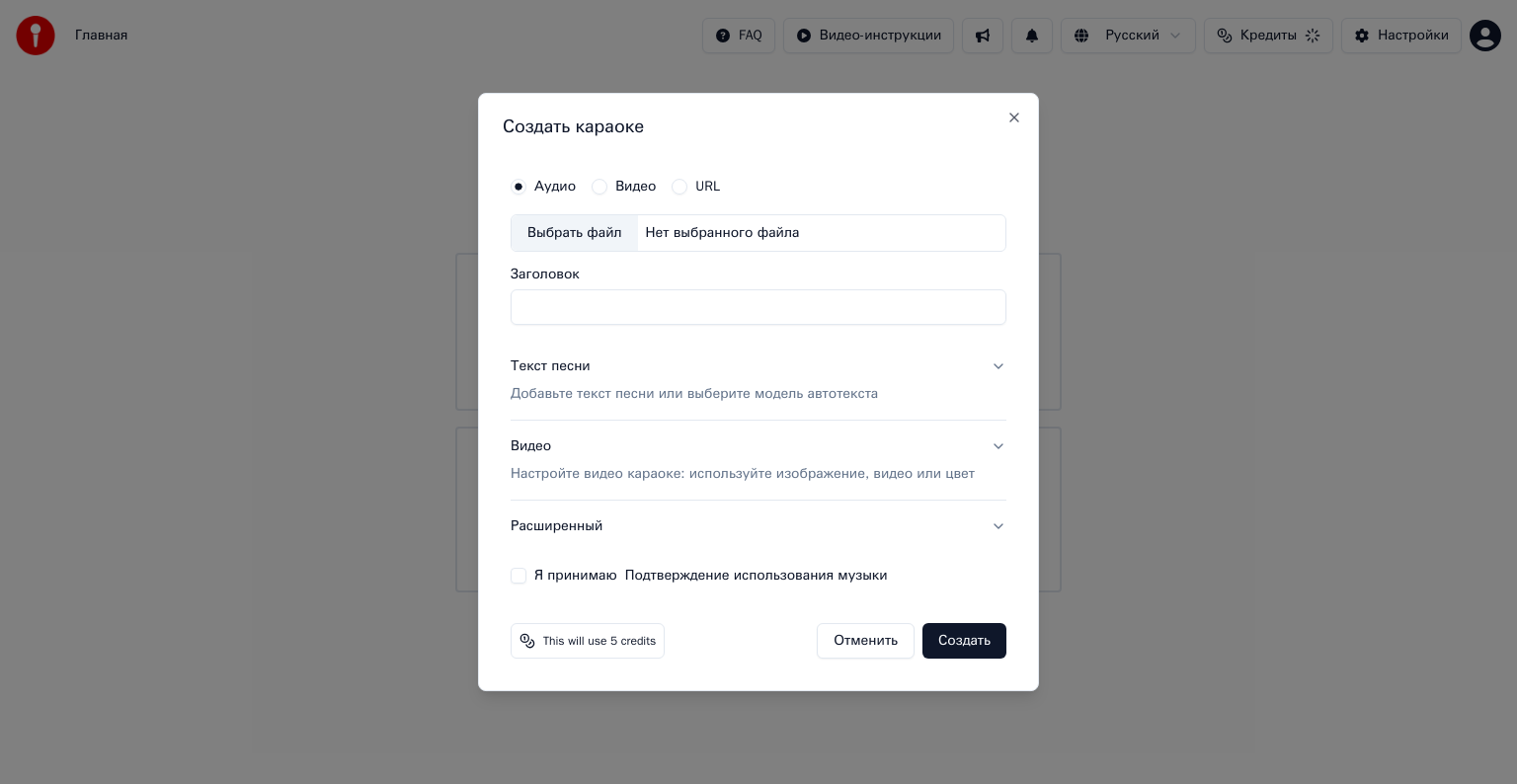 click on "Главная FAQ Видео-инструкции Русский Кредиты Настройки Добро пожаловать в Youka Библиотека Получите доступ и управляйте всеми караоке-треками, которые вы создали. Редактируйте, организуйте и совершенствуйте свои проекты. Создать караоке Создайте караоке из аудио- или видеофайлов (MP3, MP4 и других), или вставьте URL, чтобы мгновенно создать караоке-видео с синхронизированными текстами. Создать караоке Аудио Видео URL Выбрать файл Нет выбранного файла Заголовок Текст песни Добавьте текст песни или выберите модель автотекста Видео Расширенный Я принимаю   Close" at bounding box center (758, 296) 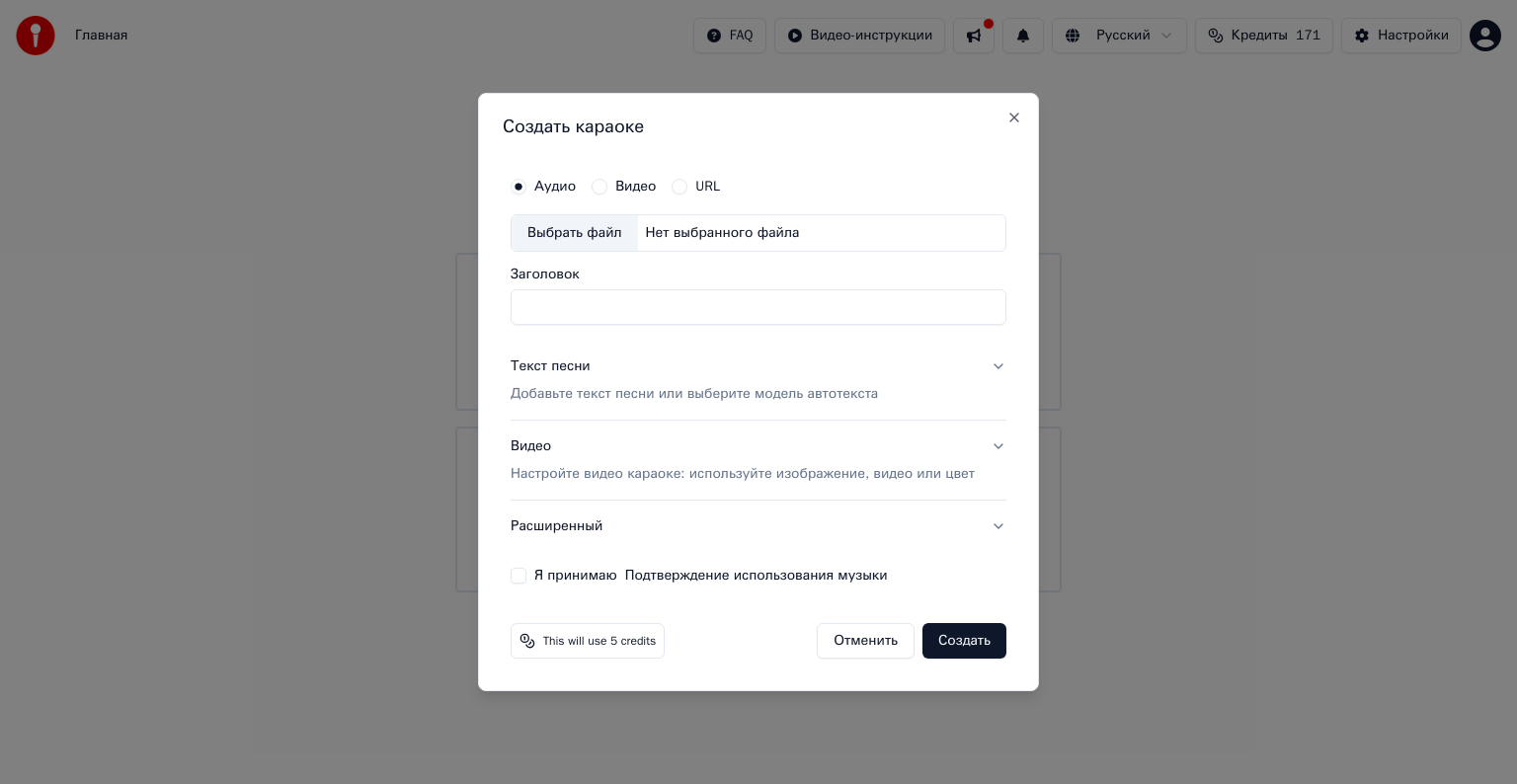 click on "Выбрать файл" at bounding box center [575, 233] 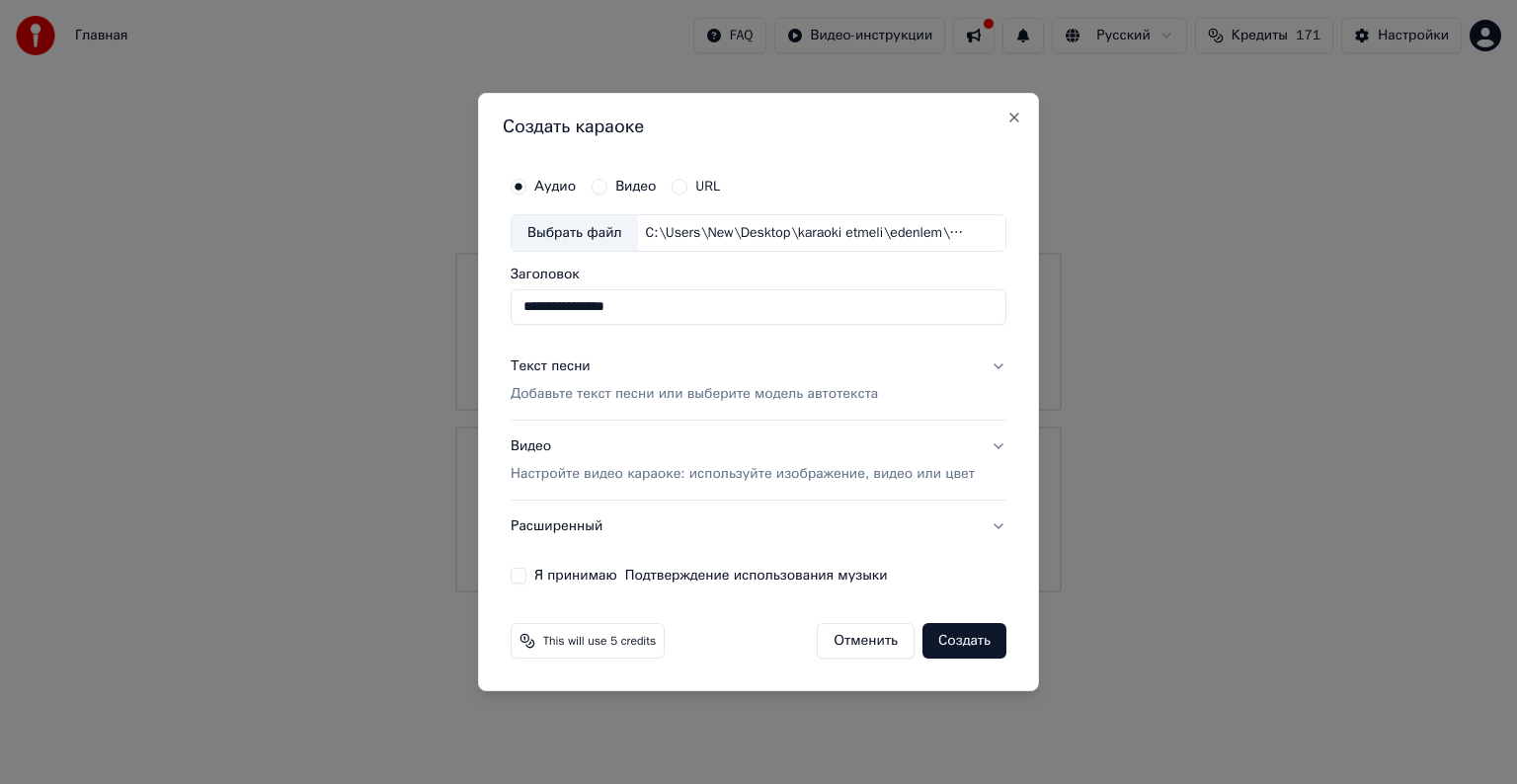 click on "Текст песни" at bounding box center [550, 366] 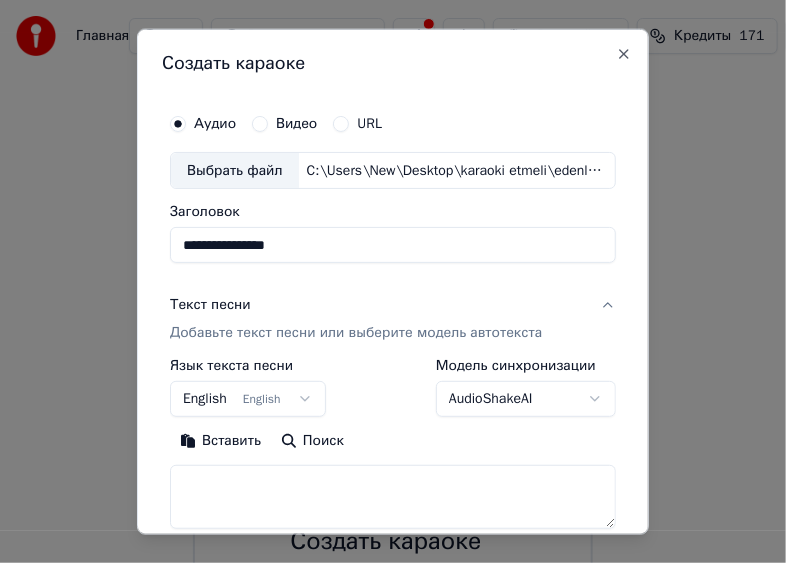 click on "Вставить" at bounding box center [220, 441] 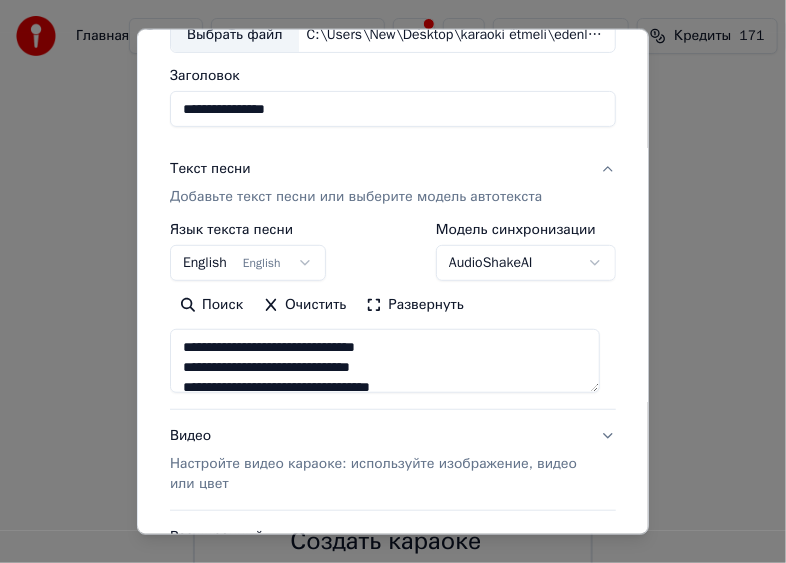 scroll, scrollTop: 303, scrollLeft: 0, axis: vertical 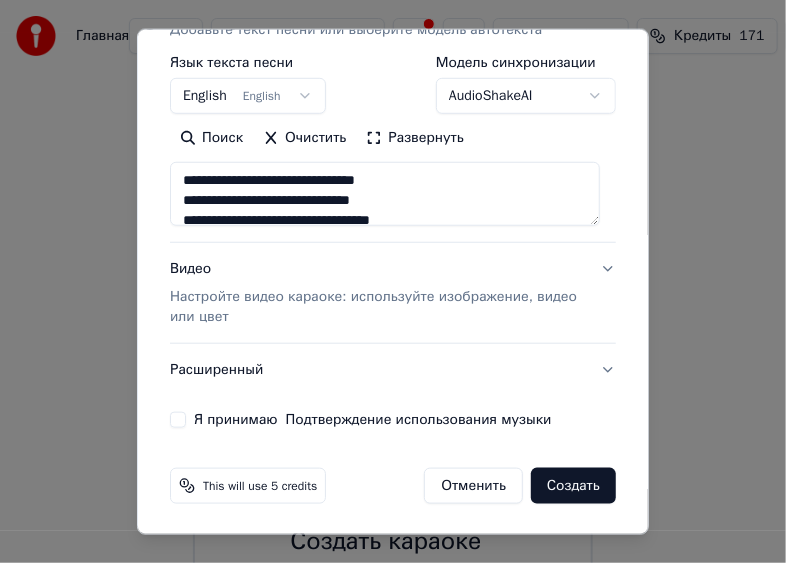 click on "Настройте видео караоке: используйте изображение, видео или цвет" at bounding box center [377, 307] 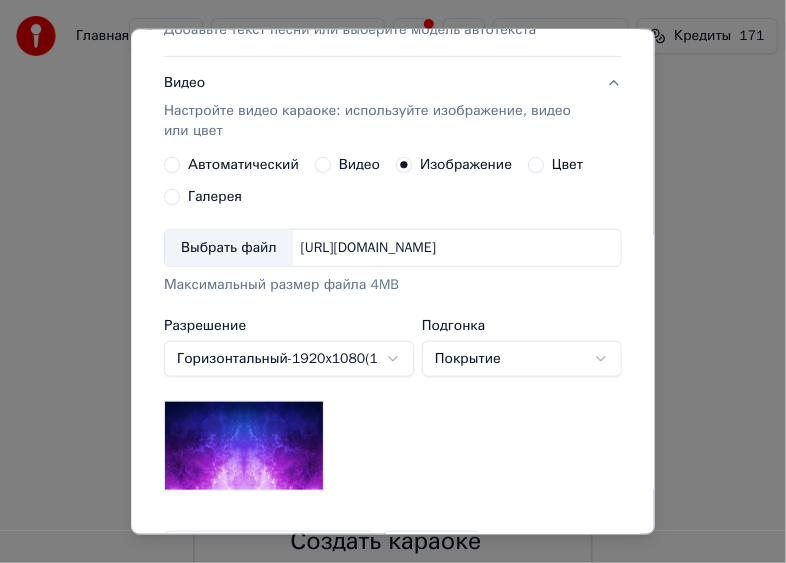 click on "Выбрать файл" at bounding box center (229, 248) 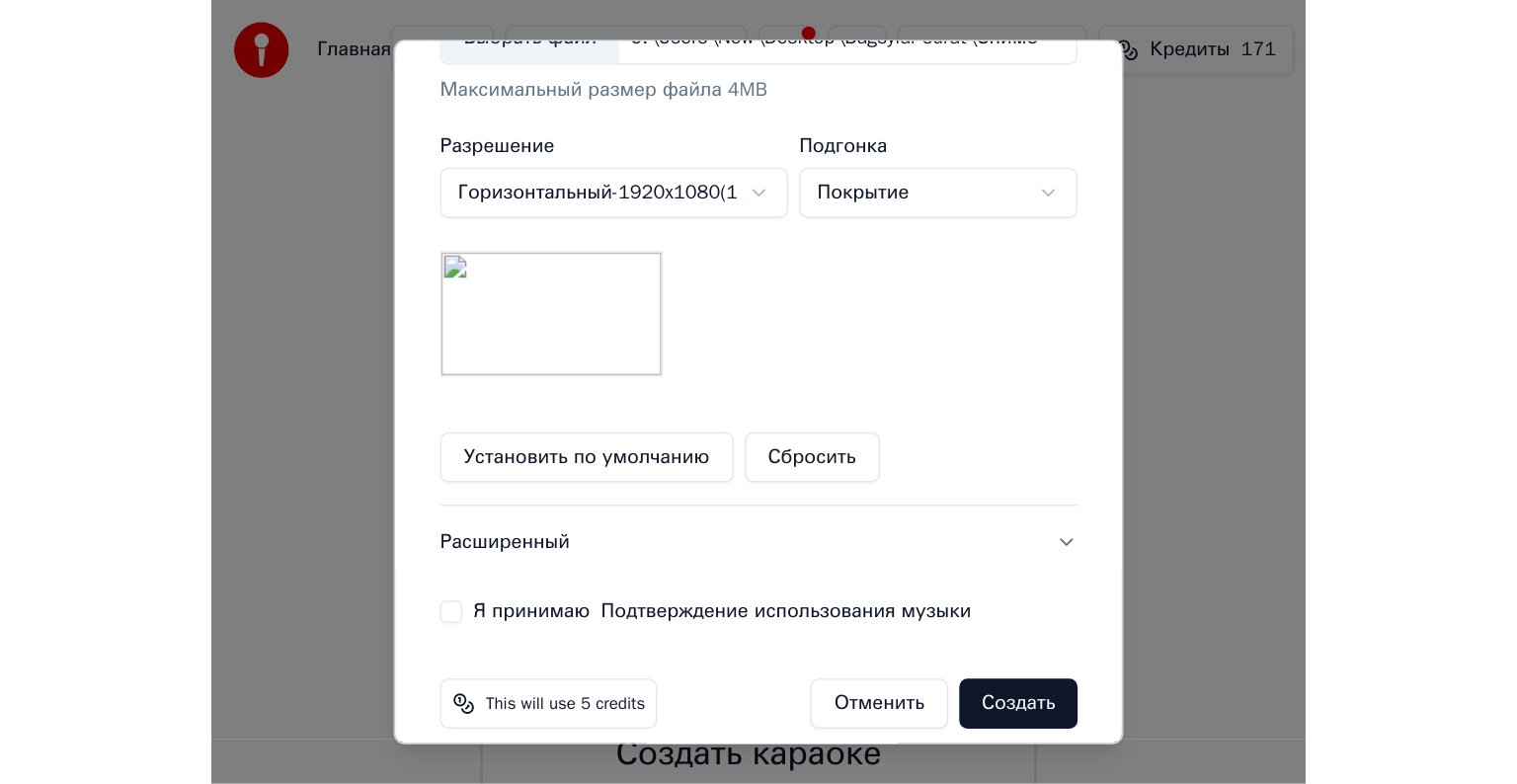 scroll, scrollTop: 536, scrollLeft: 0, axis: vertical 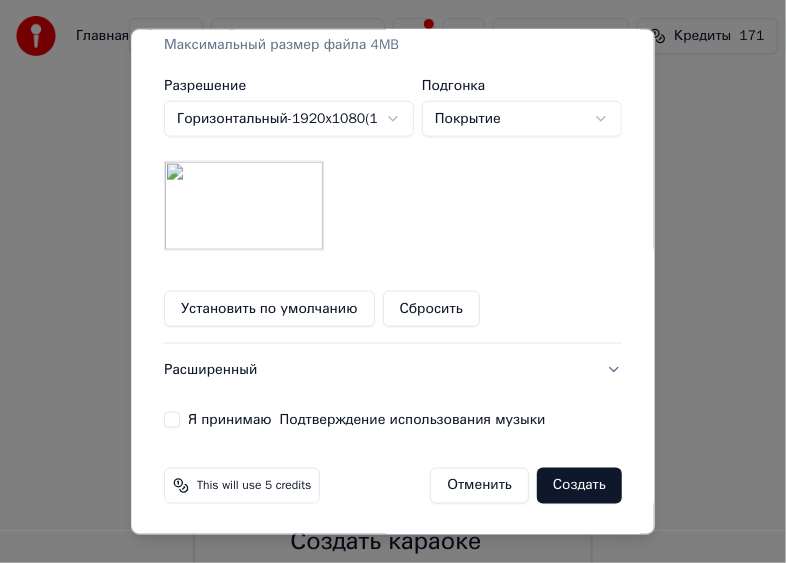 click on "Я принимаю   Подтверждение использования музыки" at bounding box center [172, 420] 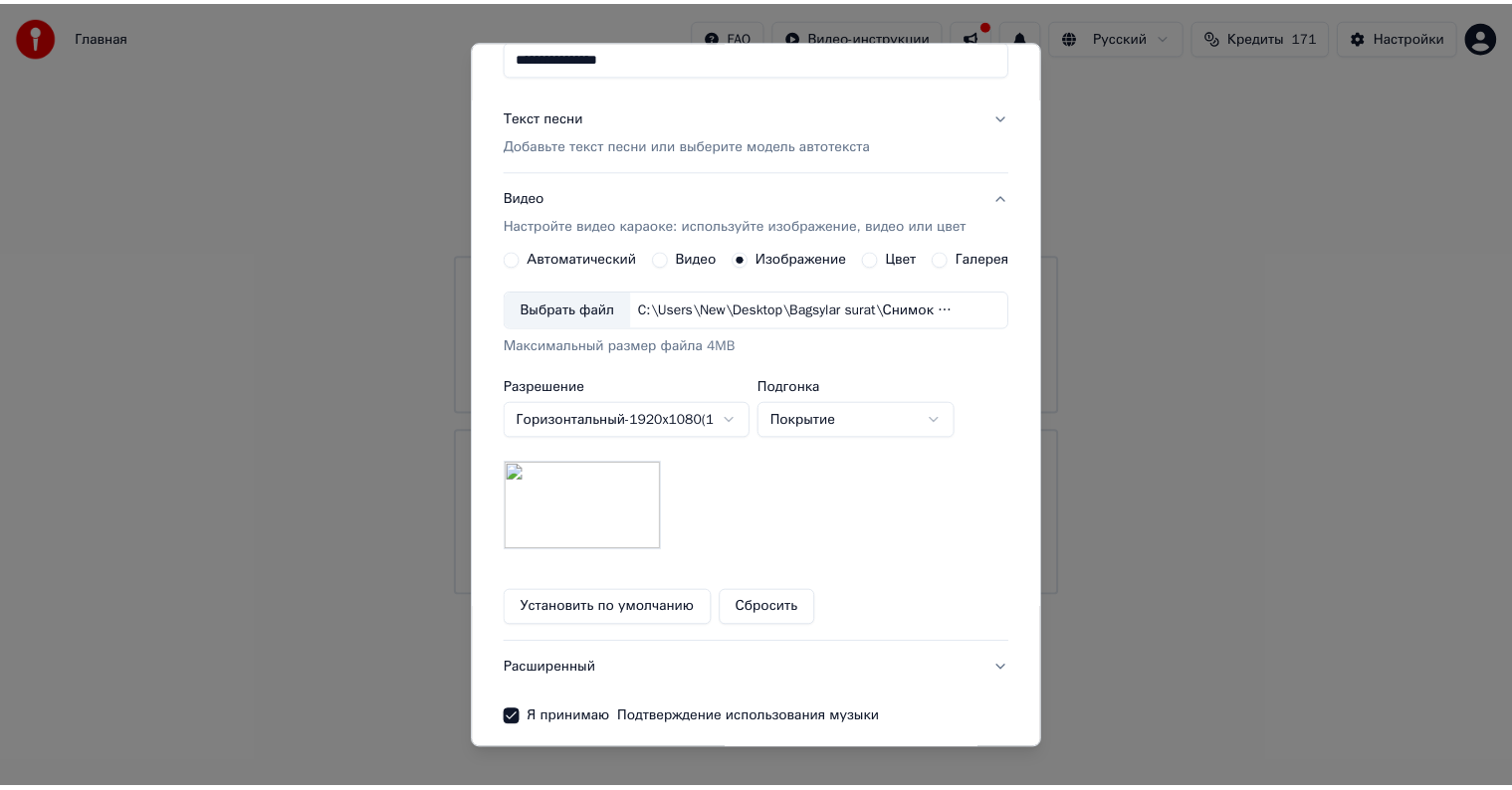 scroll, scrollTop: 283, scrollLeft: 0, axis: vertical 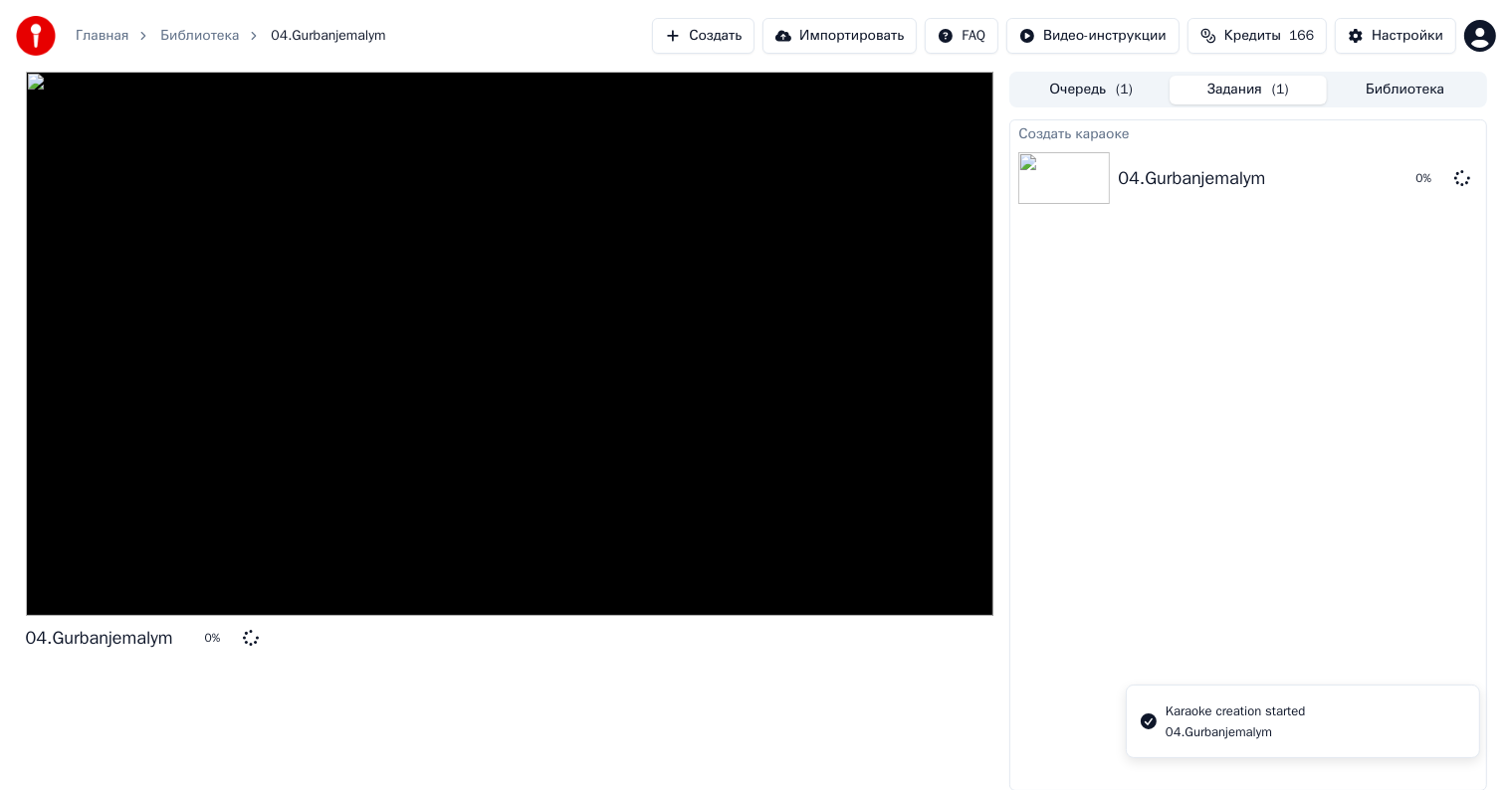 click on "Очередь ( 1 )" at bounding box center (1091, 90) 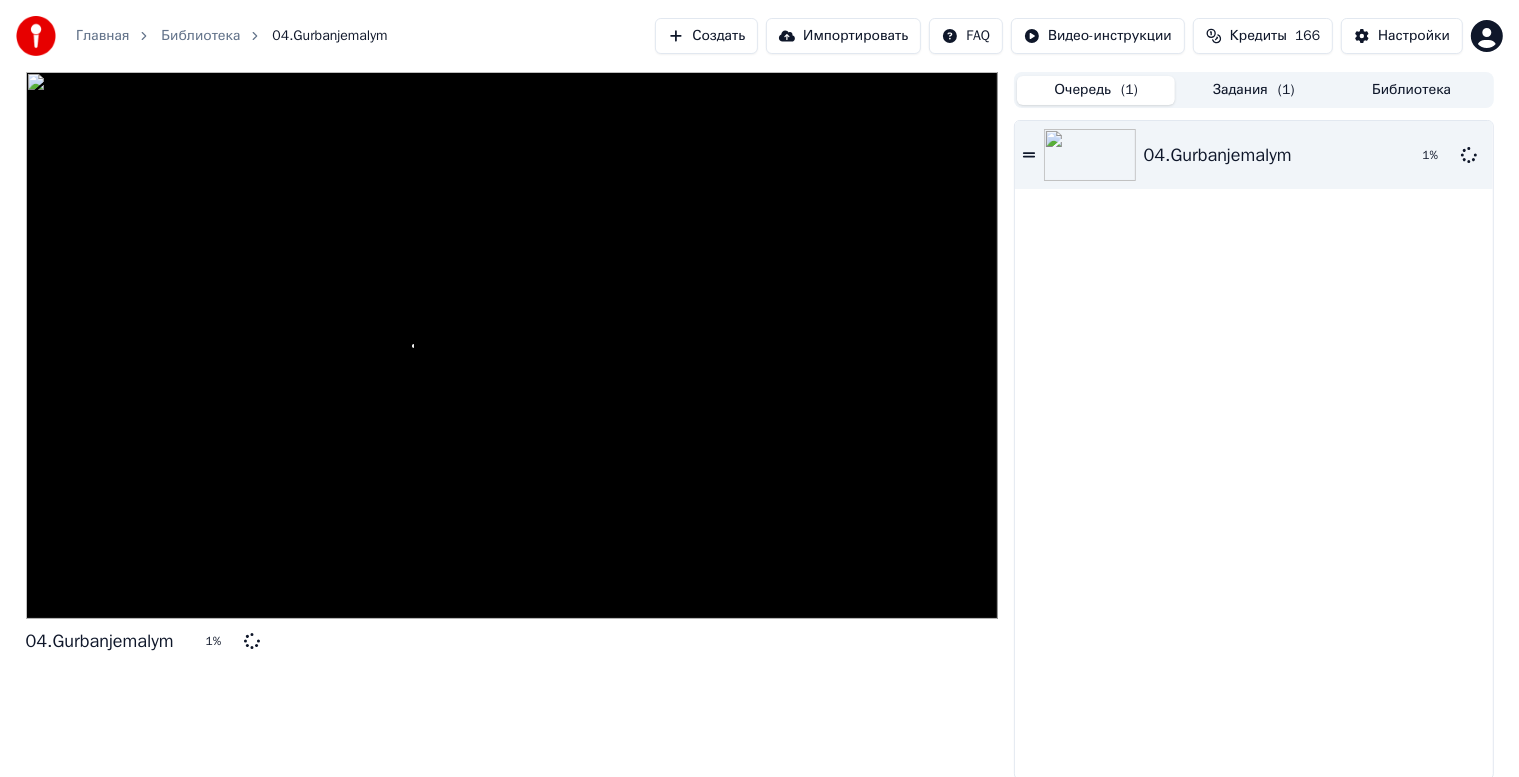 click on "Библиотека" at bounding box center [1412, 90] 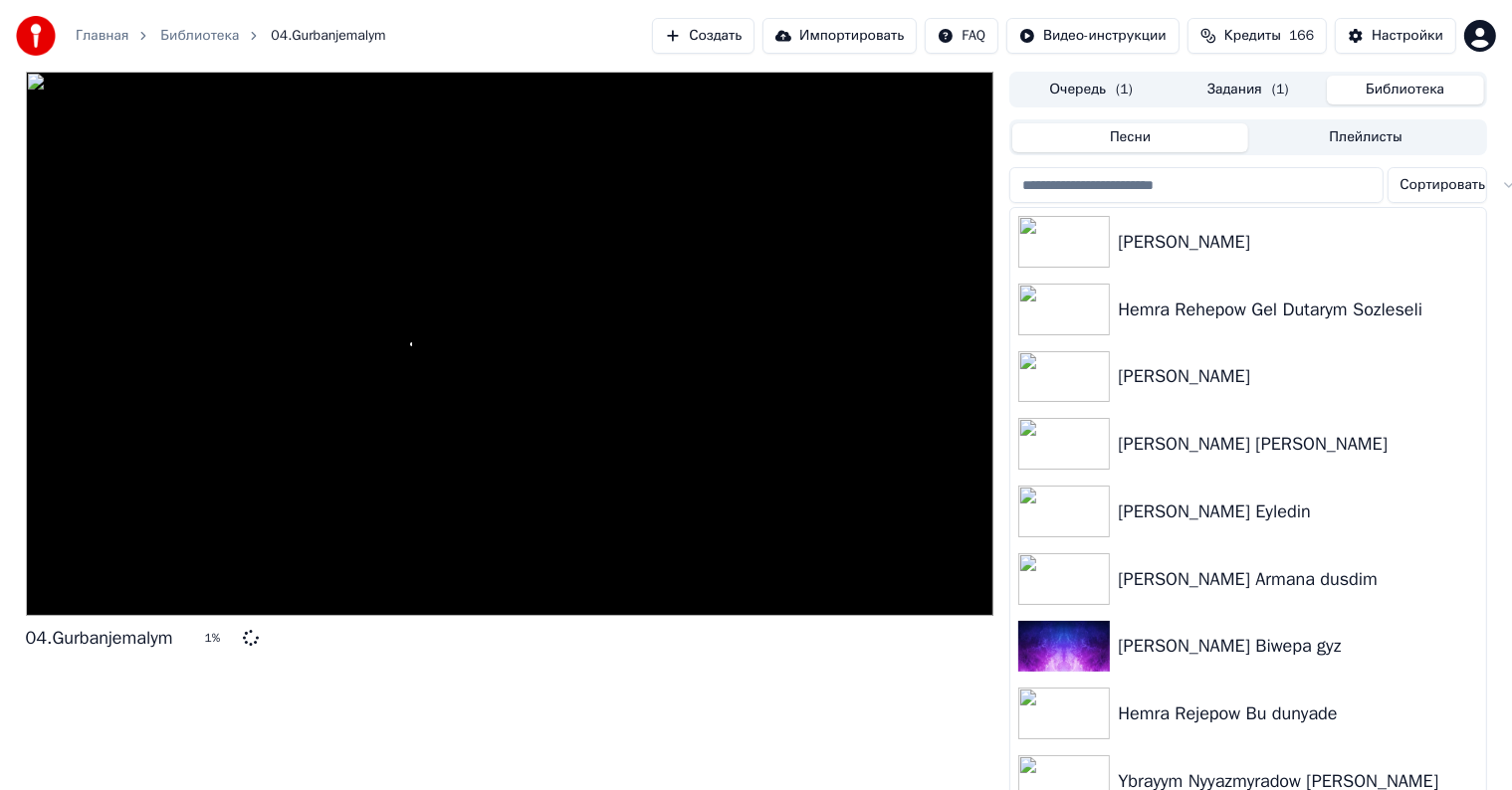 click on "Задания ( 1 )" at bounding box center (1248, 90) 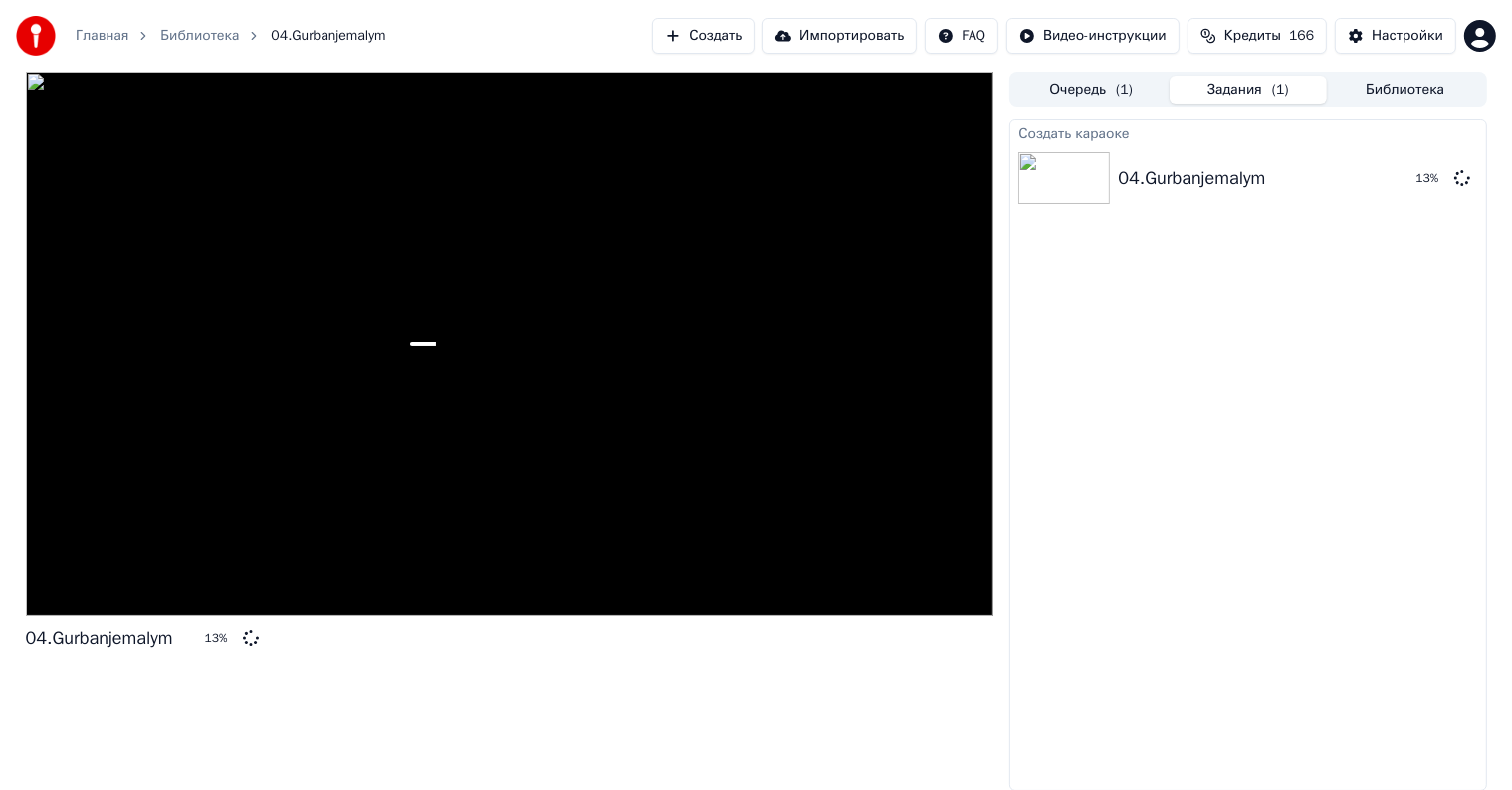 drag, startPoint x: 1226, startPoint y: 389, endPoint x: 1194, endPoint y: 427, distance: 49.67897 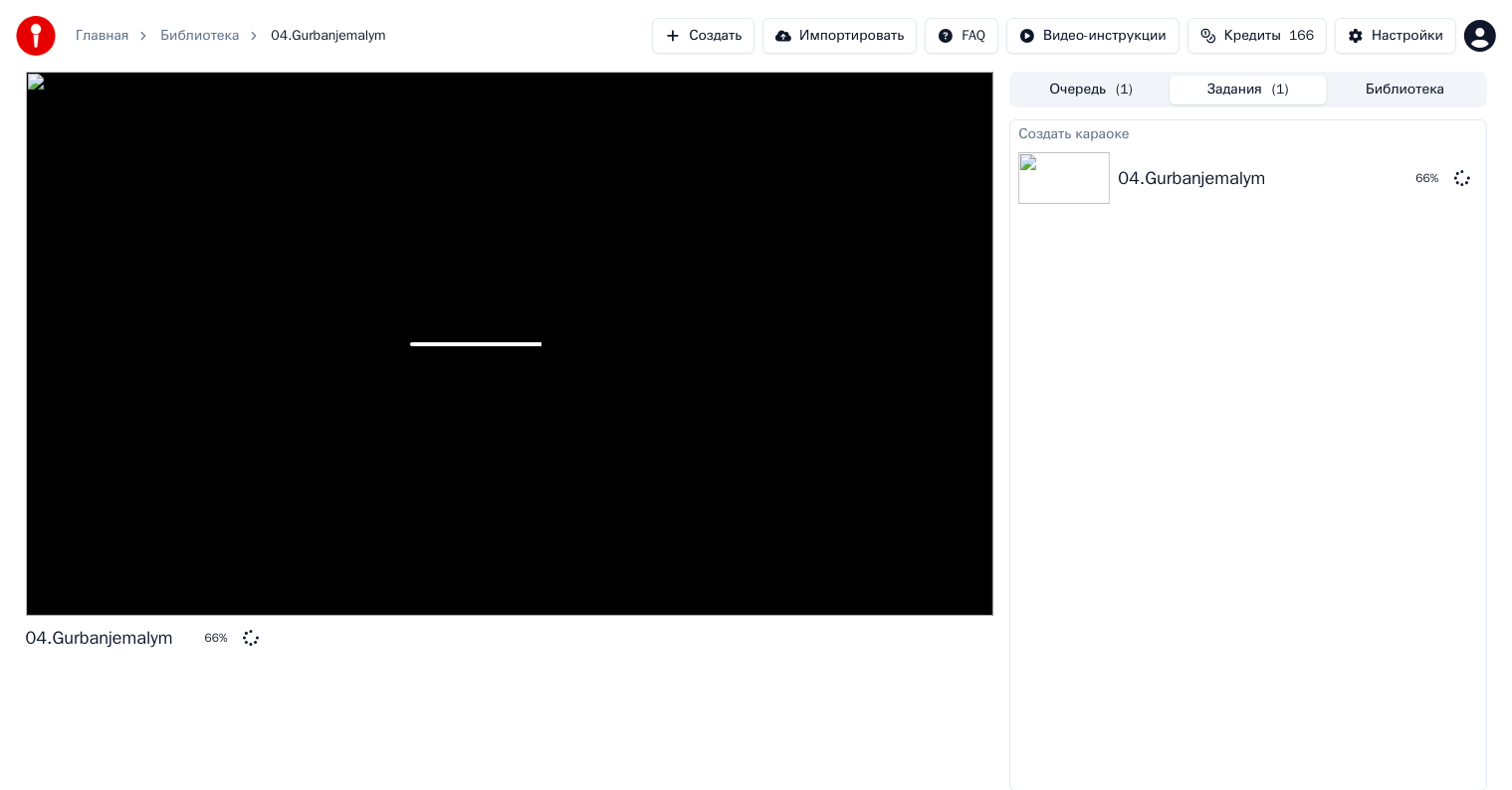 click on "Создать караоке 04.Gurbanjemalym 66 %" at bounding box center (1247, 455) 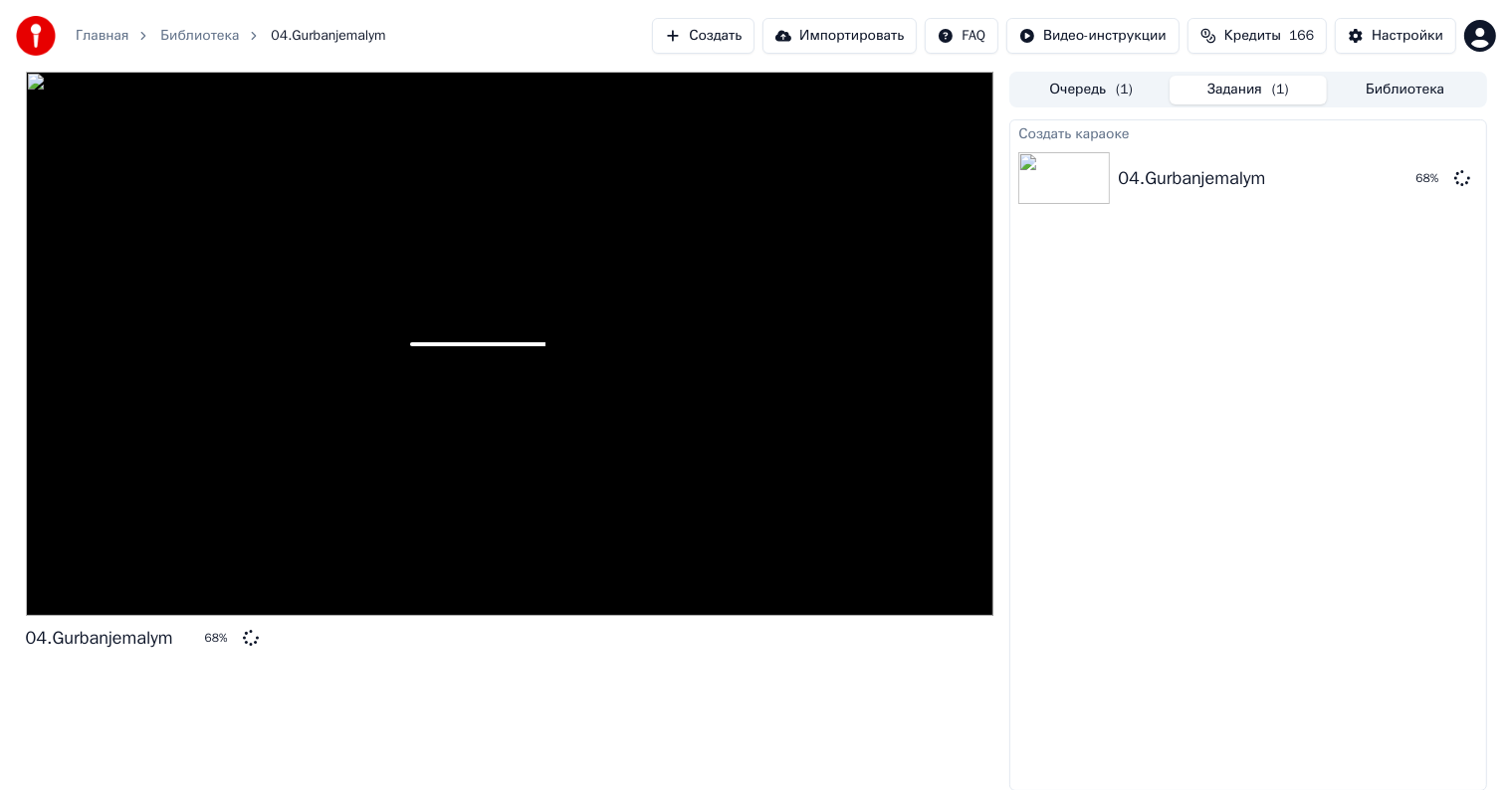 click on "Создать караоке 04.Gurbanjemalym 68 %" at bounding box center [1247, 455] 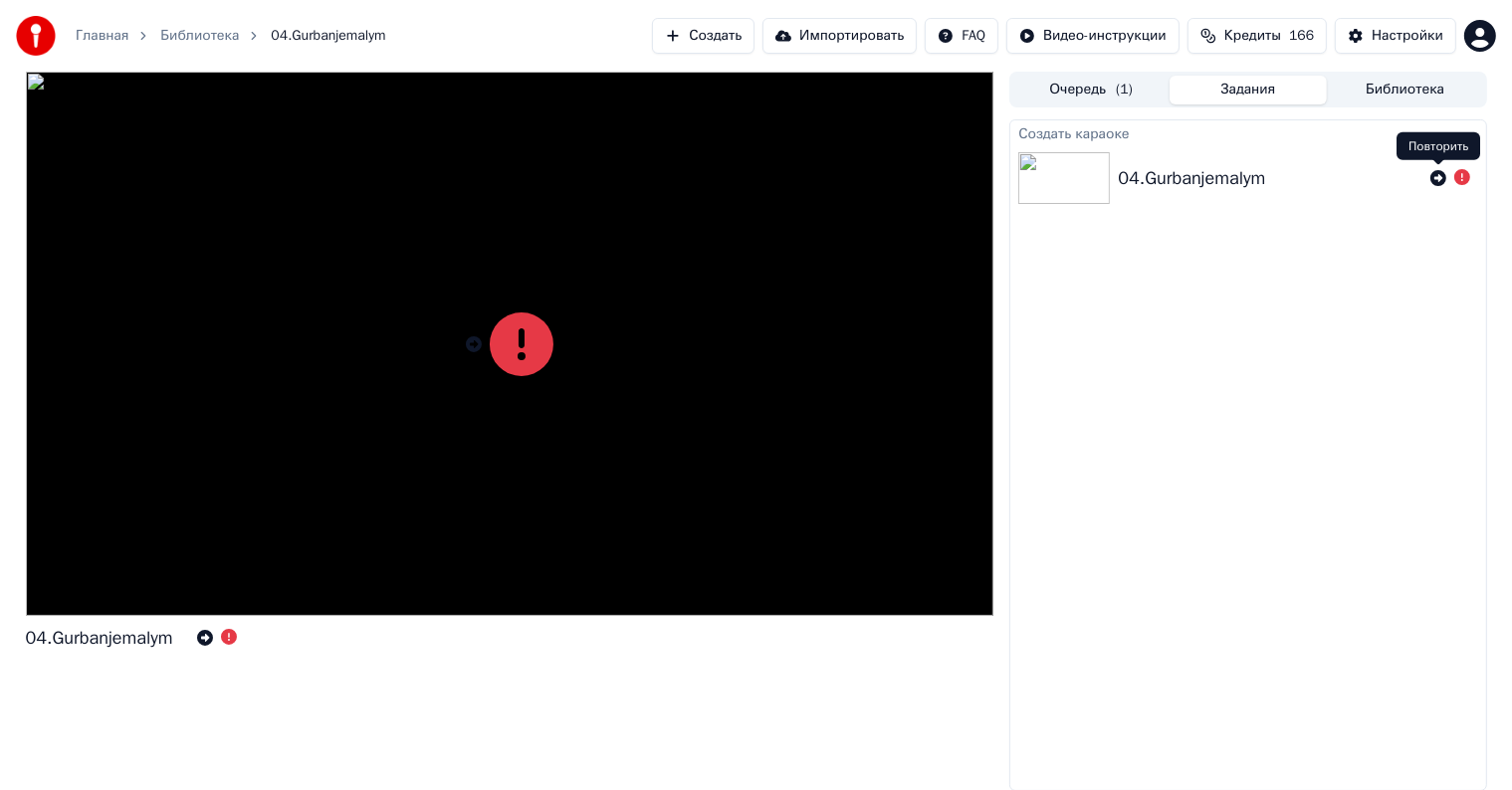 click 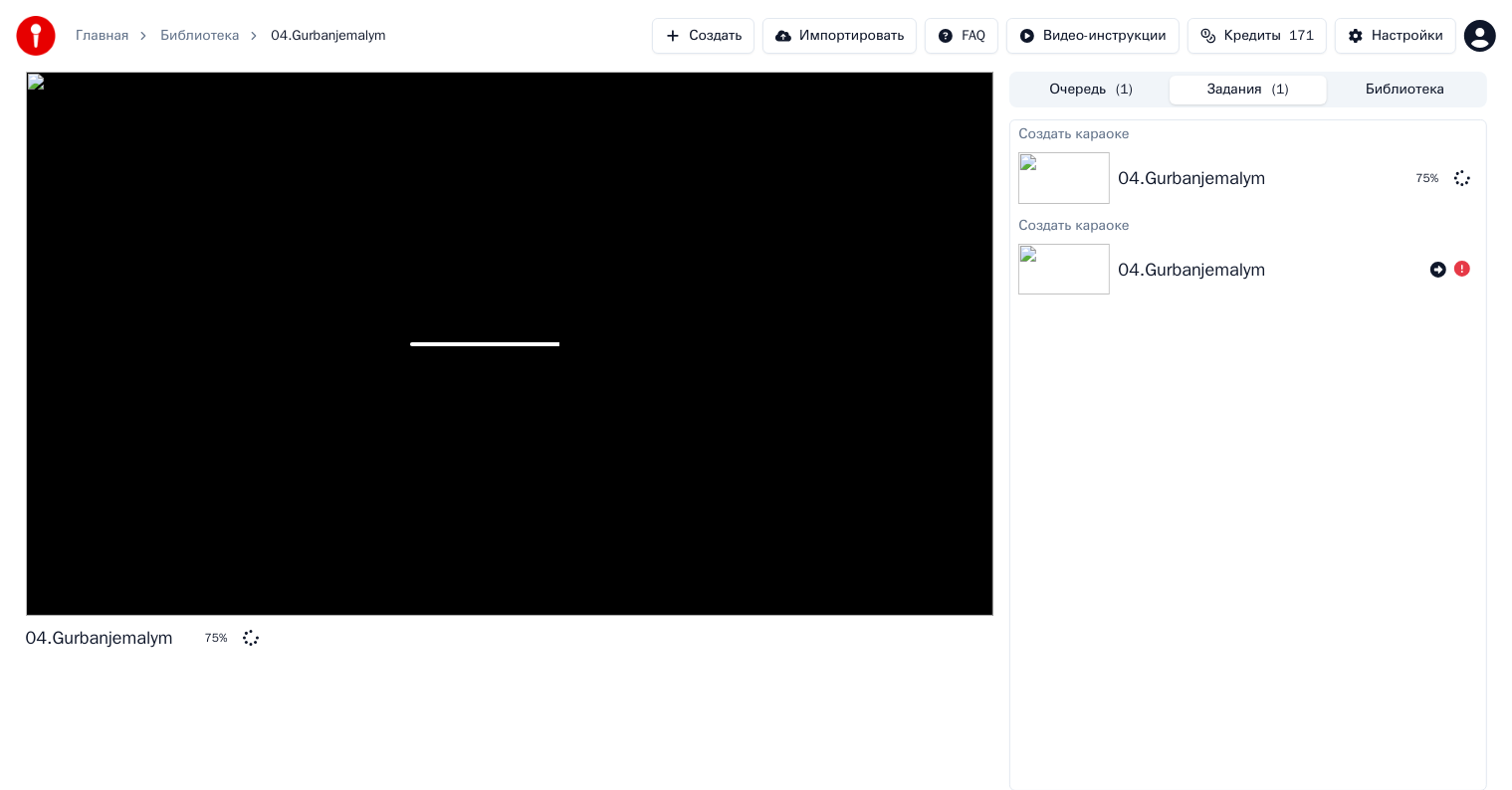 click on "Создать караоке 04.Gurbanjemalym 75 % Создать караоке 04.Gurbanjemalym" at bounding box center (1247, 455) 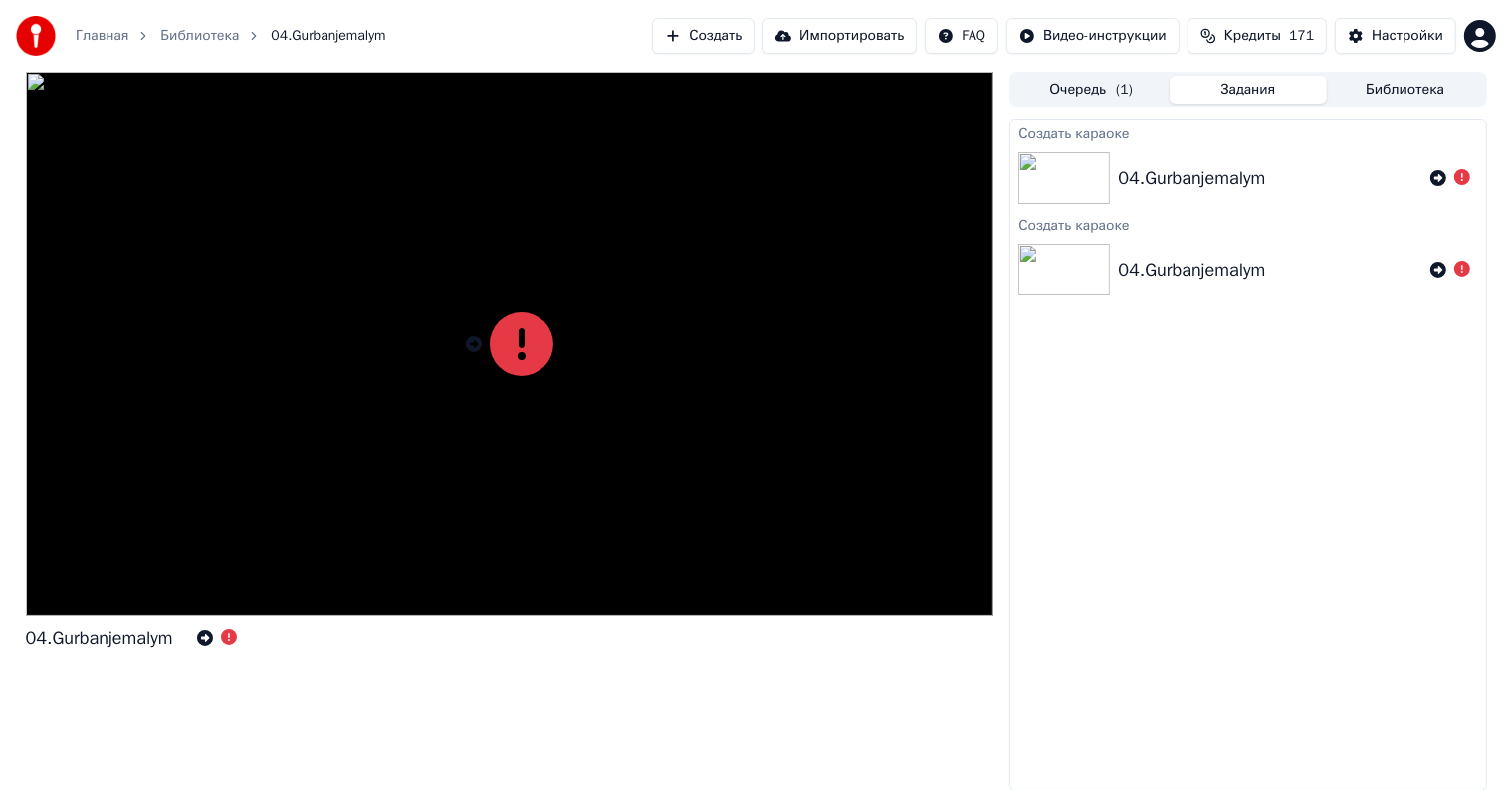 click 